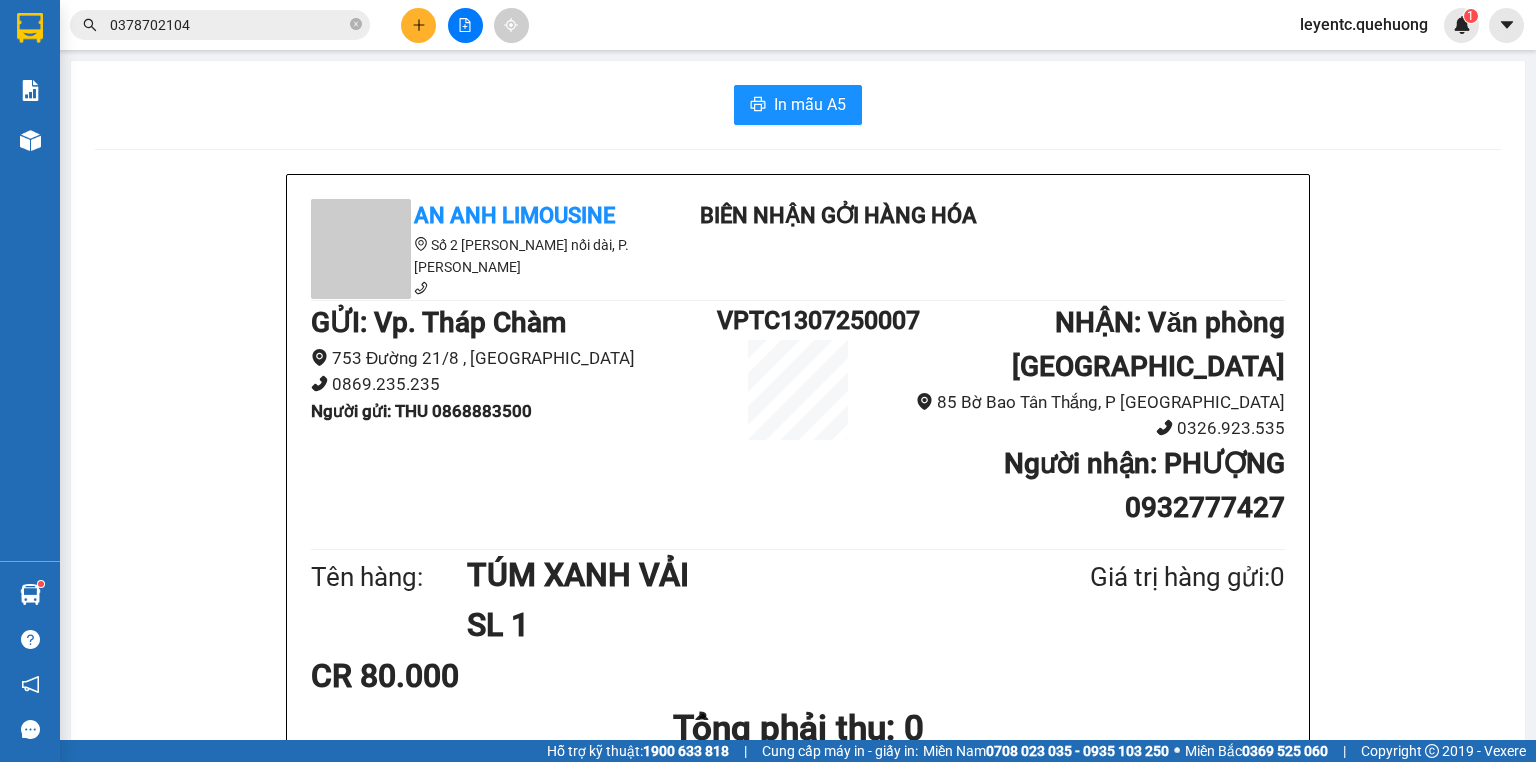 scroll, scrollTop: 0, scrollLeft: 0, axis: both 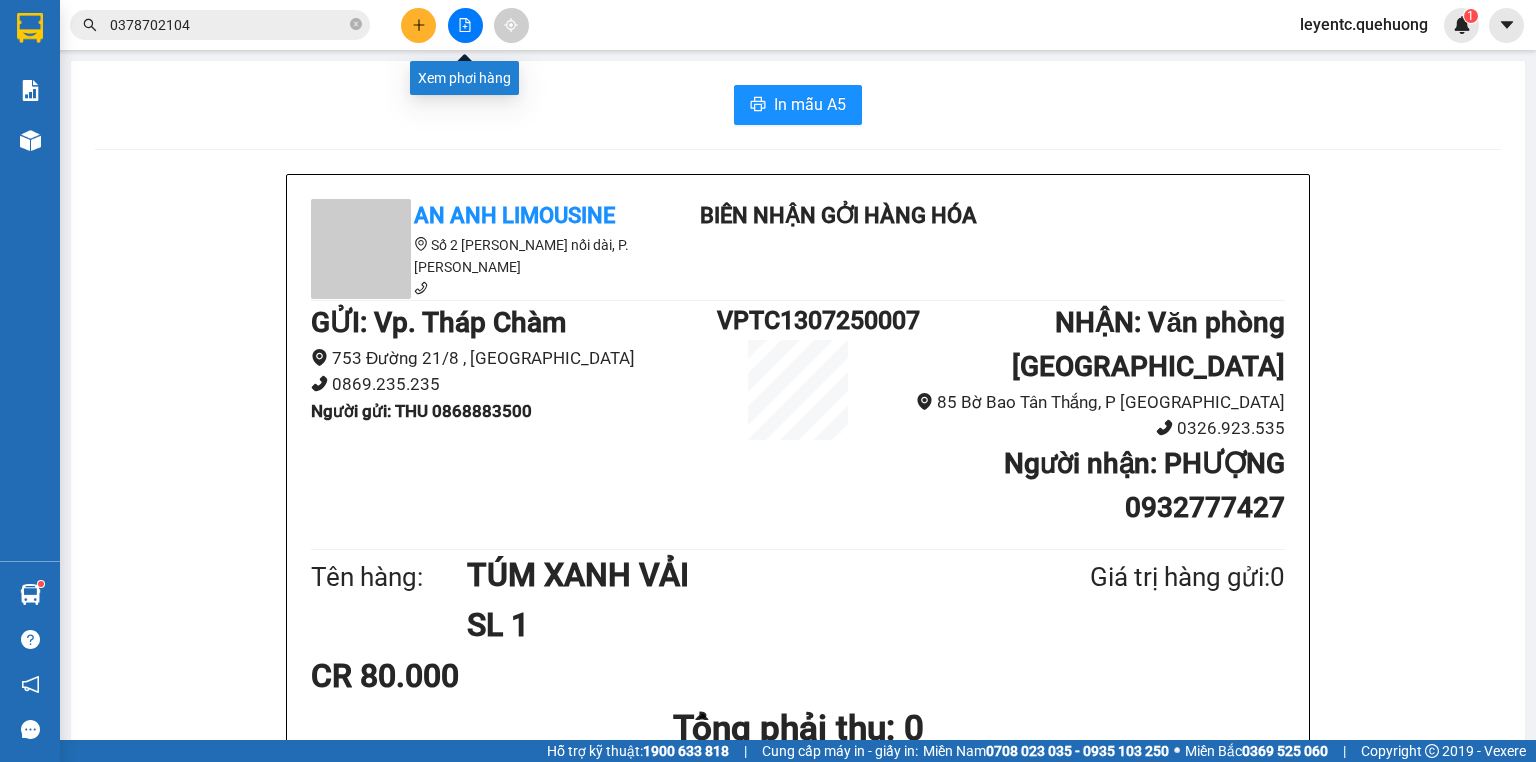 click 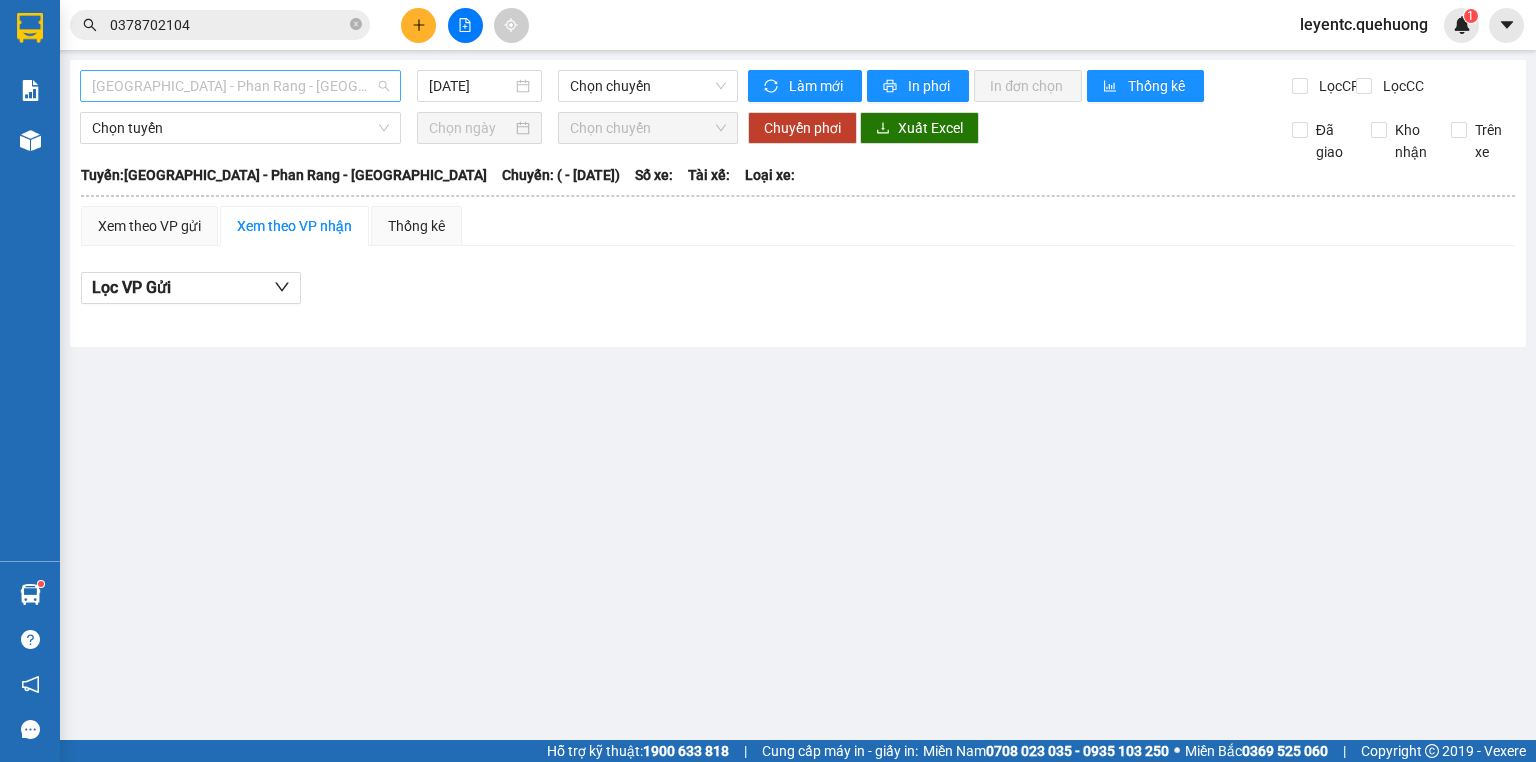 click on "[GEOGRAPHIC_DATA] - Phan Rang - [GEOGRAPHIC_DATA]" at bounding box center (240, 86) 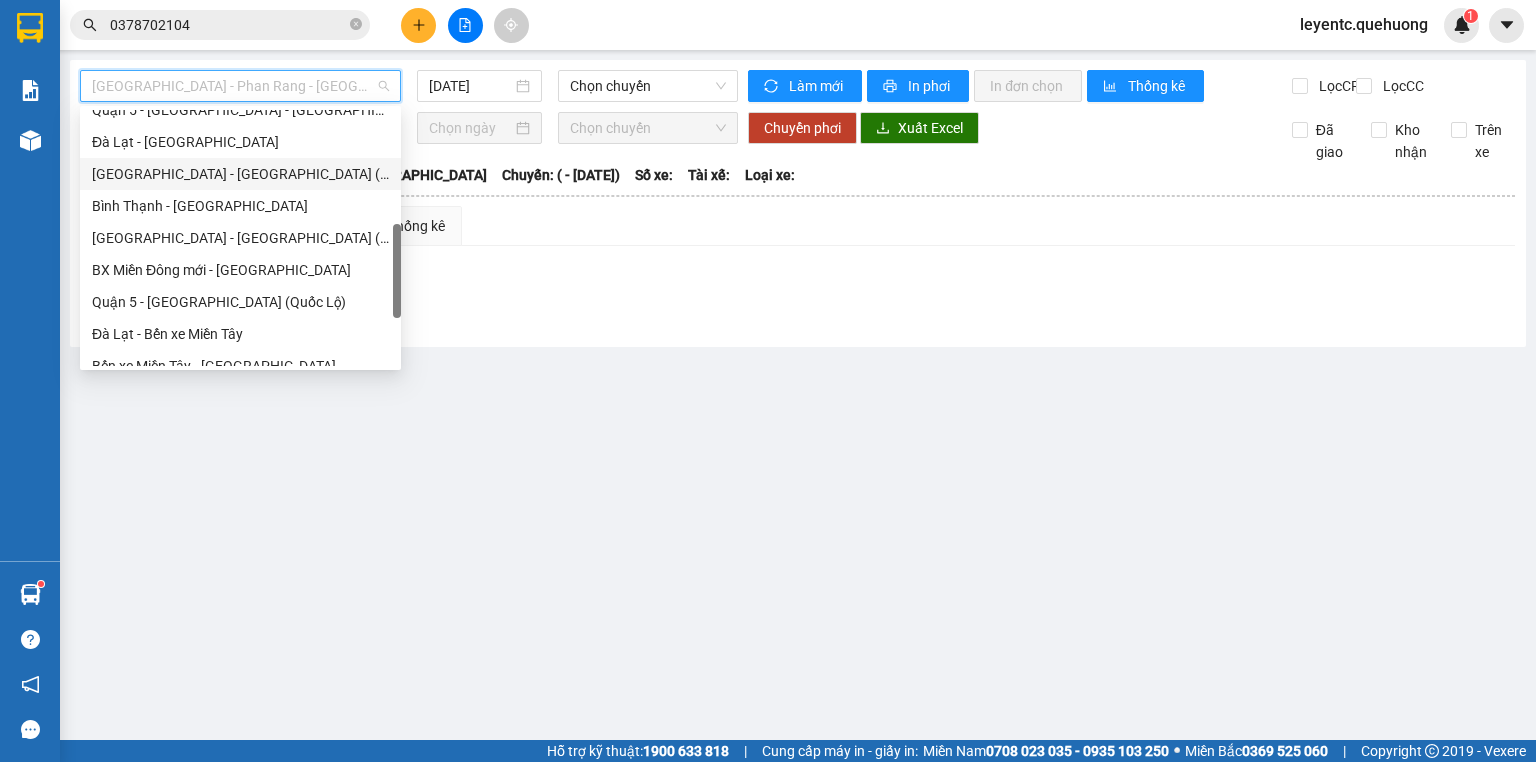 scroll, scrollTop: 608, scrollLeft: 0, axis: vertical 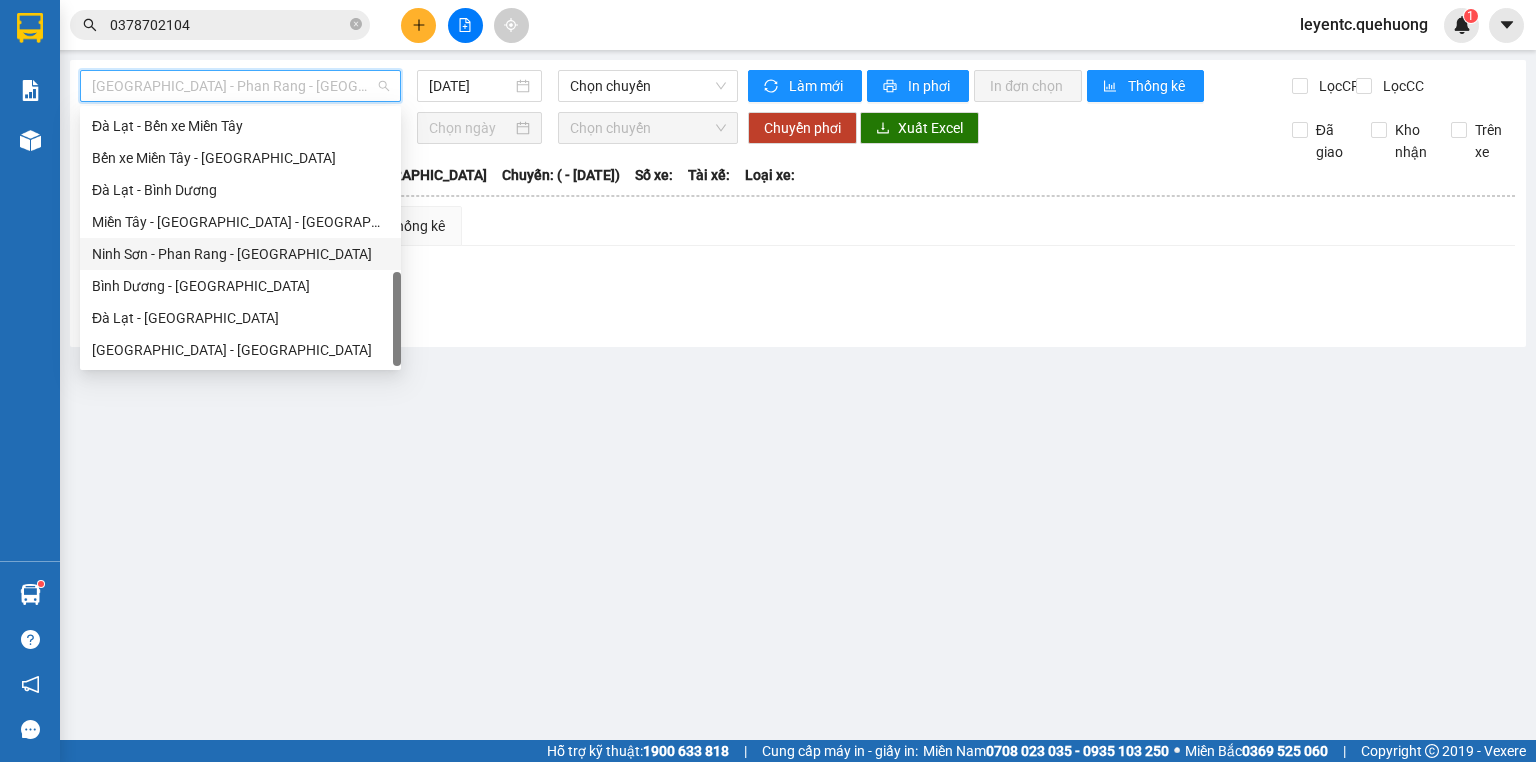 click on "Ninh Sơn - Phan Rang - [GEOGRAPHIC_DATA]" at bounding box center [240, 254] 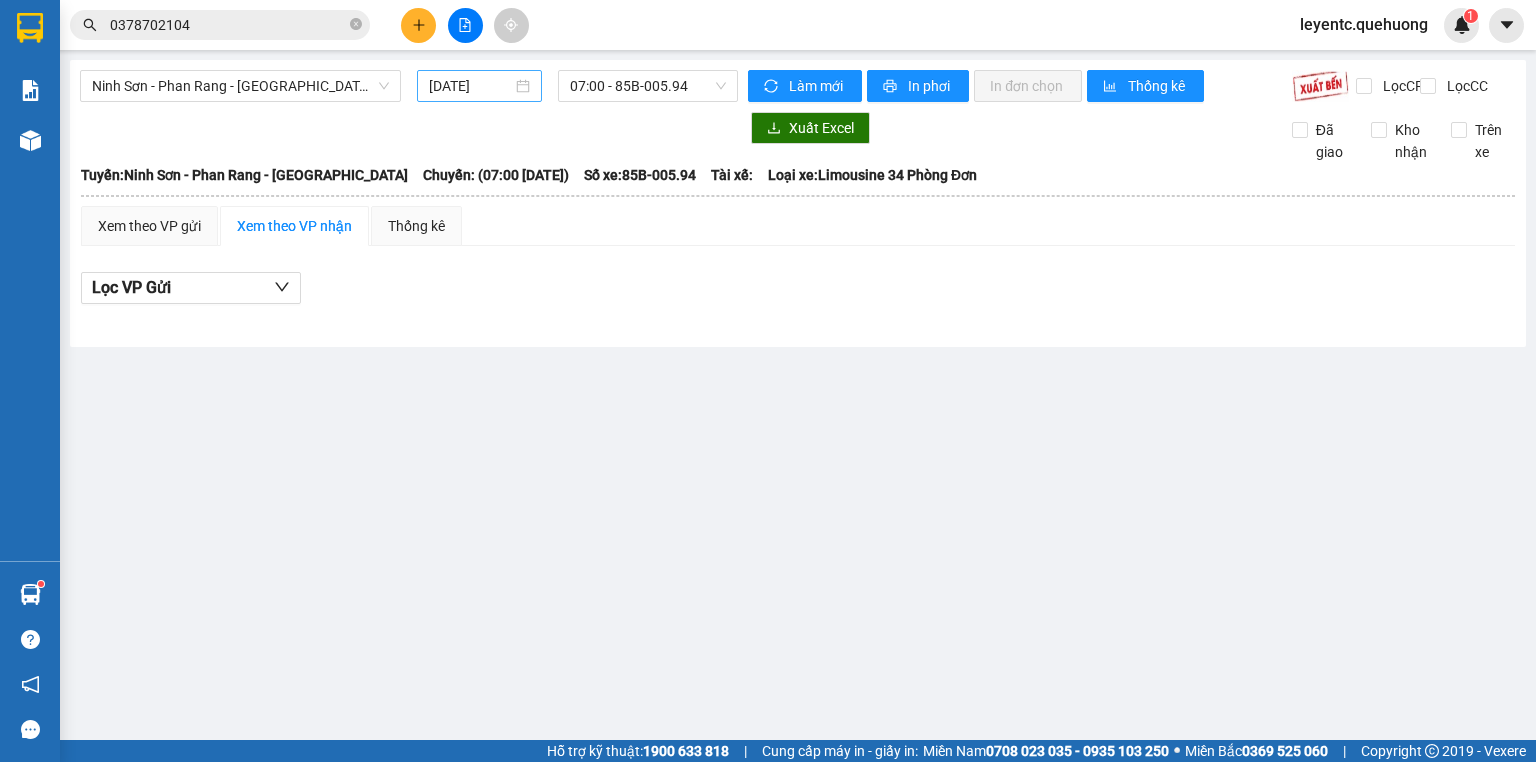 click on "[DATE]" at bounding box center (479, 86) 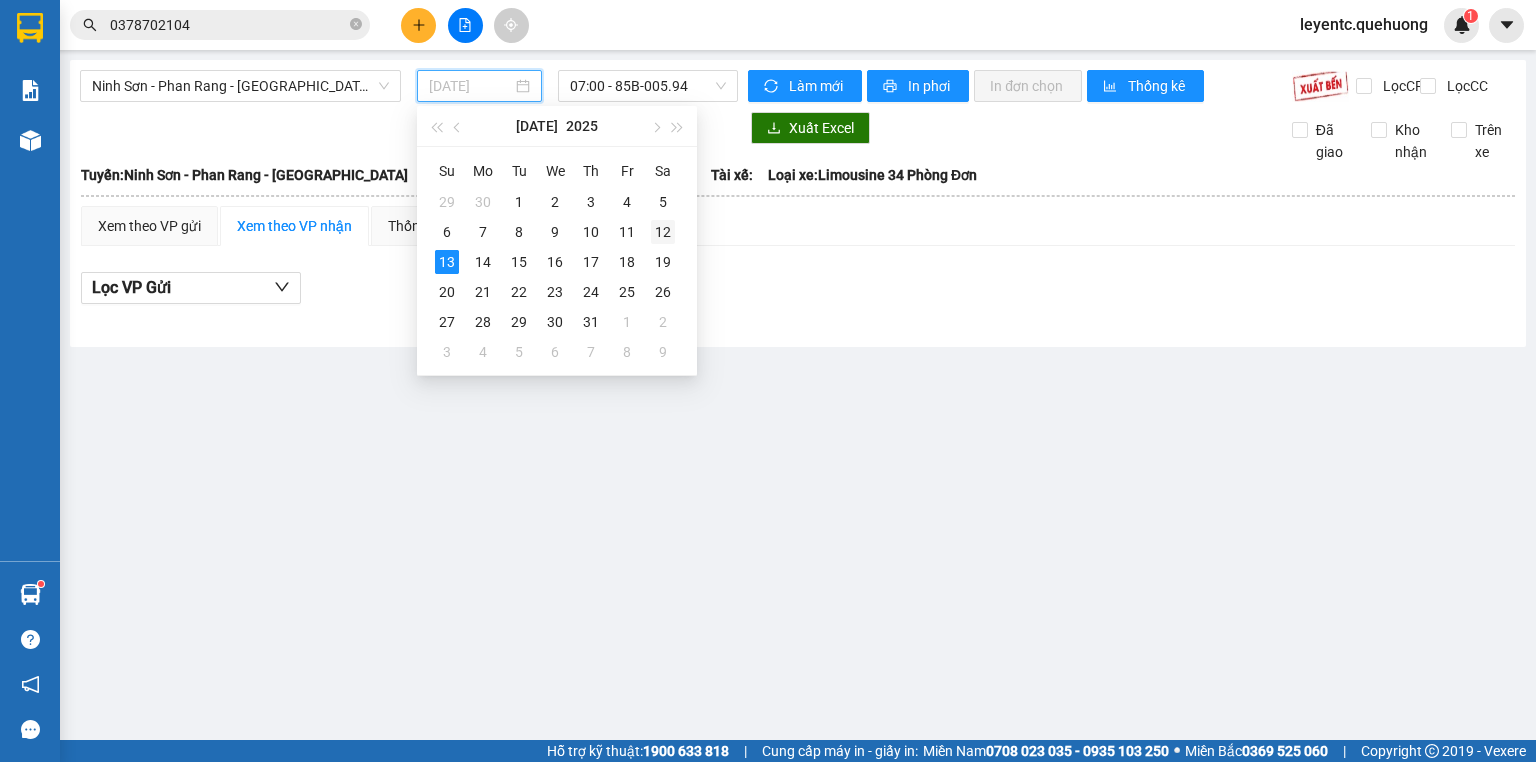 click on "12" at bounding box center [663, 232] 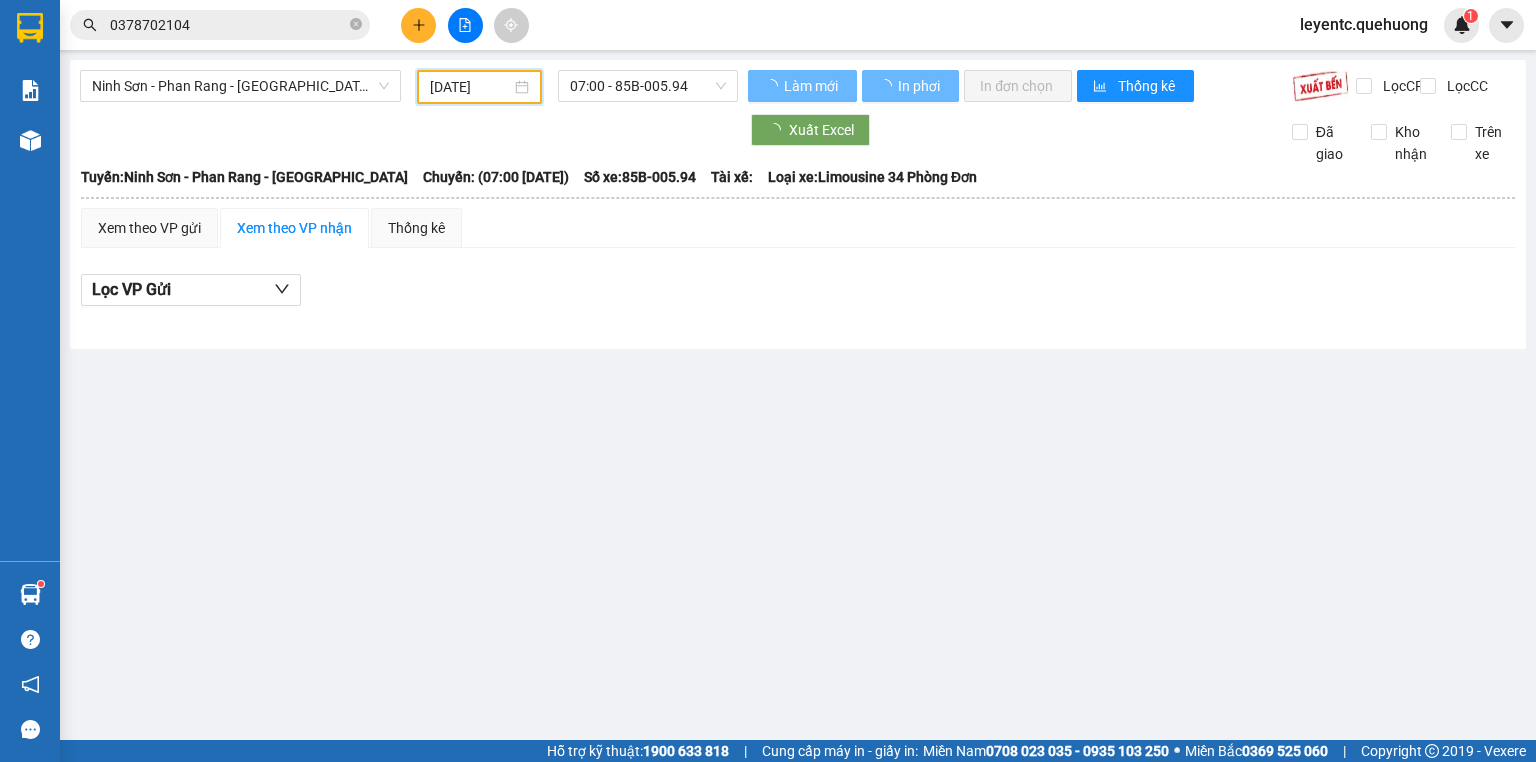 type on "[DATE]" 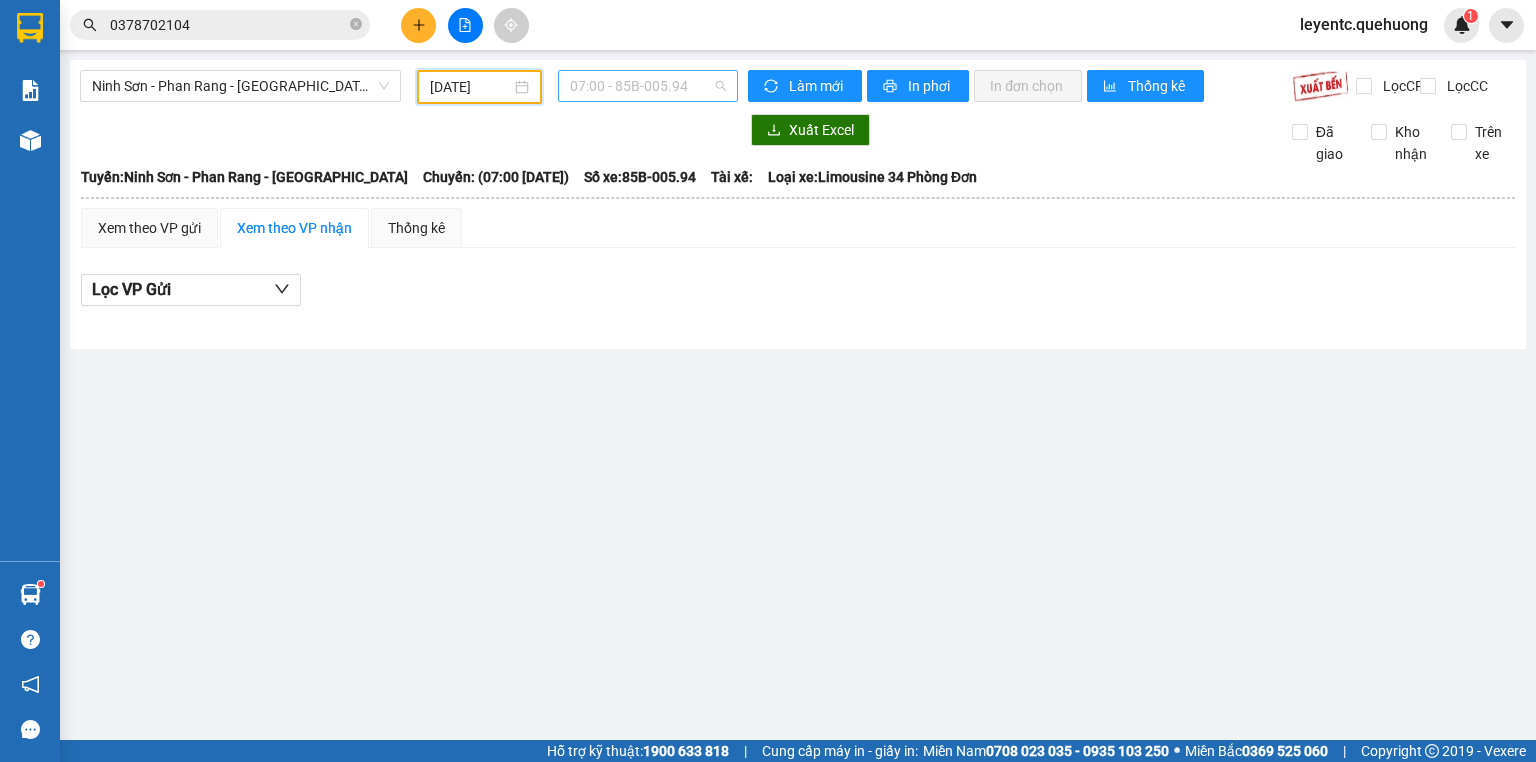 click on "07:00     - 85B-005.94" at bounding box center (648, 86) 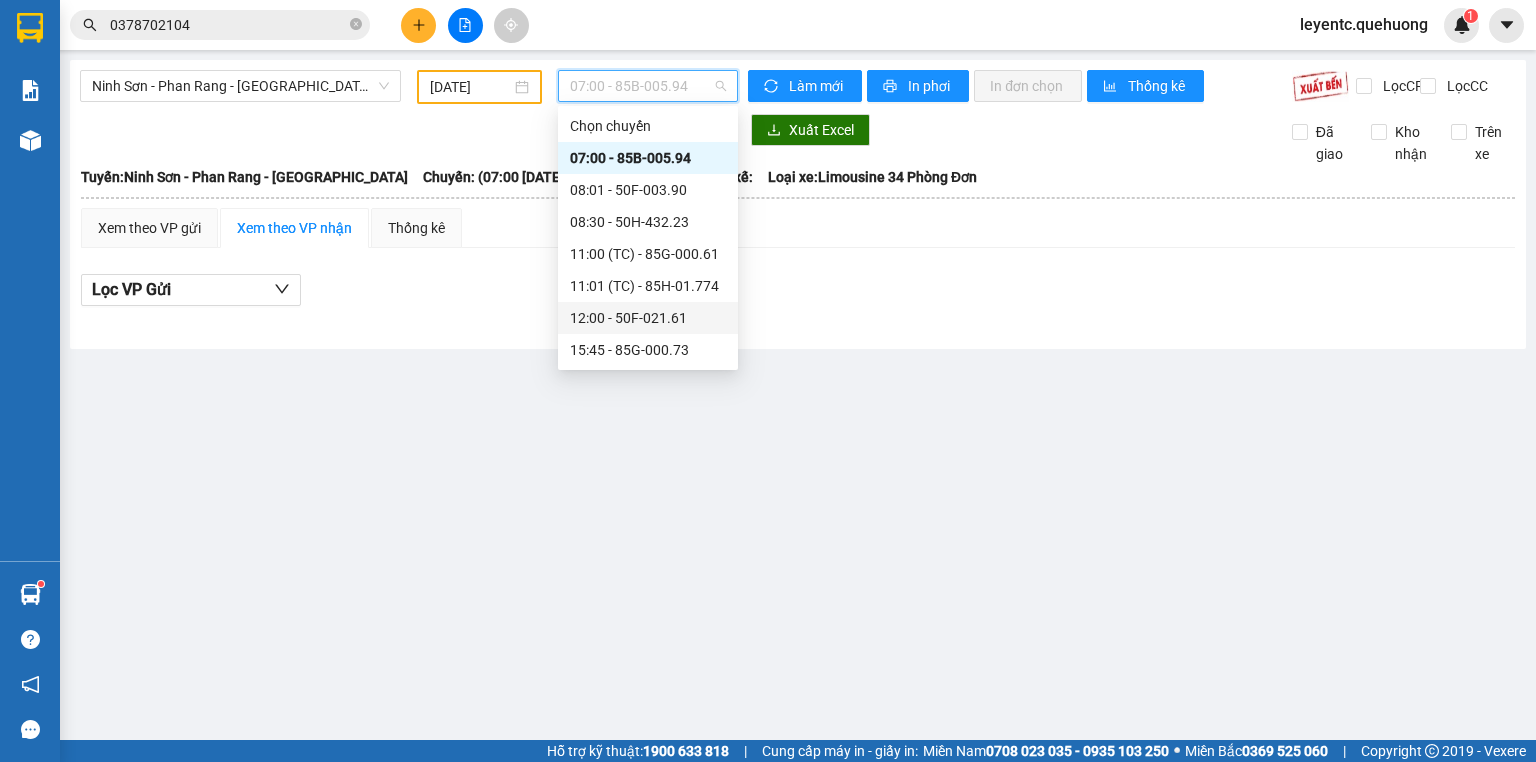 scroll, scrollTop: 160, scrollLeft: 0, axis: vertical 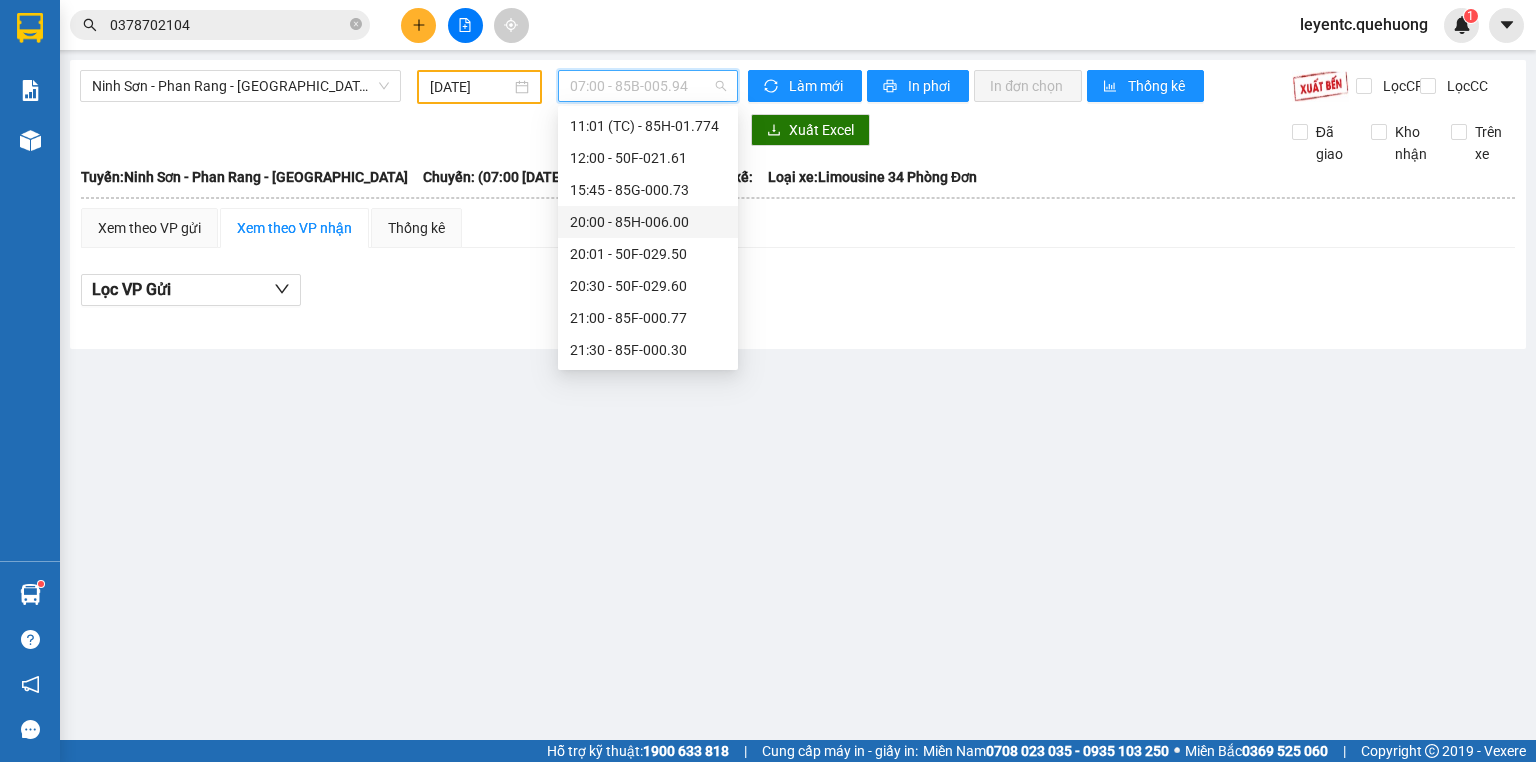 click on "20:00     - 85H-006.00" at bounding box center (648, 222) 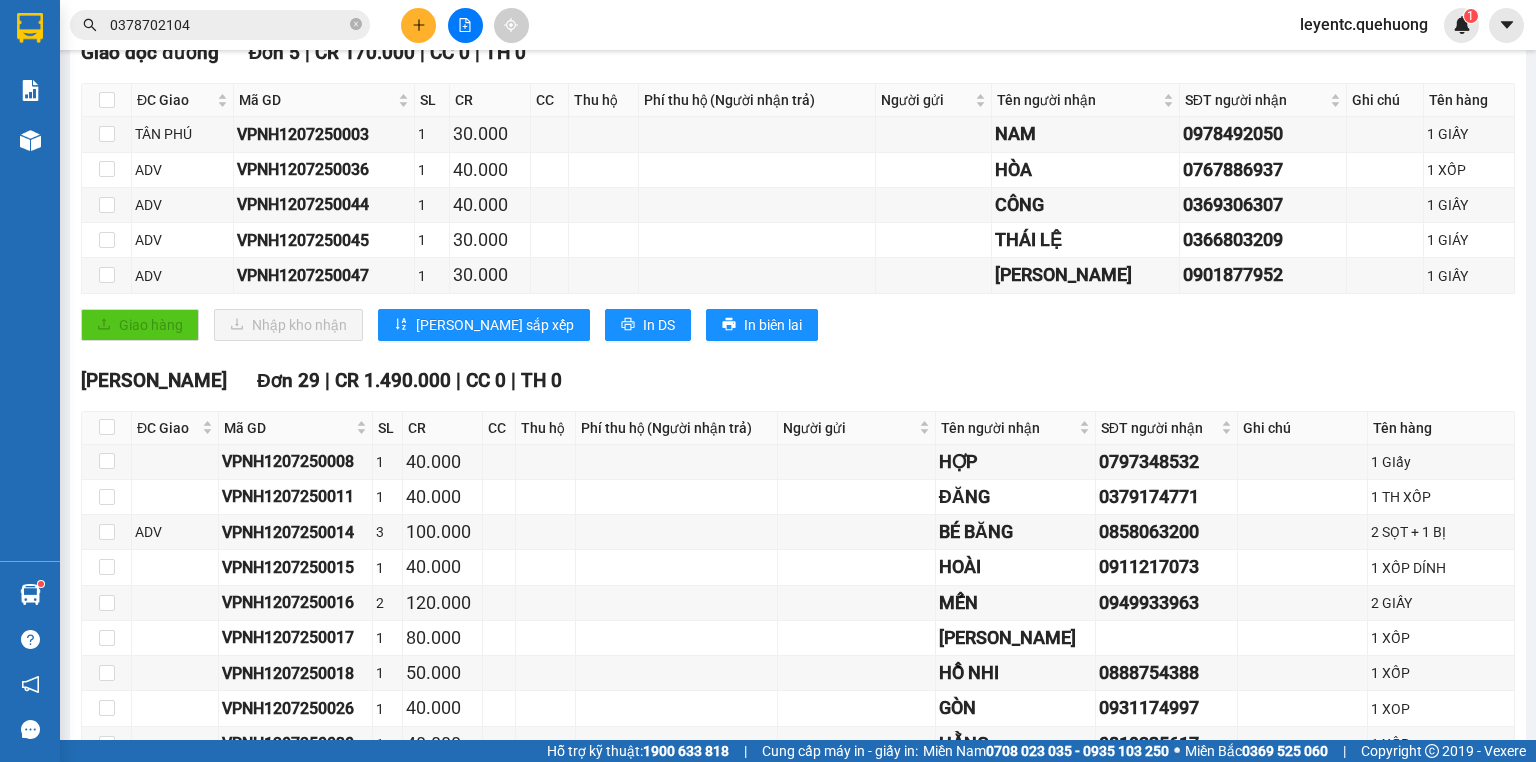 scroll, scrollTop: 0, scrollLeft: 0, axis: both 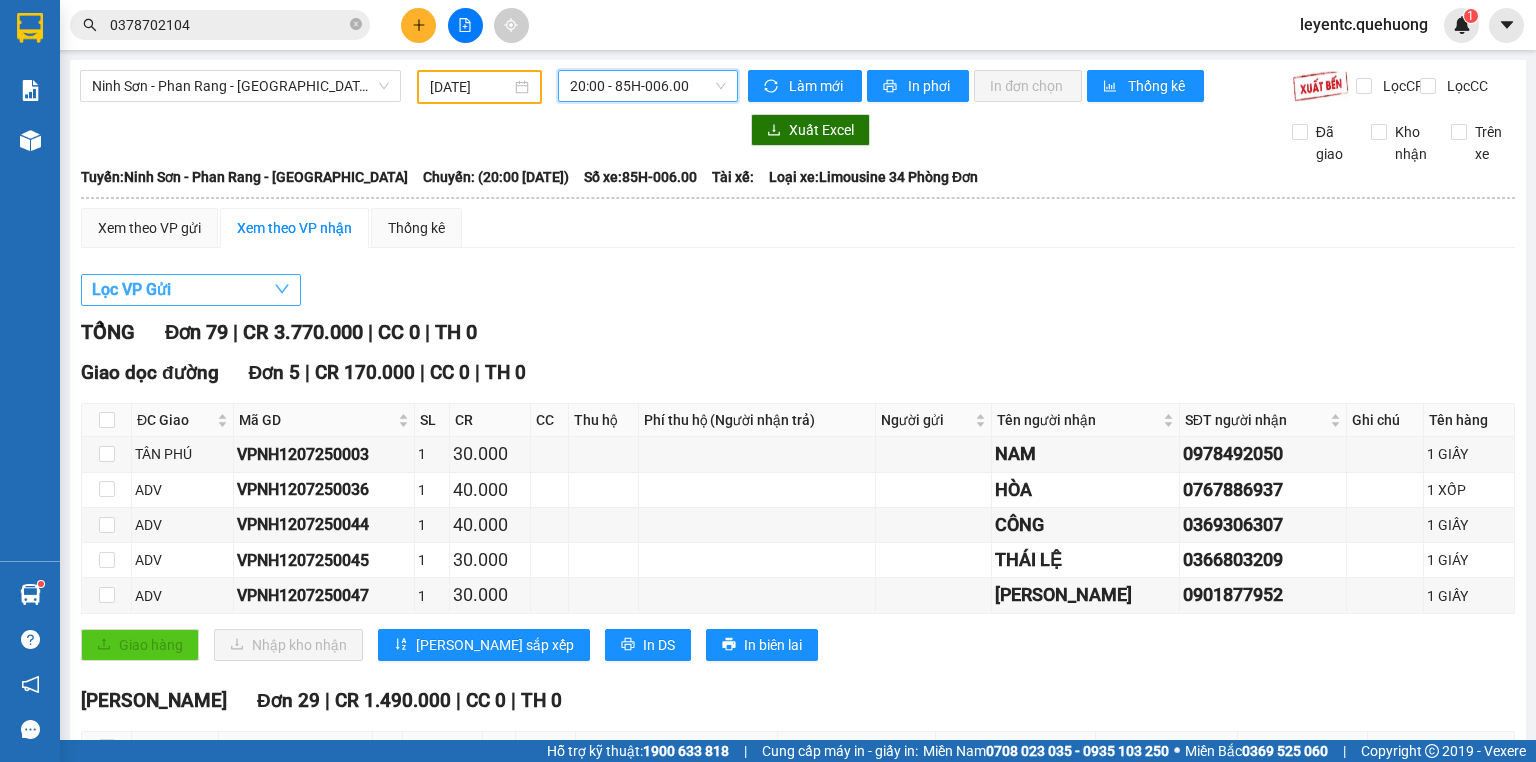 click 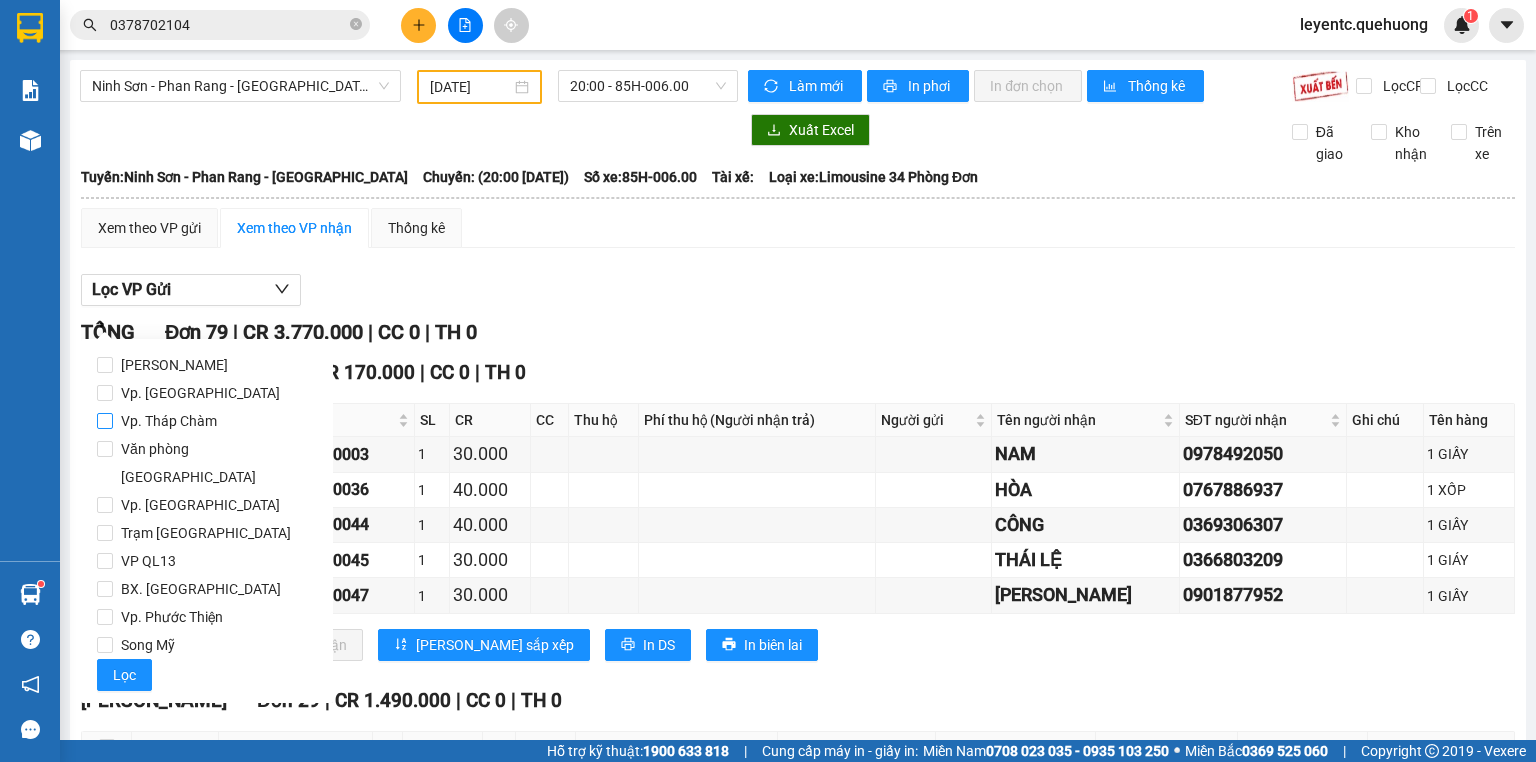 click on "Vp. Tháp Chàm" at bounding box center [169, 421] 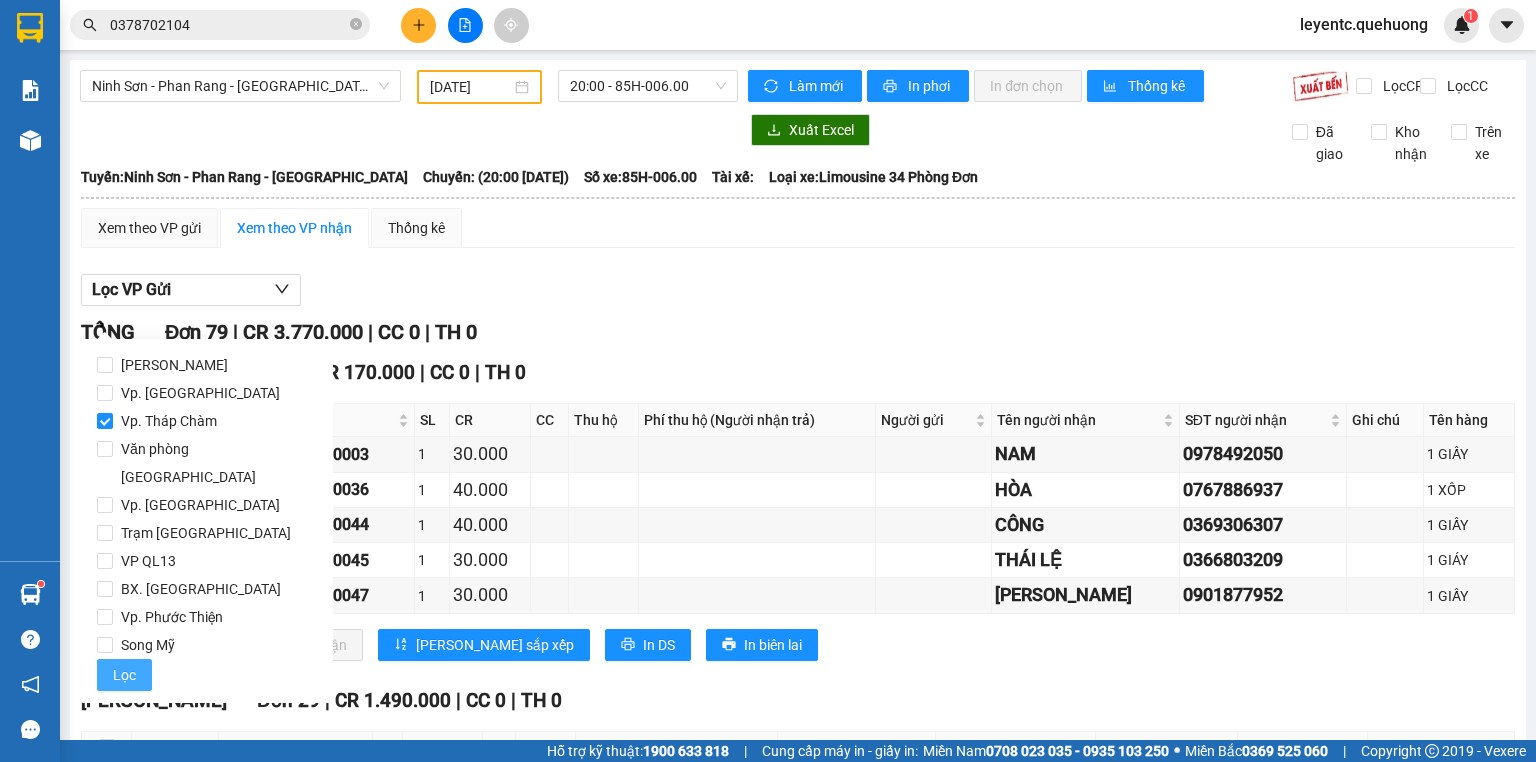 drag, startPoint x: 119, startPoint y: 648, endPoint x: 408, endPoint y: 596, distance: 293.64093 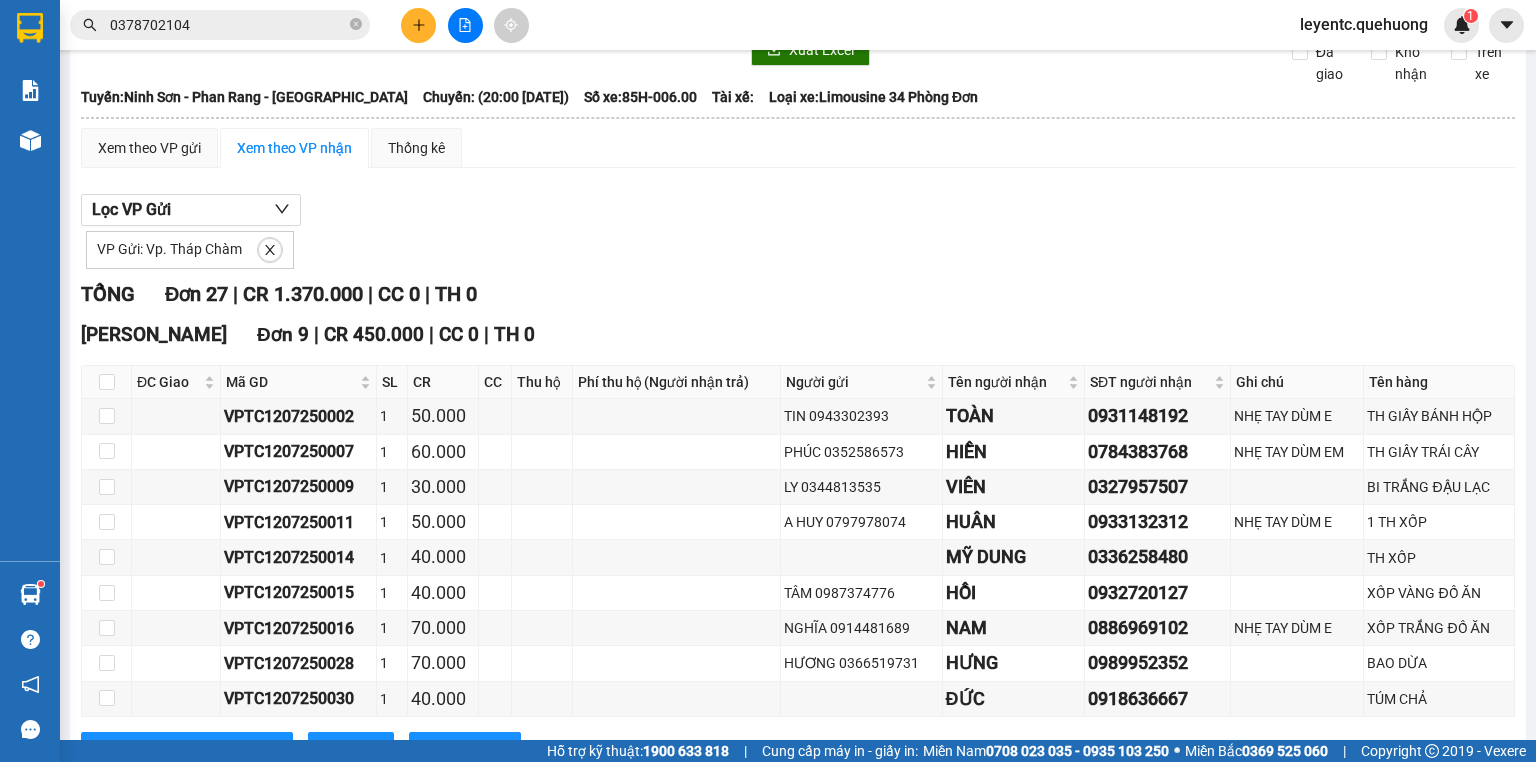 scroll, scrollTop: 160, scrollLeft: 0, axis: vertical 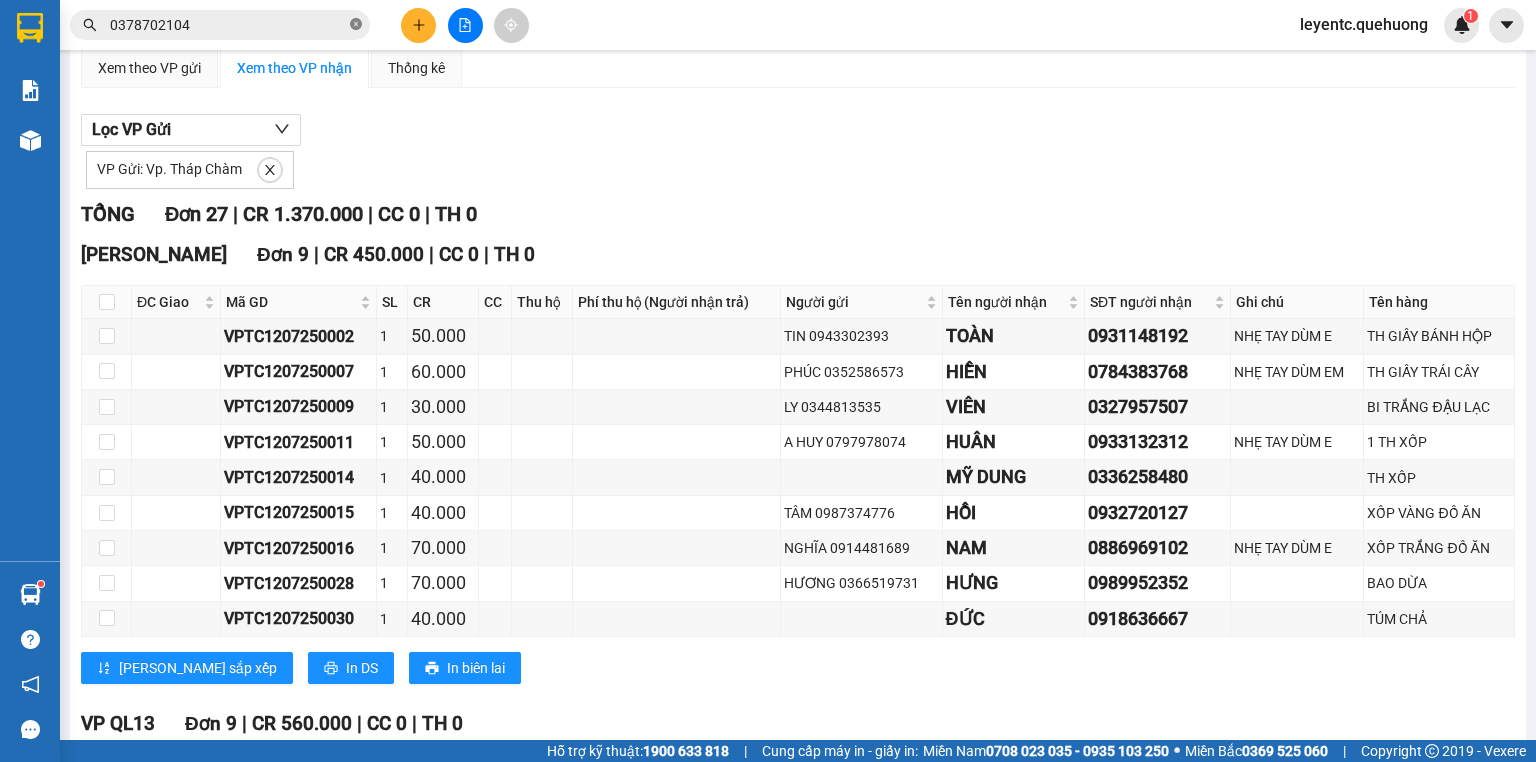click 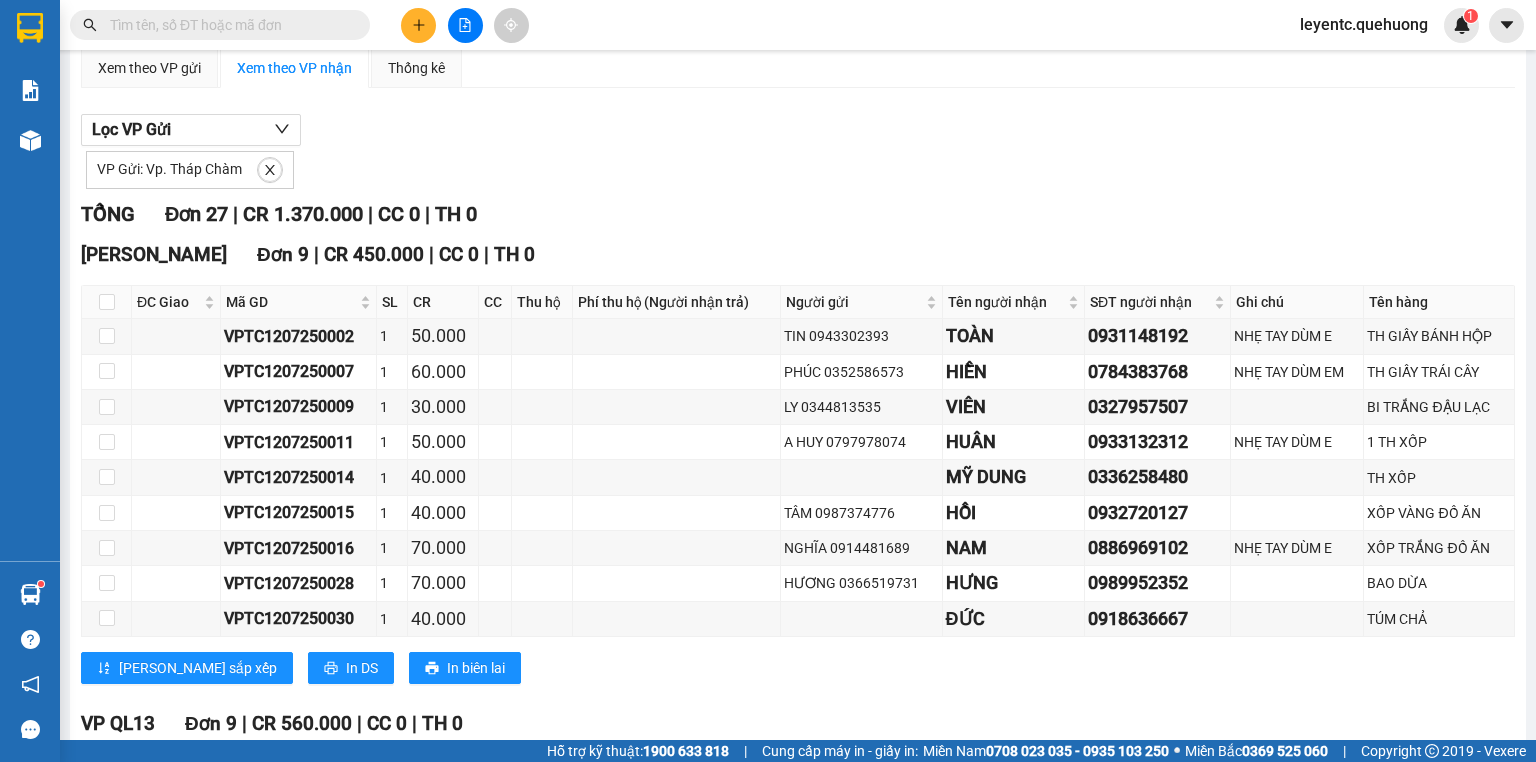 click at bounding box center [356, 25] 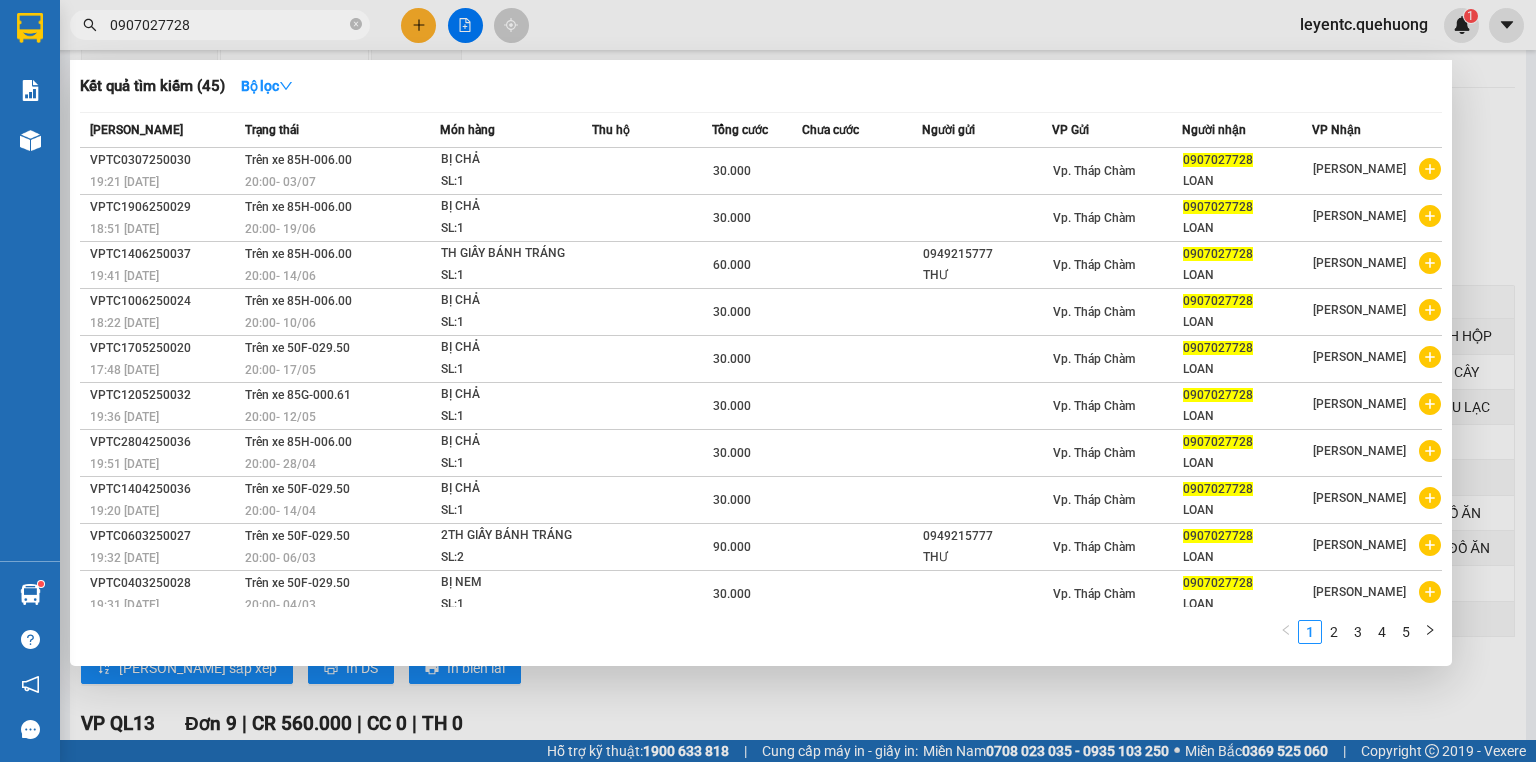 type on "0907027728" 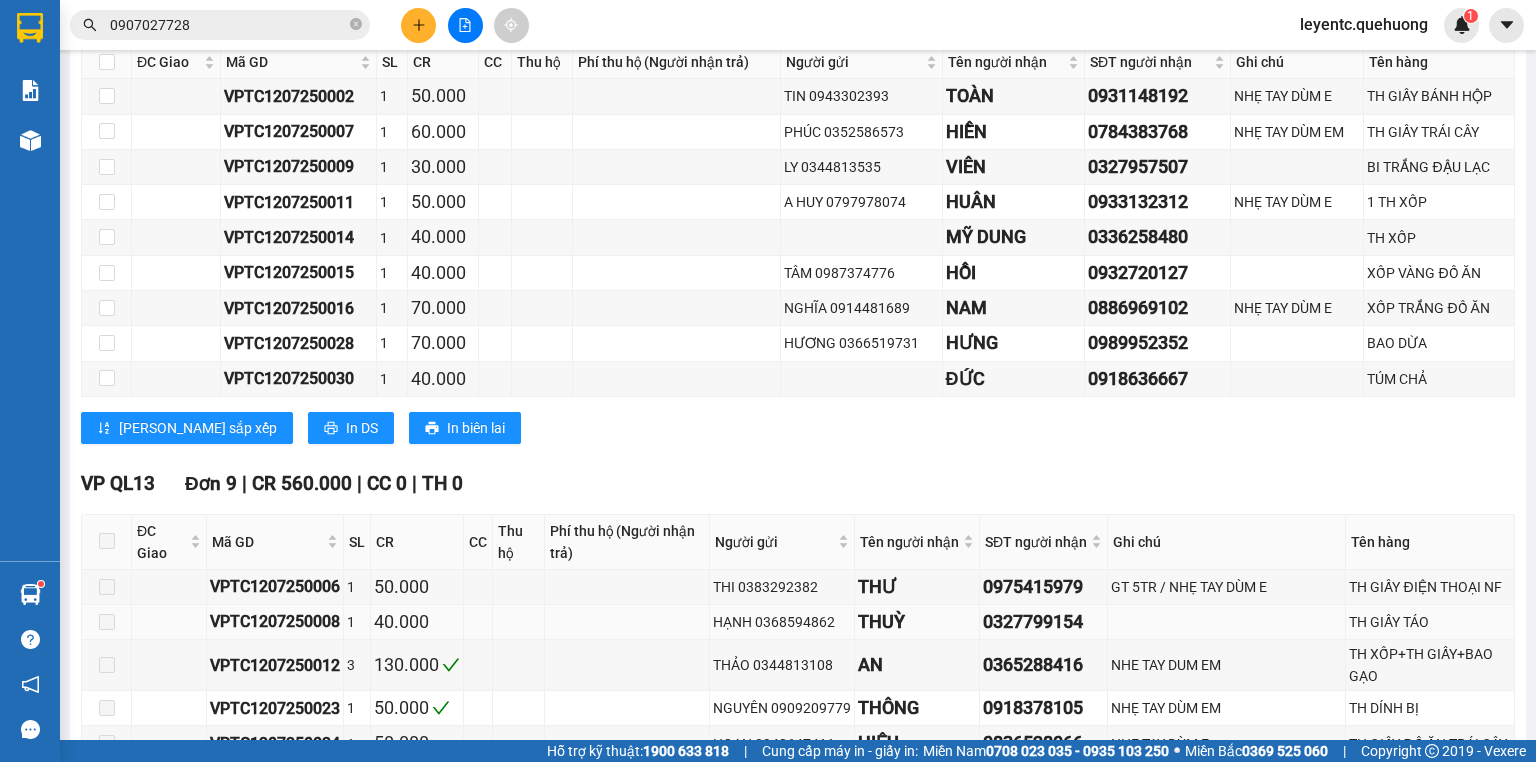 scroll, scrollTop: 160, scrollLeft: 0, axis: vertical 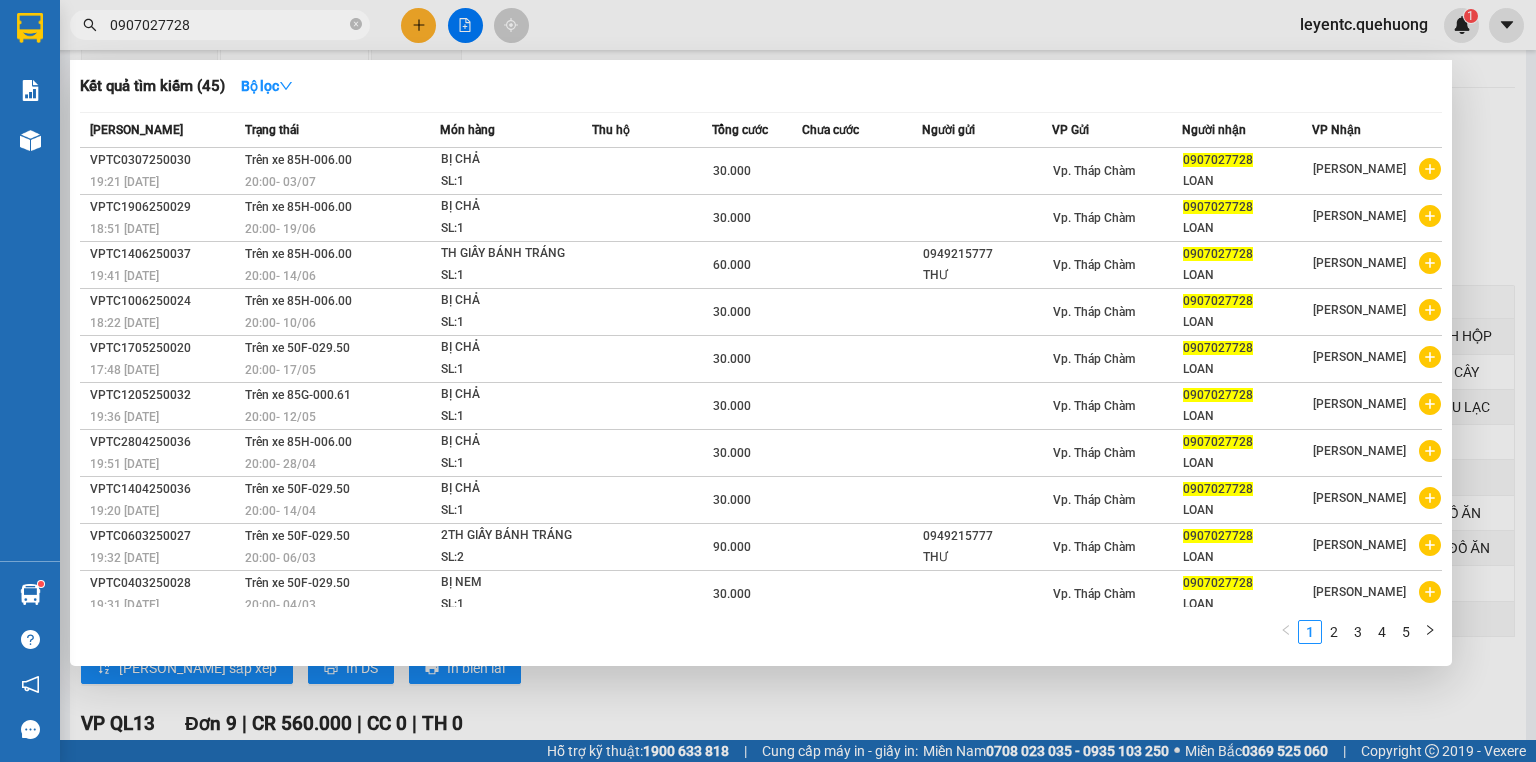 click on "0907027728" at bounding box center [228, 25] 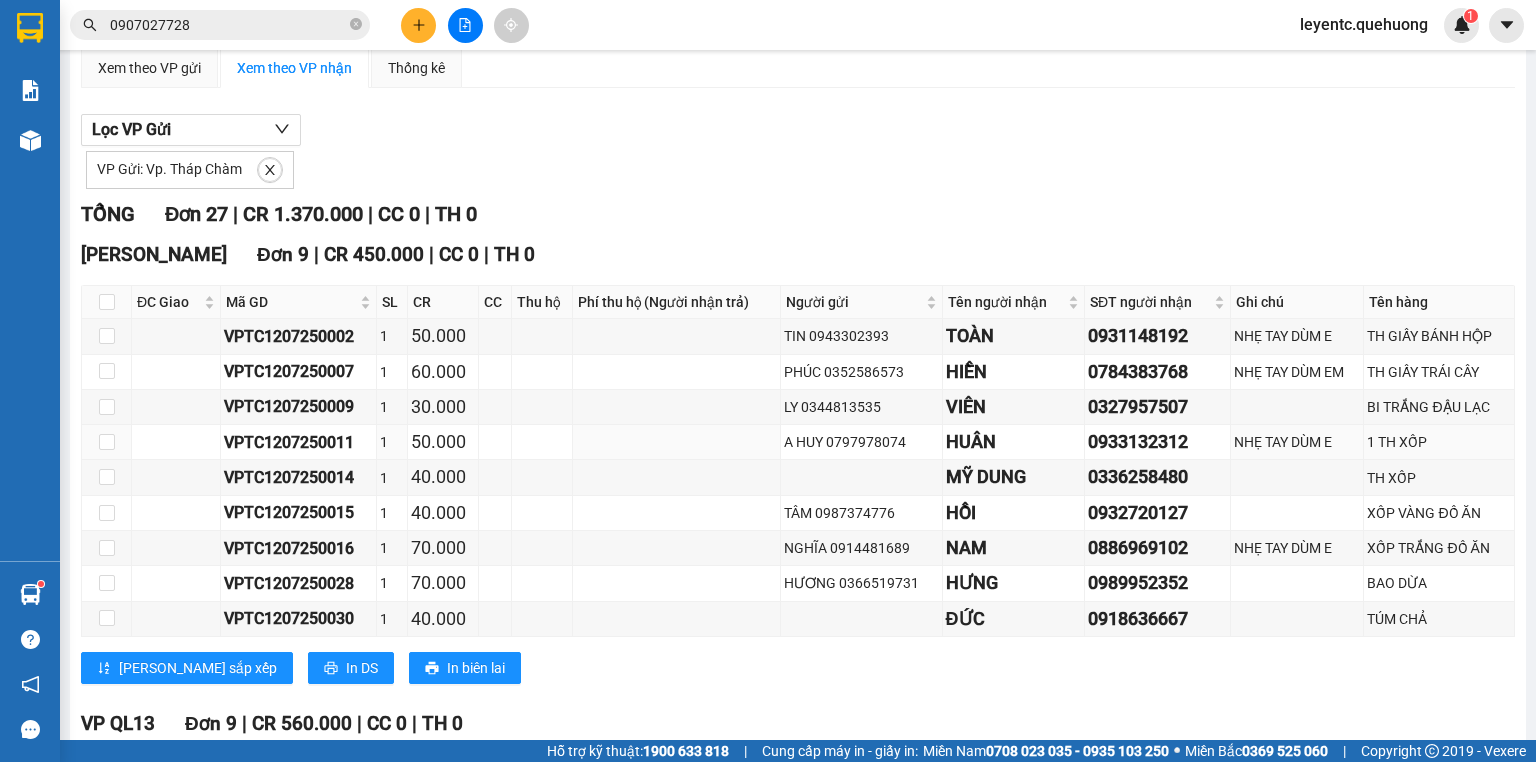 scroll, scrollTop: 0, scrollLeft: 0, axis: both 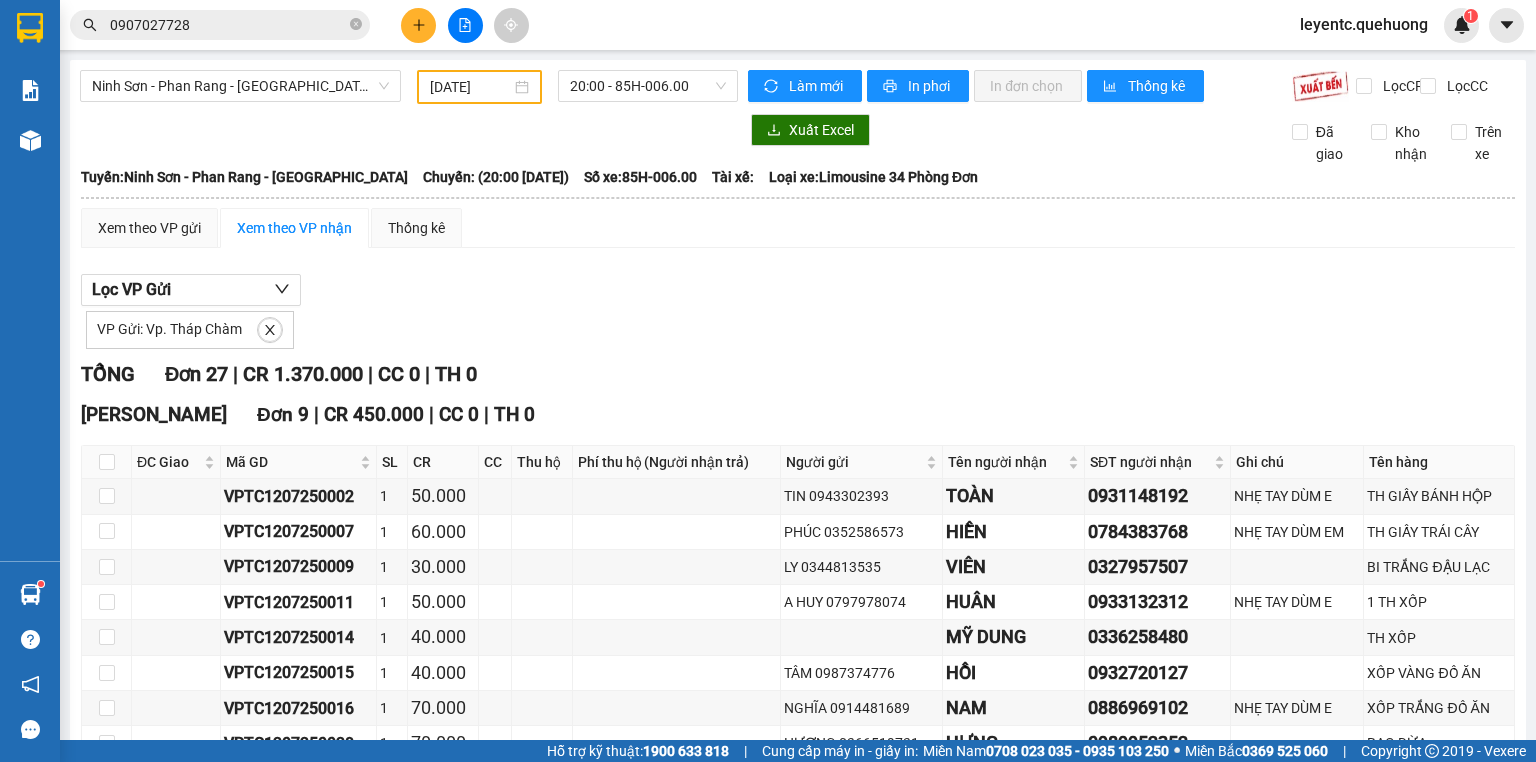 click on "An [PERSON_NAME]   9 | CR   450.000 | CC   0 | TH   0" at bounding box center (798, 415) 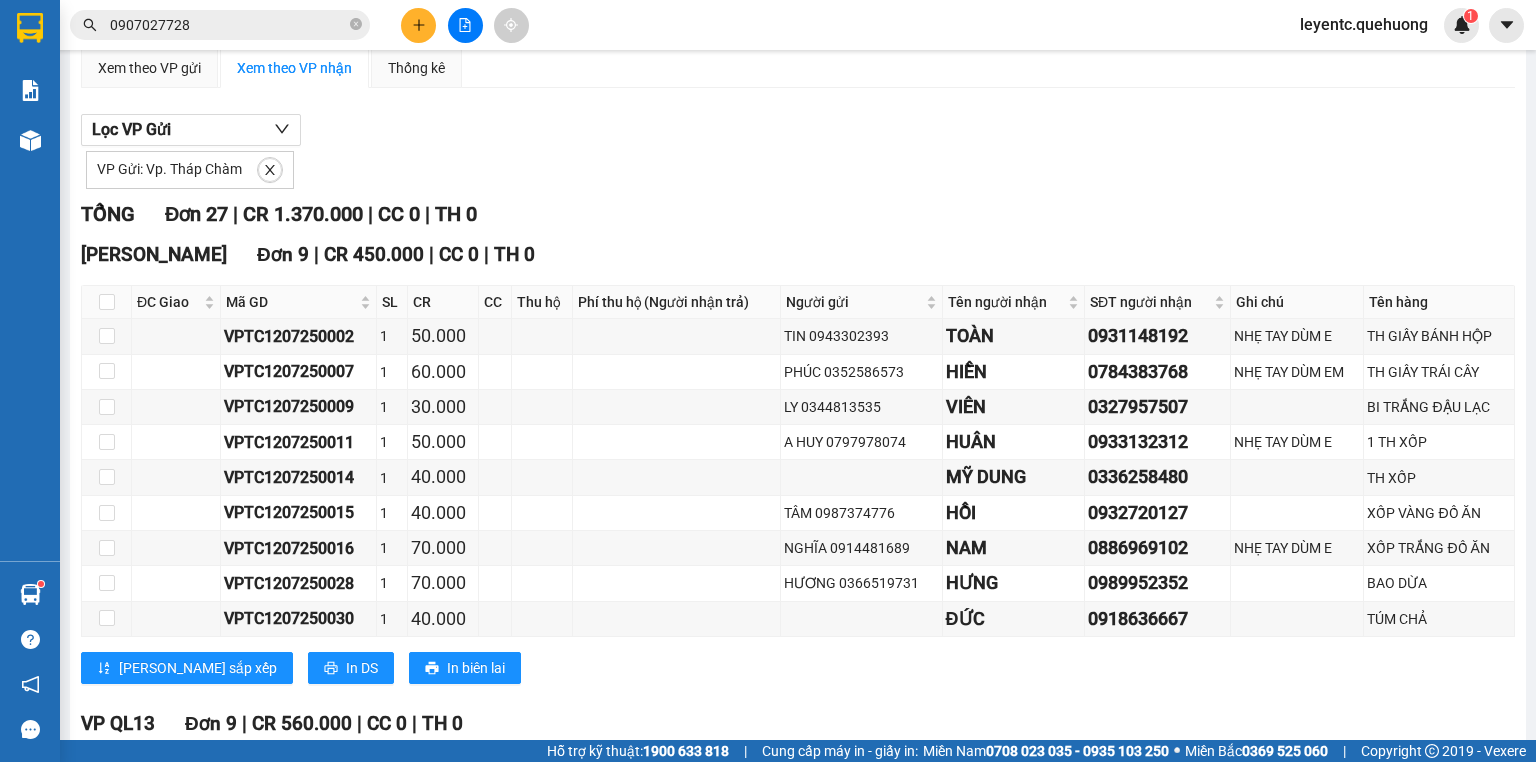 scroll, scrollTop: 80, scrollLeft: 0, axis: vertical 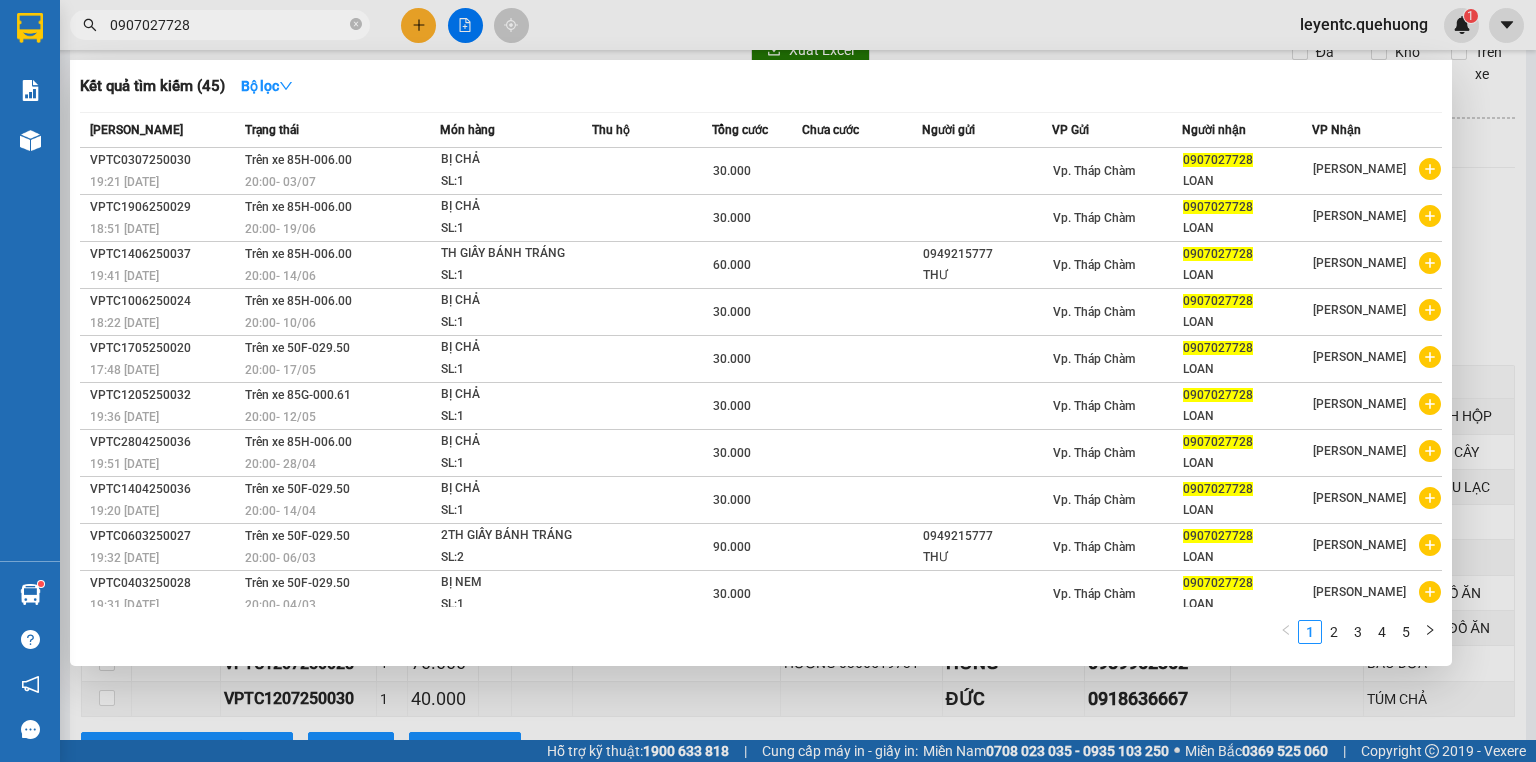 click on "0907027728" at bounding box center [228, 25] 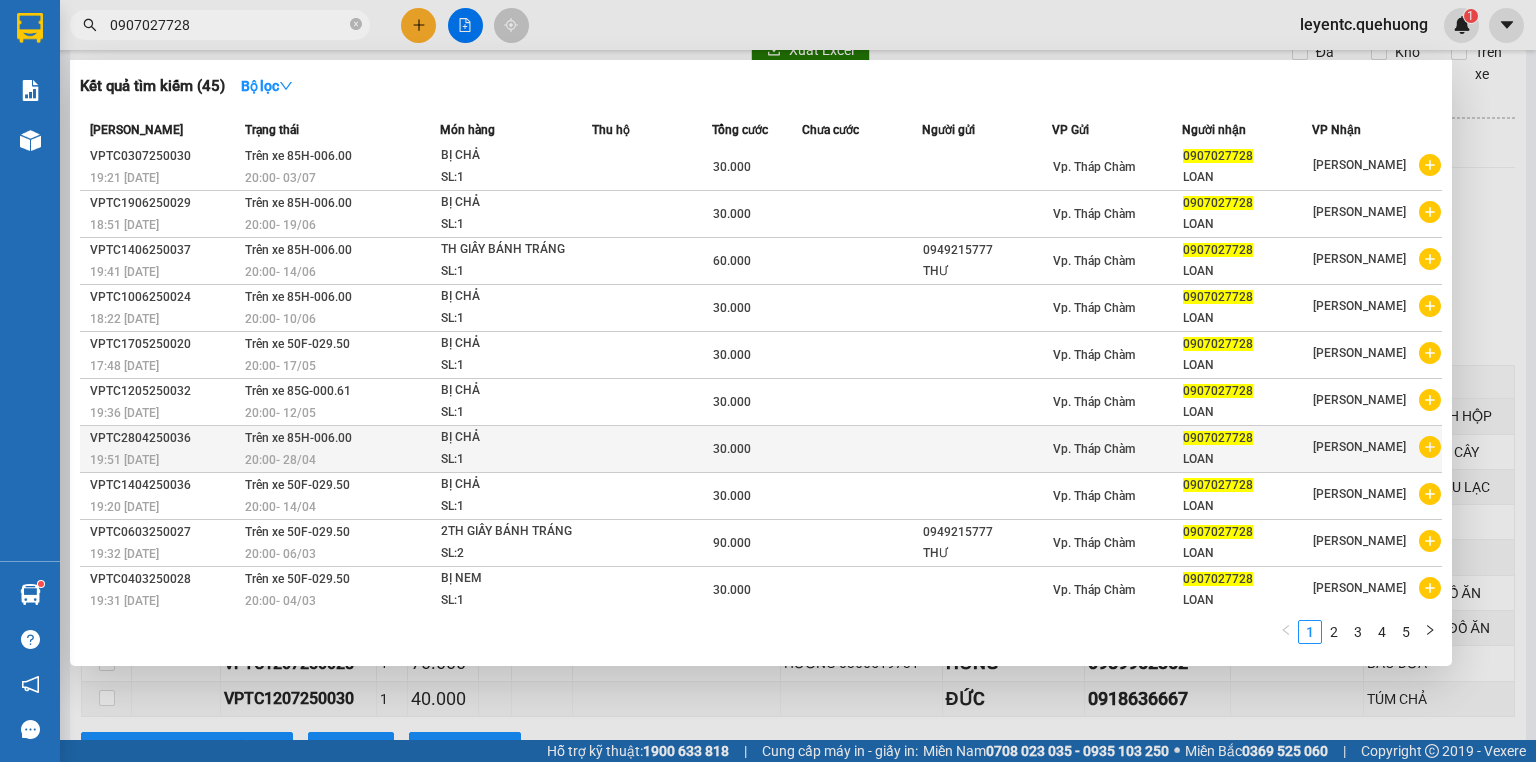 scroll, scrollTop: 0, scrollLeft: 0, axis: both 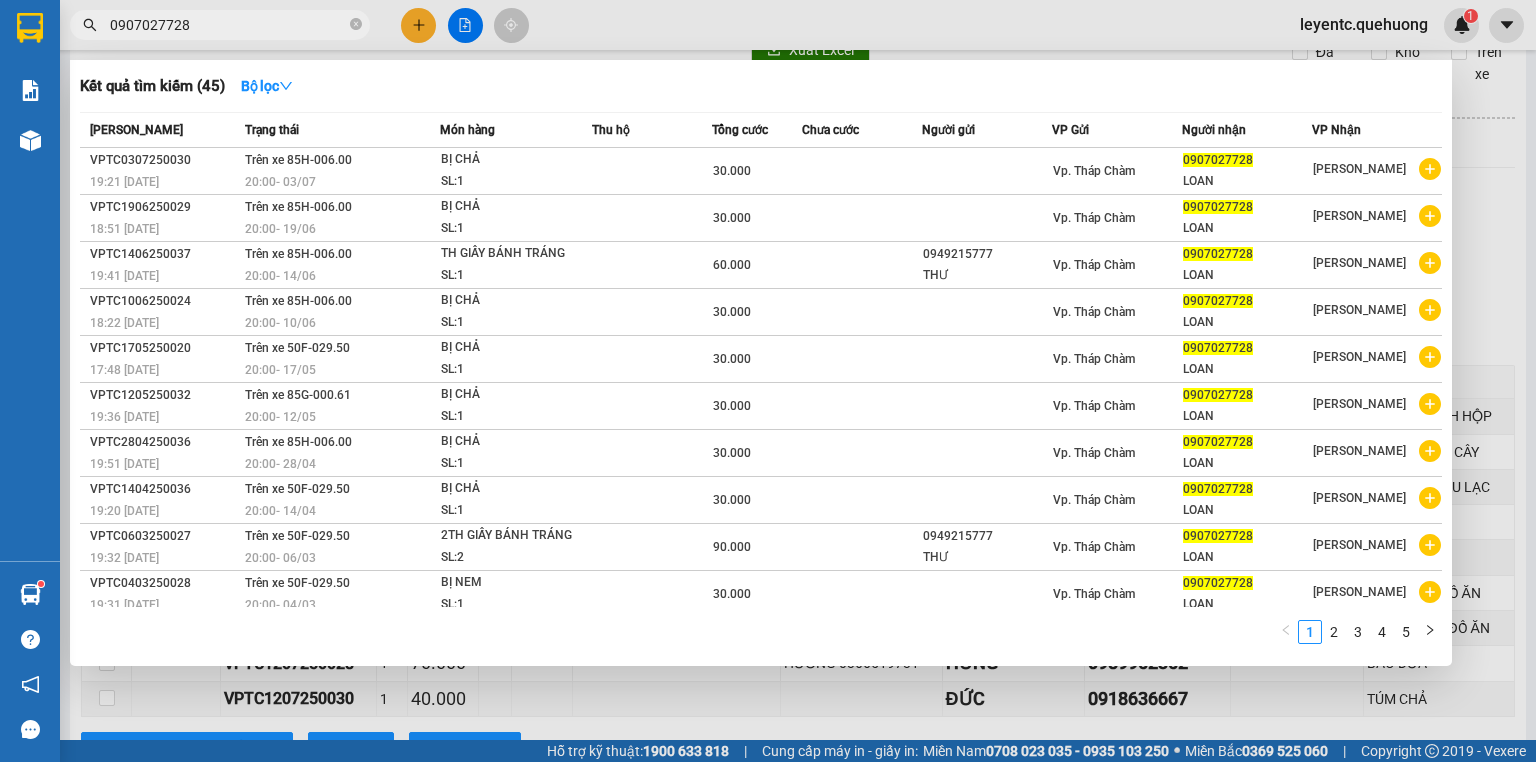click at bounding box center [768, 381] 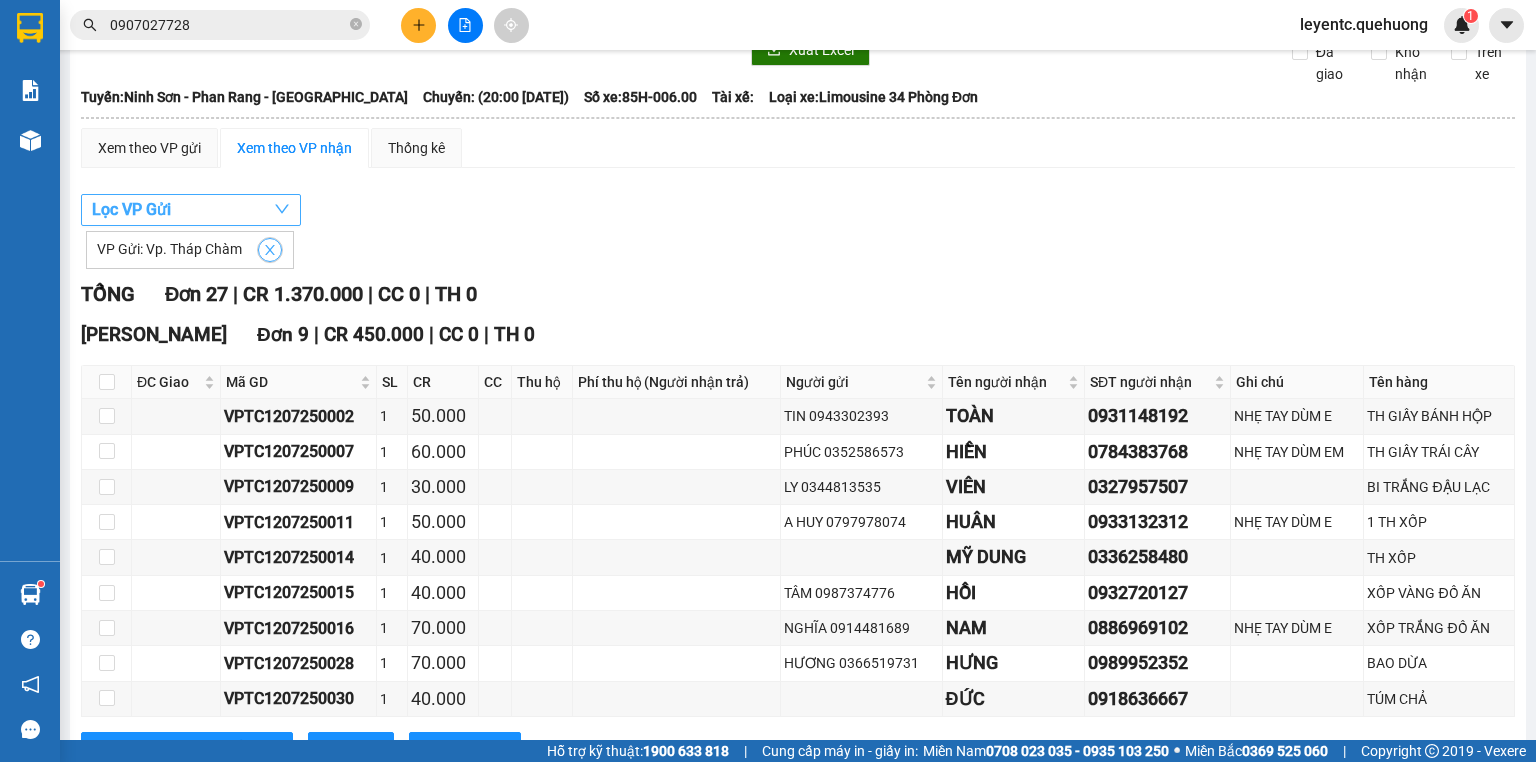 drag, startPoint x: 268, startPoint y: 268, endPoint x: 116, endPoint y: 237, distance: 155.12898 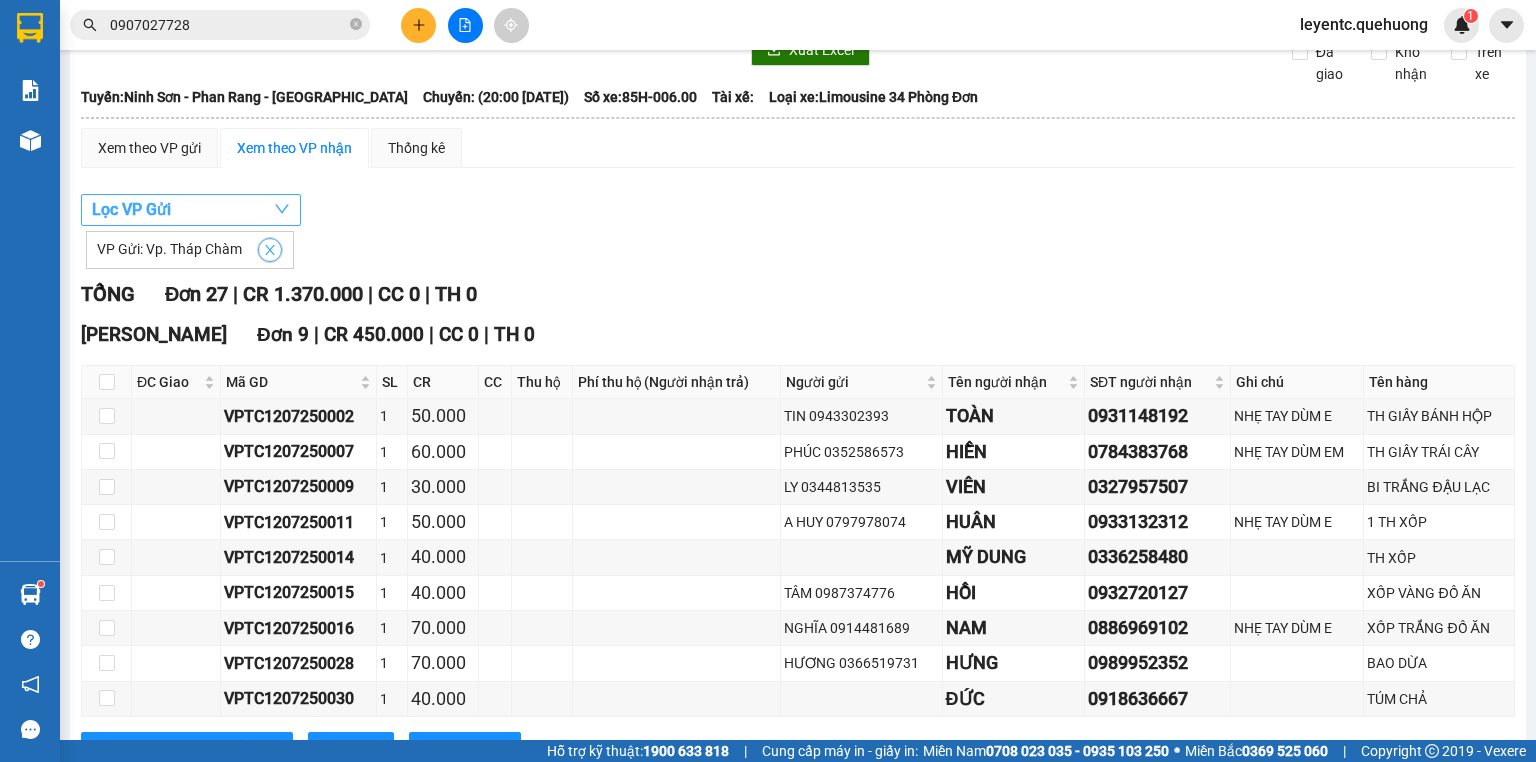 click 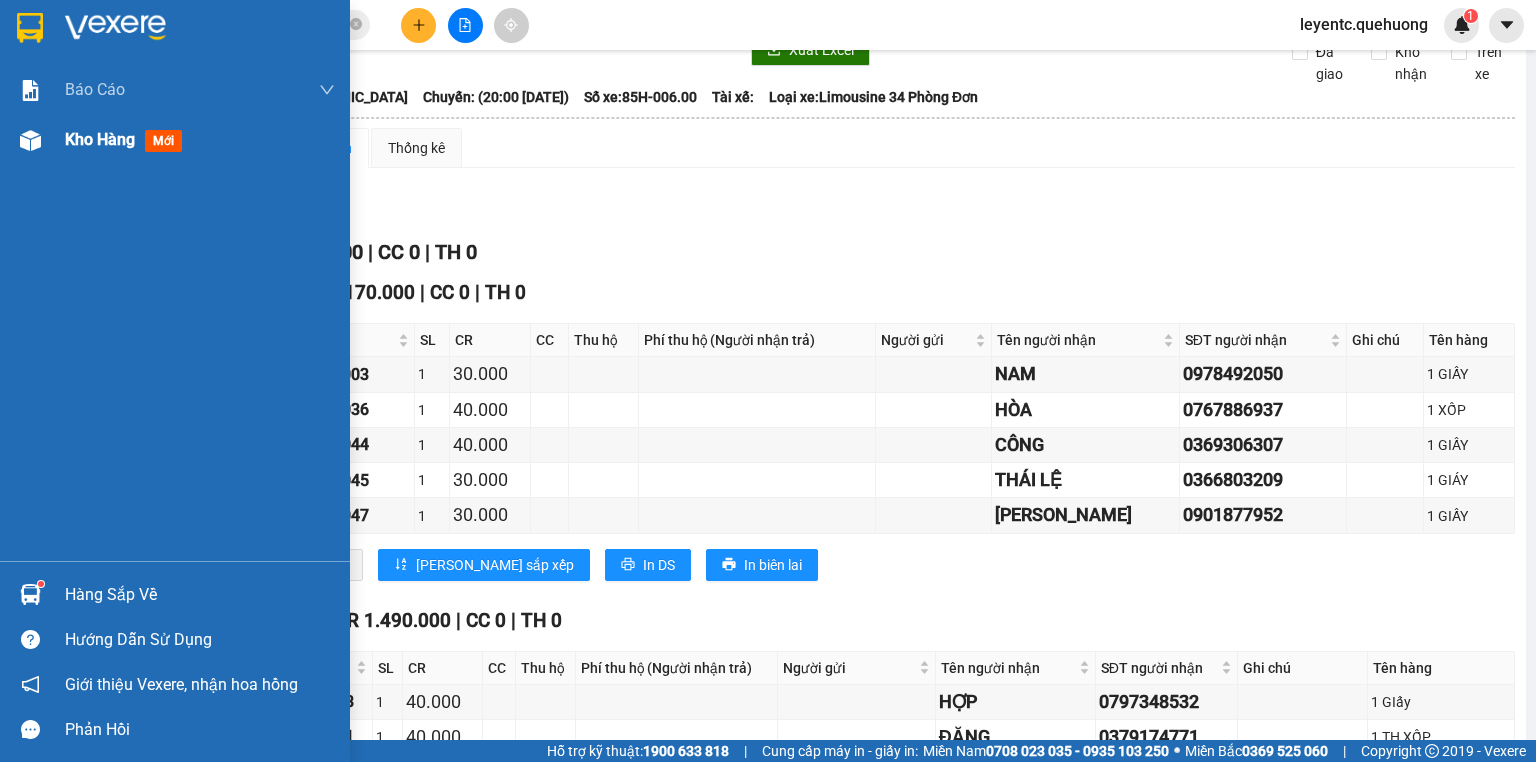 click at bounding box center (30, 140) 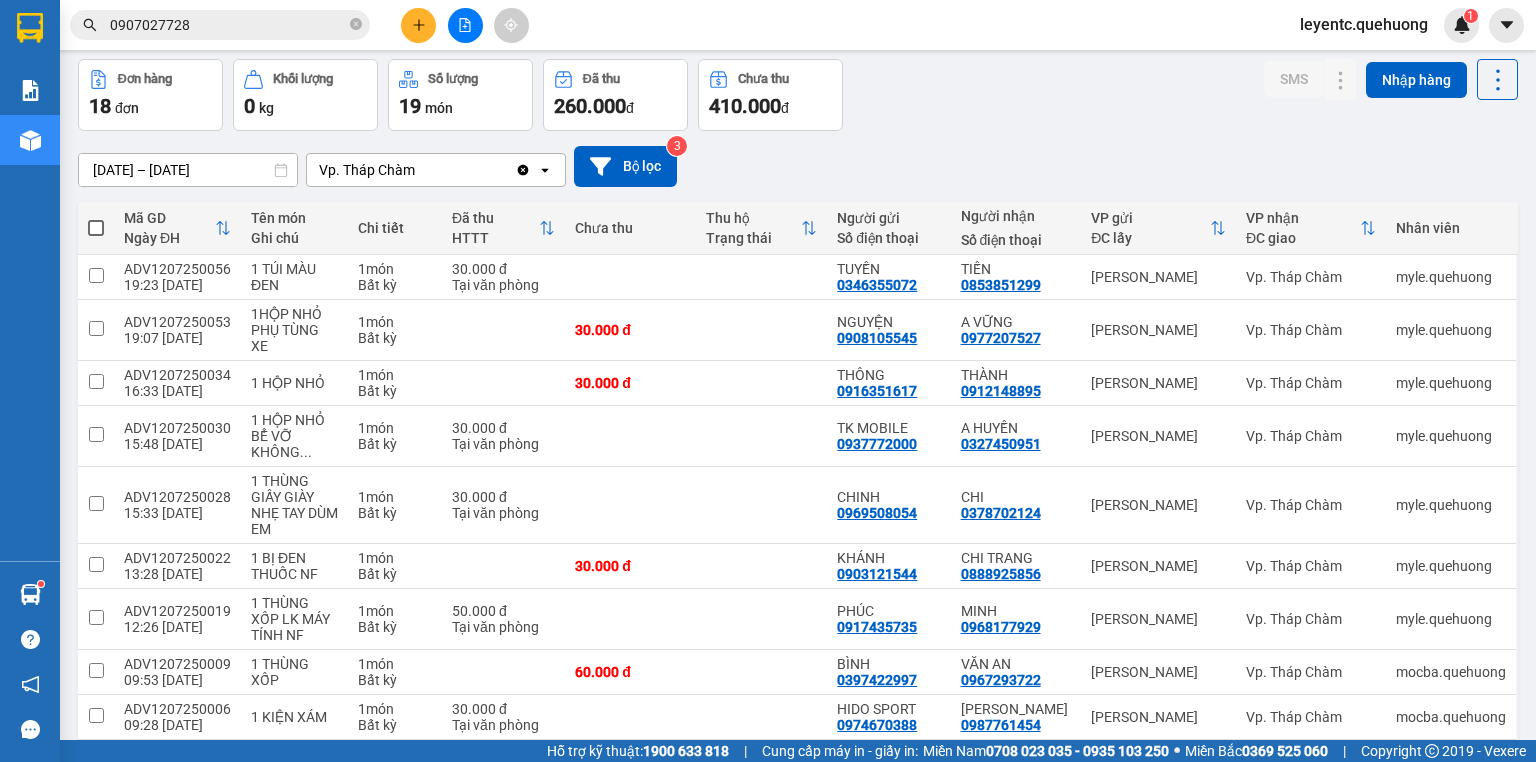 scroll, scrollTop: 0, scrollLeft: 0, axis: both 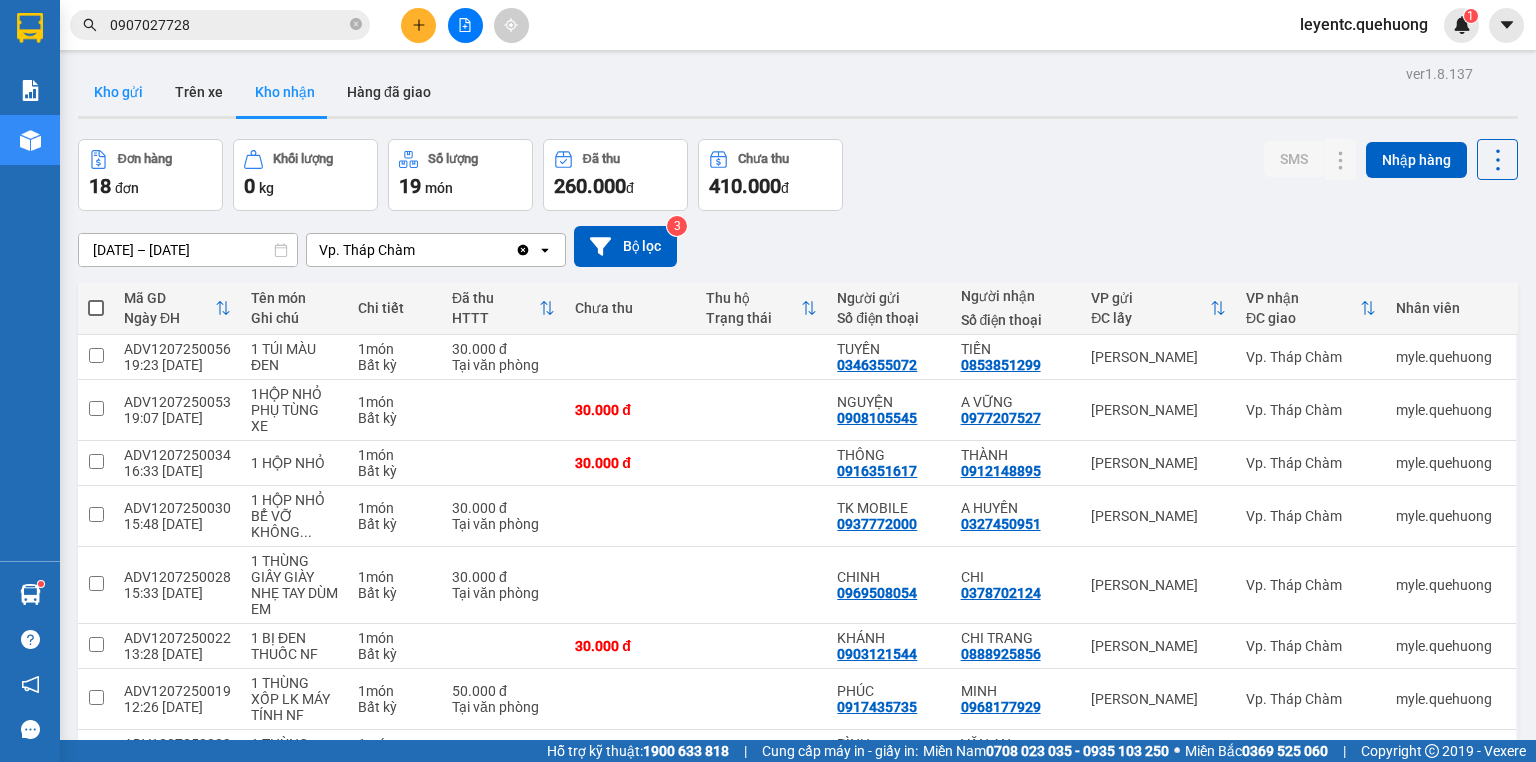 click on "Kho gửi" at bounding box center (118, 92) 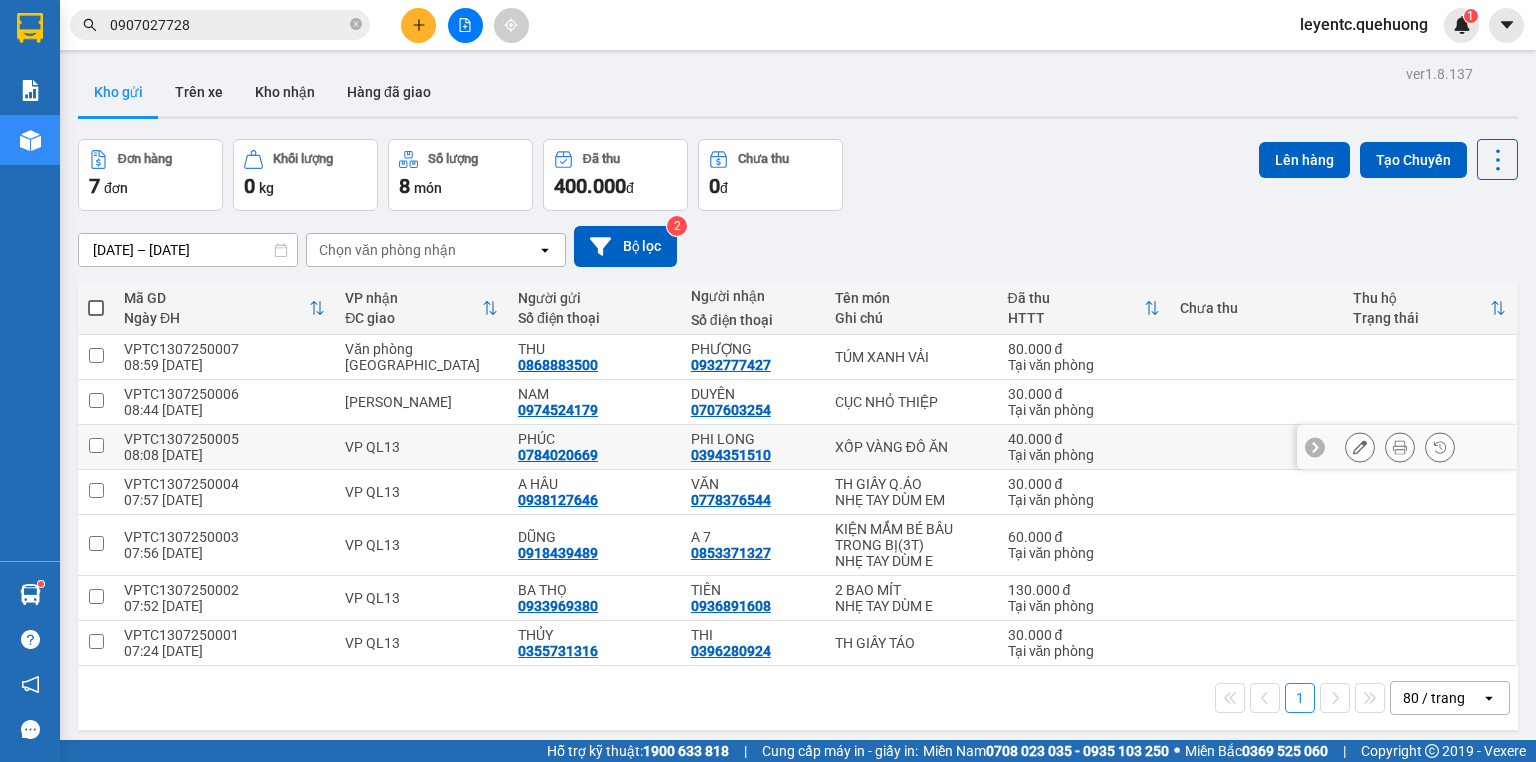click at bounding box center [96, 445] 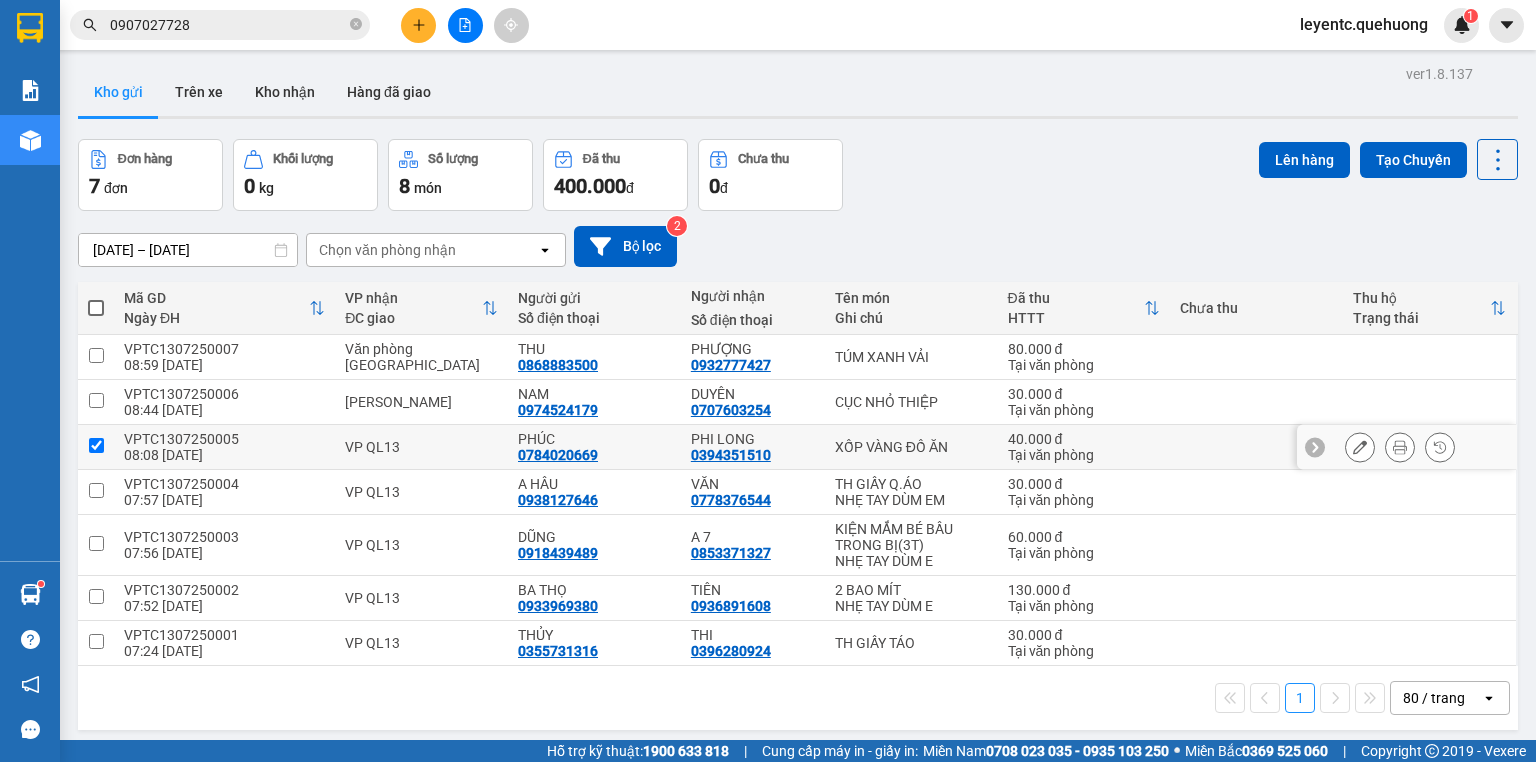 checkbox on "true" 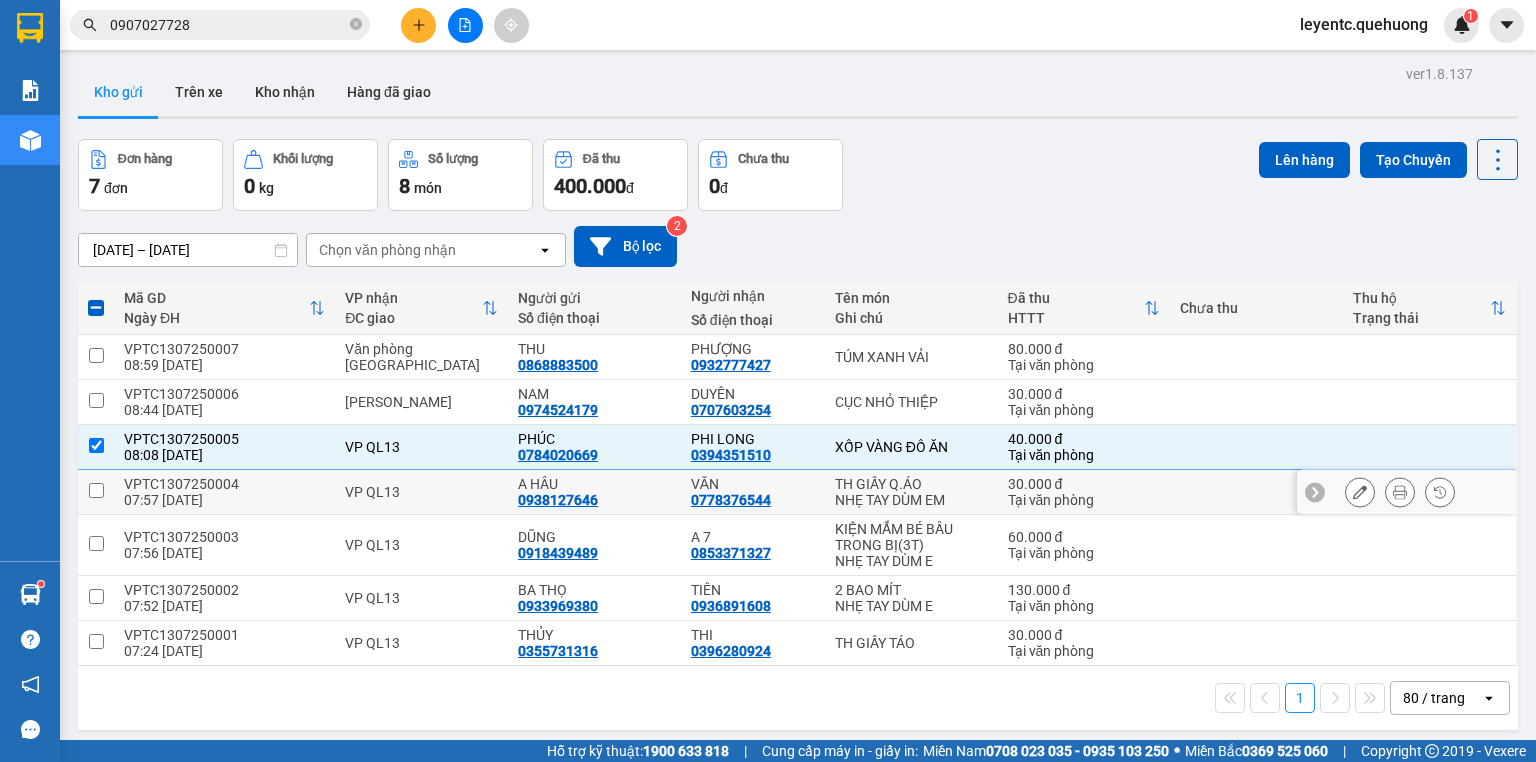 click at bounding box center (96, 490) 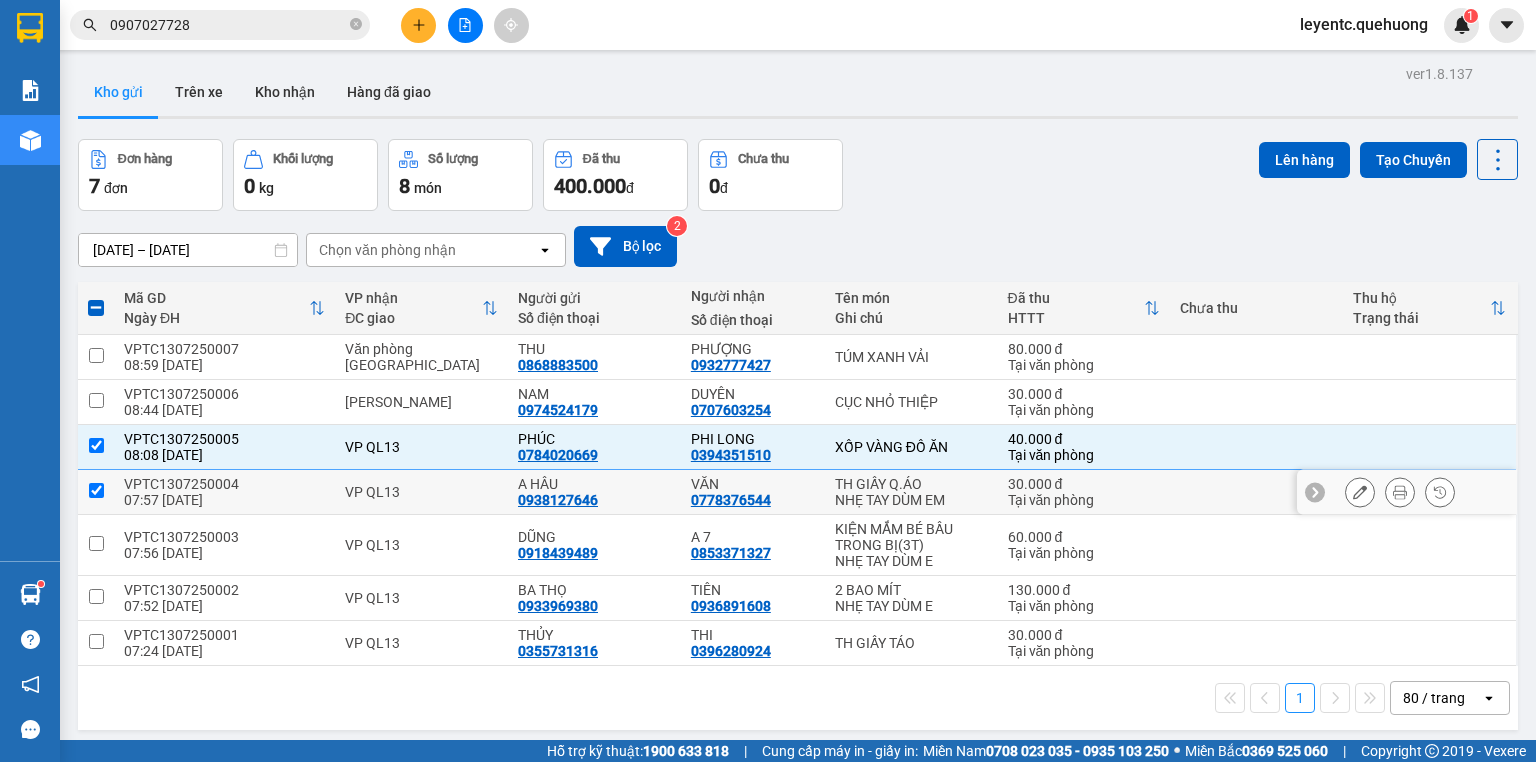 checkbox on "true" 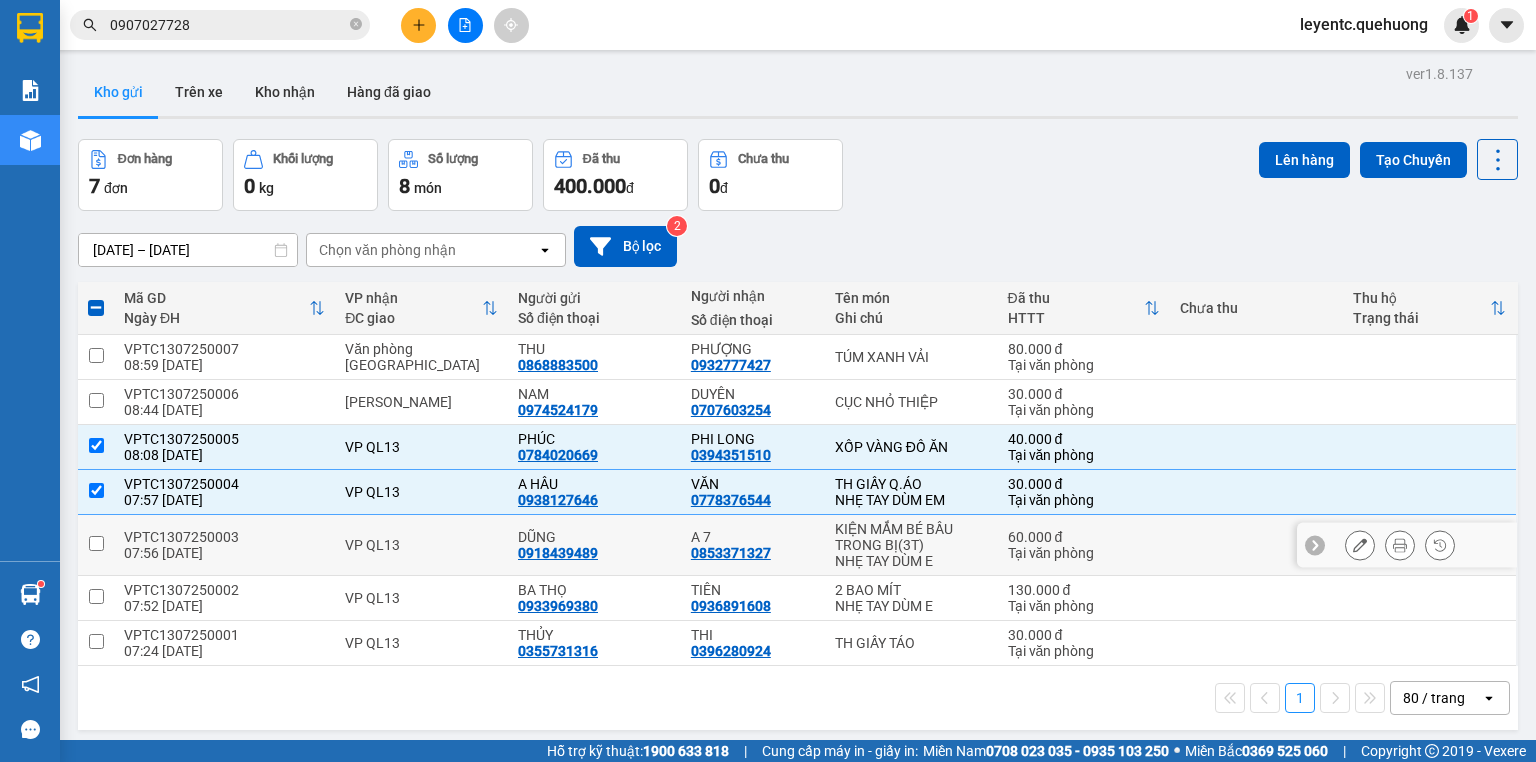 click at bounding box center (96, 545) 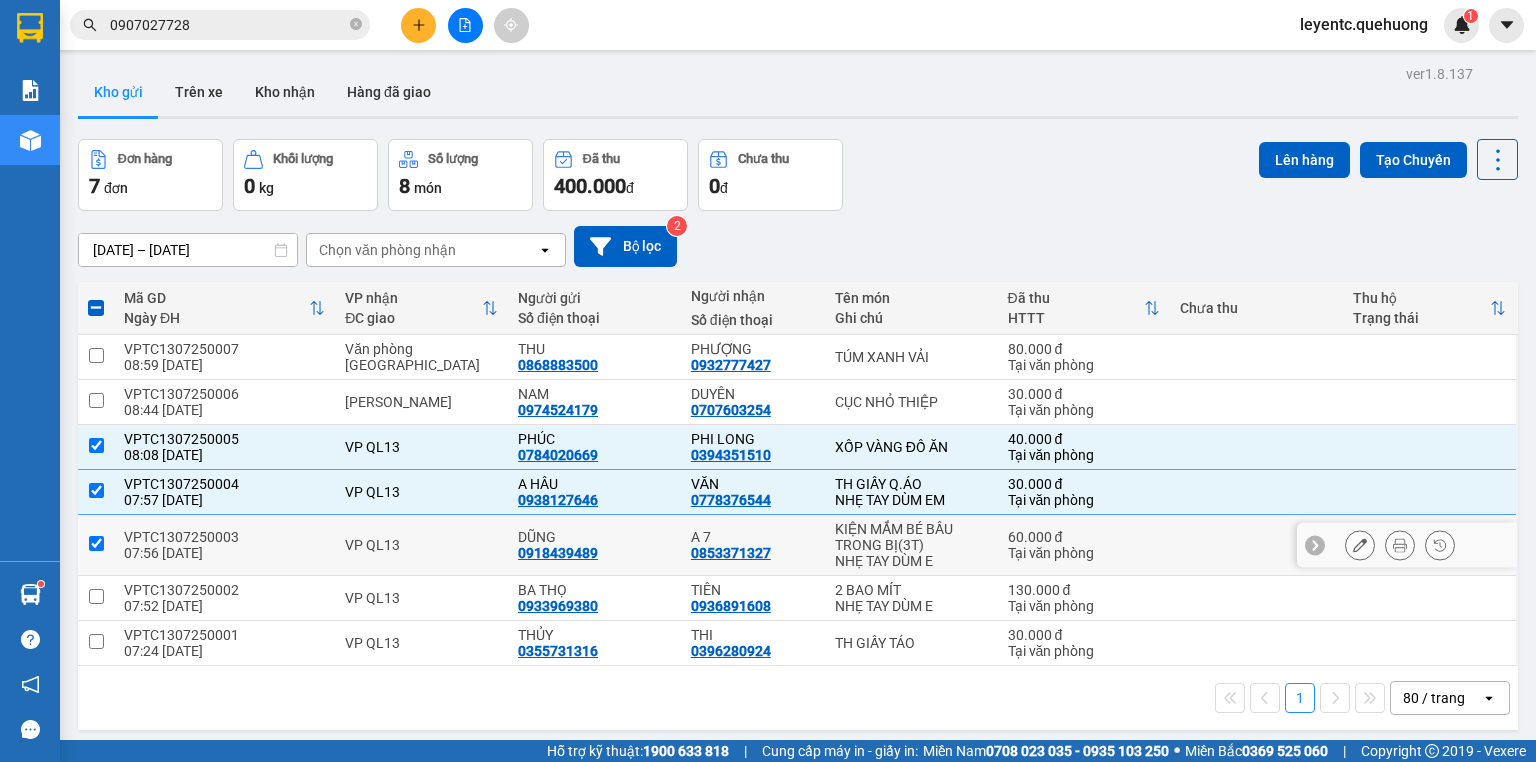 checkbox on "true" 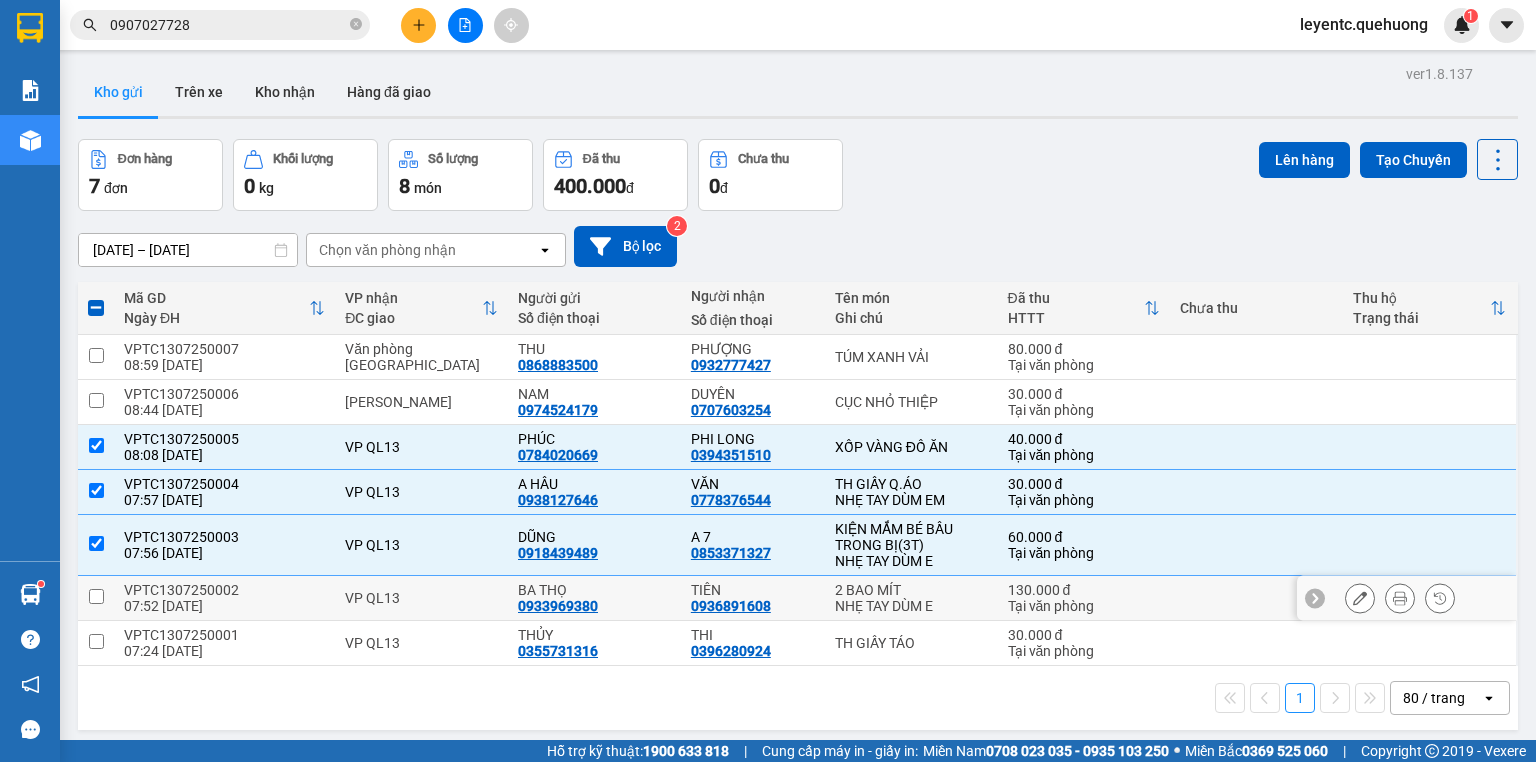 click at bounding box center [96, 596] 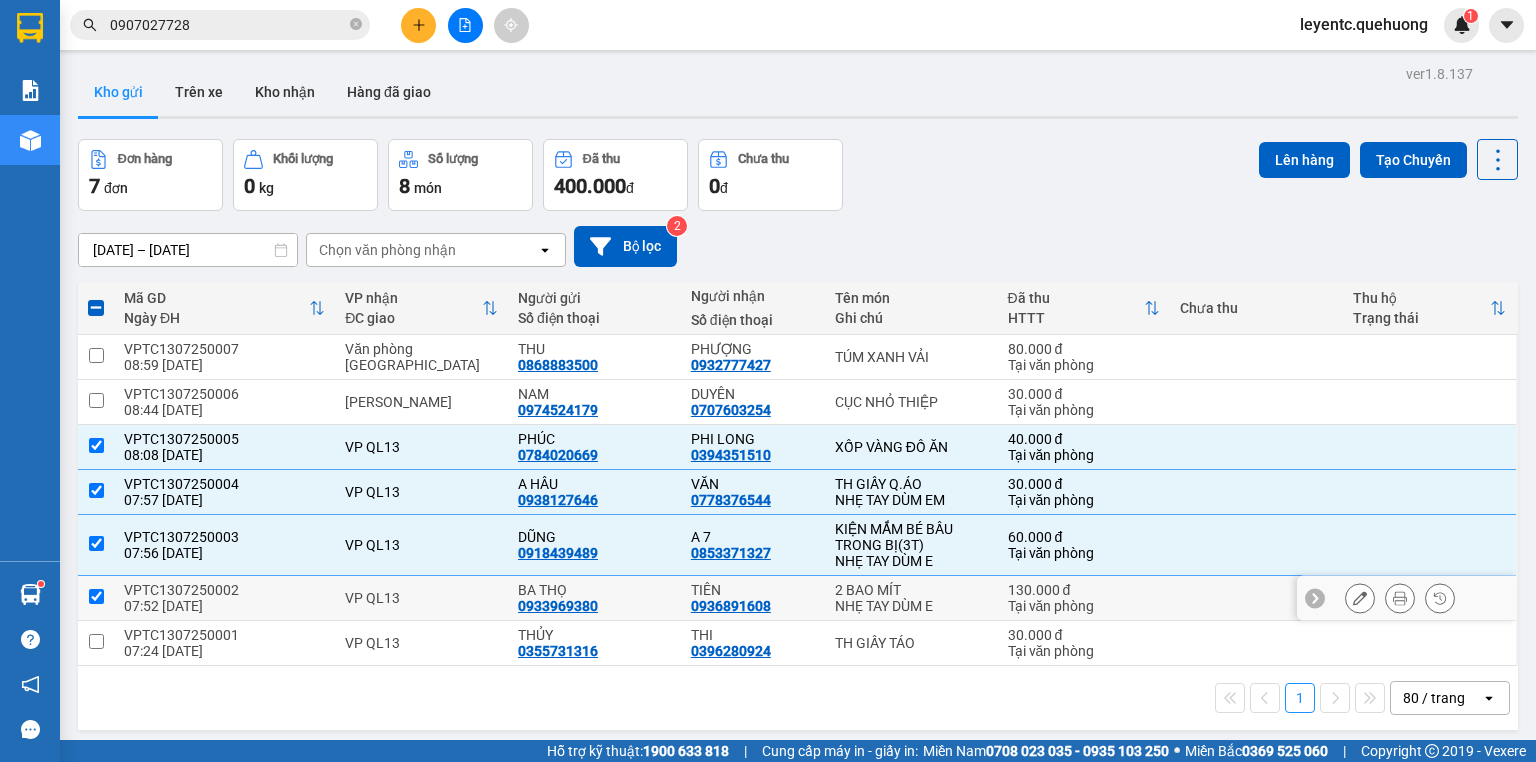 checkbox on "true" 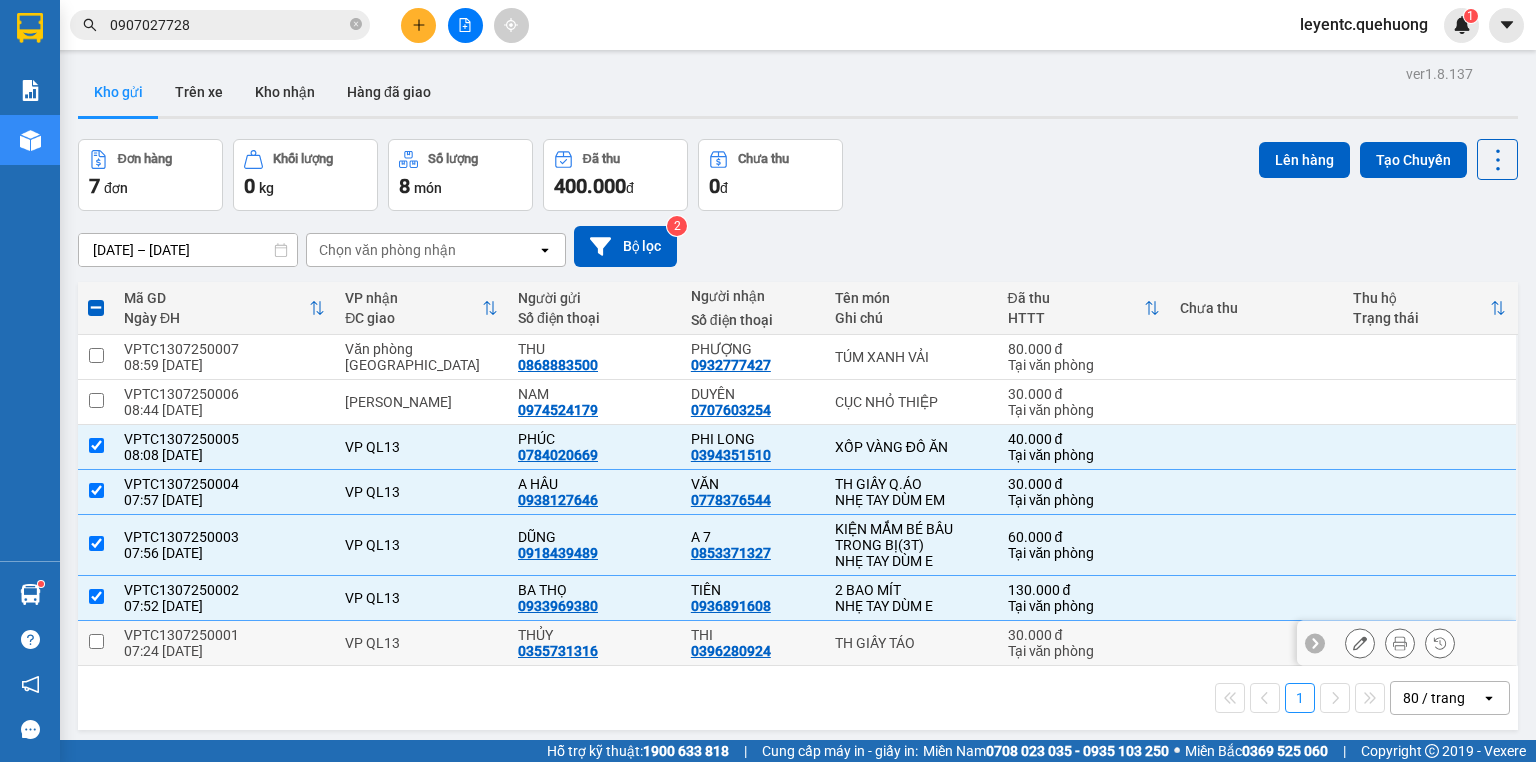 click at bounding box center (96, 643) 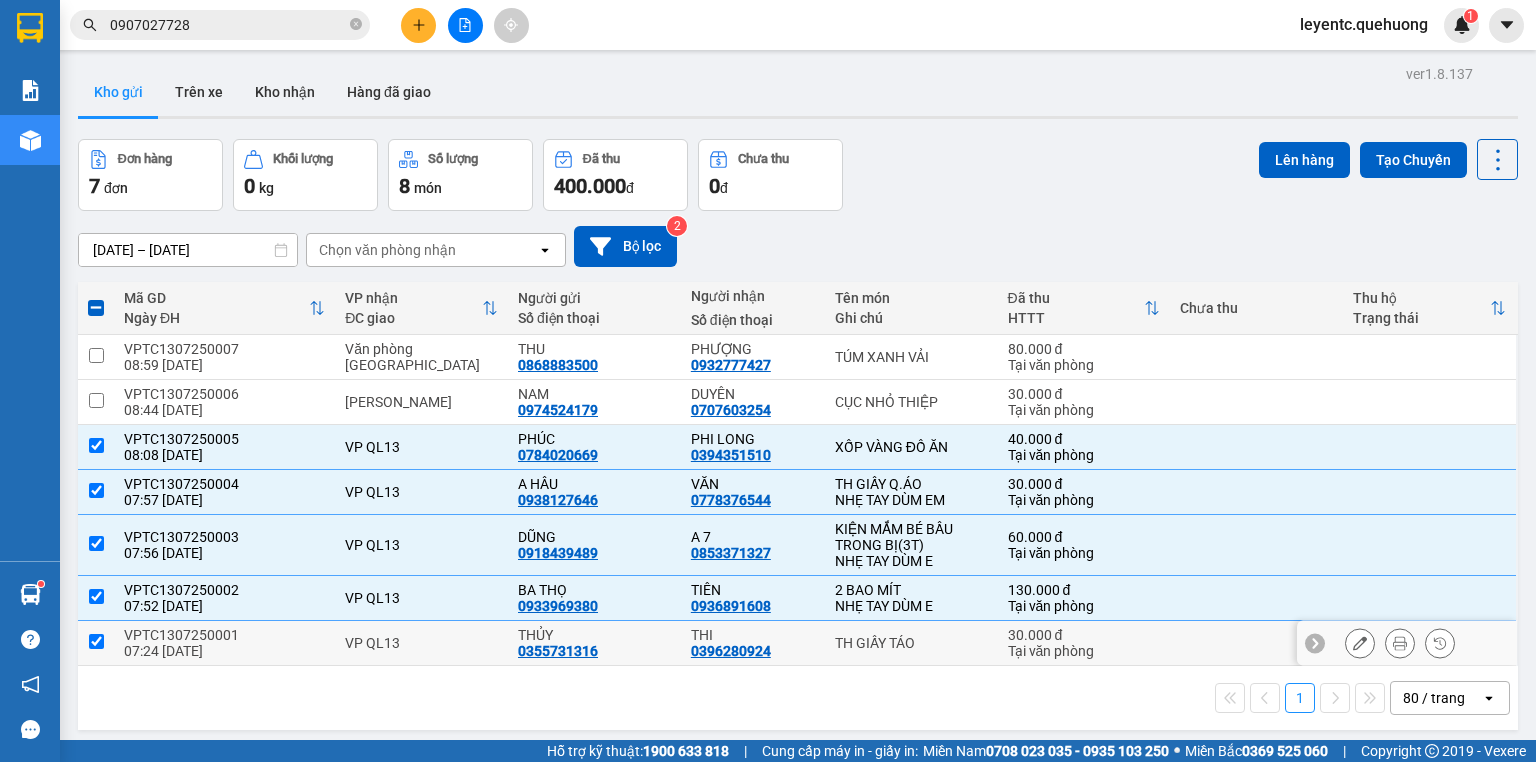 checkbox on "true" 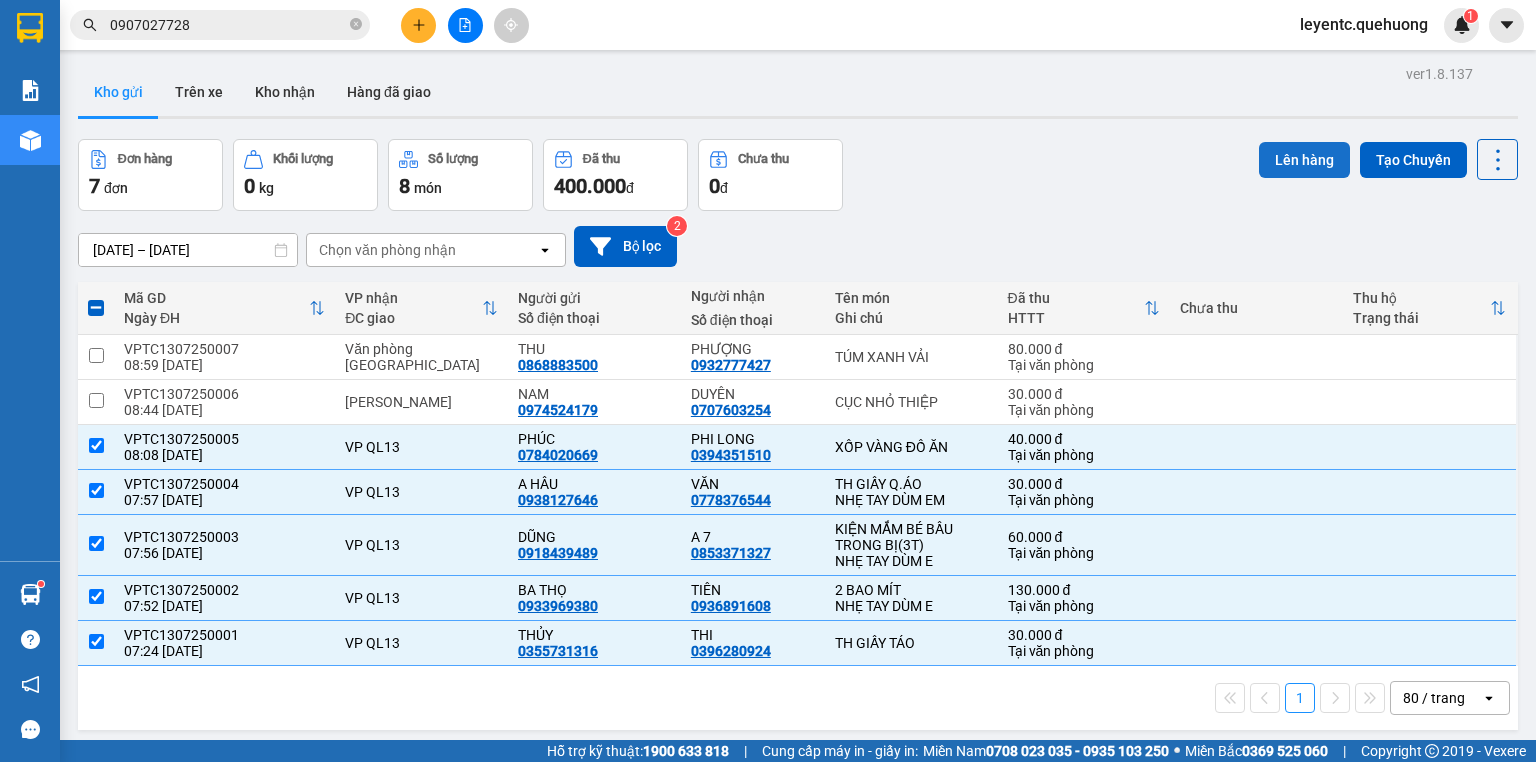 click on "Lên hàng" at bounding box center (1304, 160) 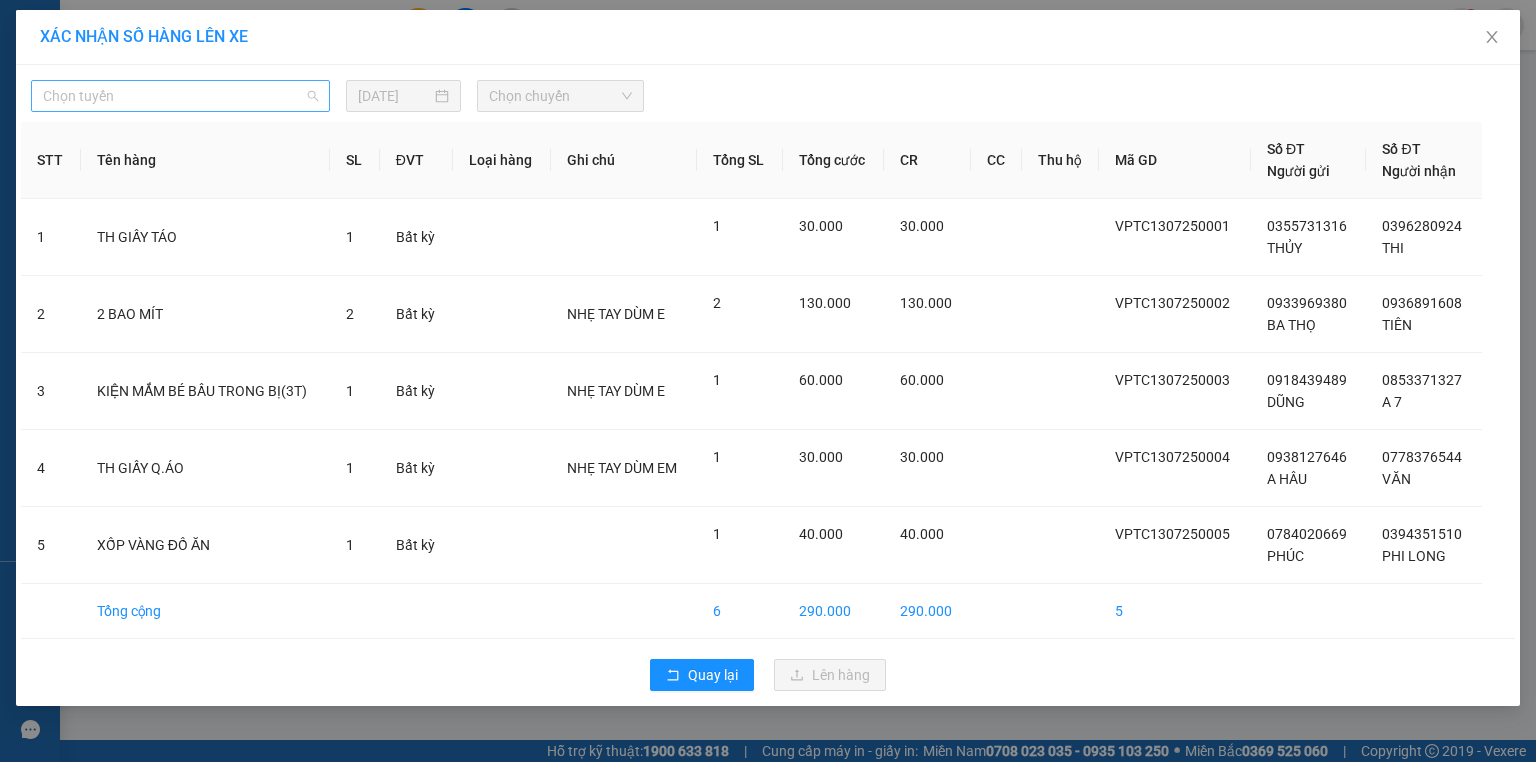 click on "Chọn tuyến" at bounding box center [180, 96] 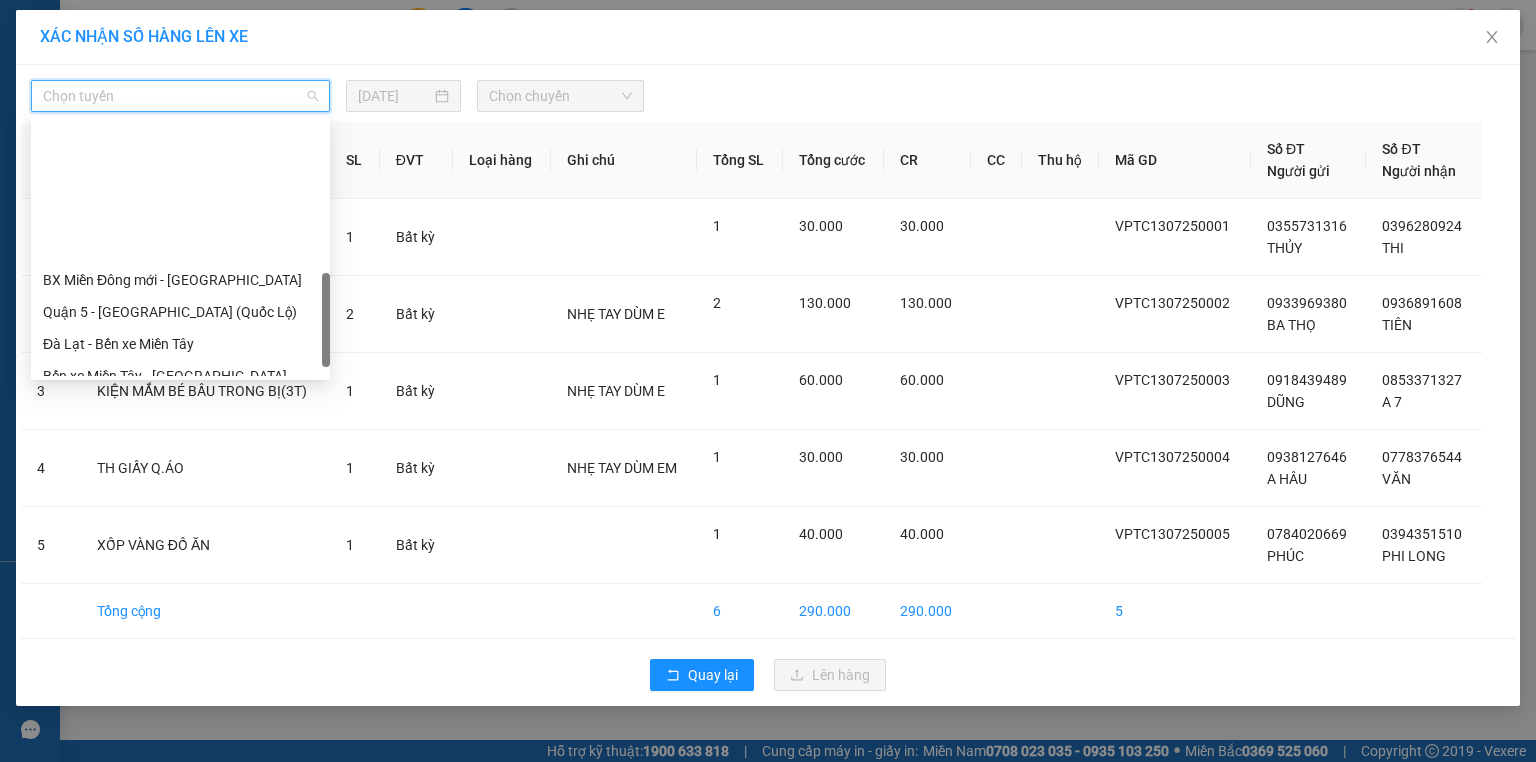 scroll, scrollTop: 608, scrollLeft: 0, axis: vertical 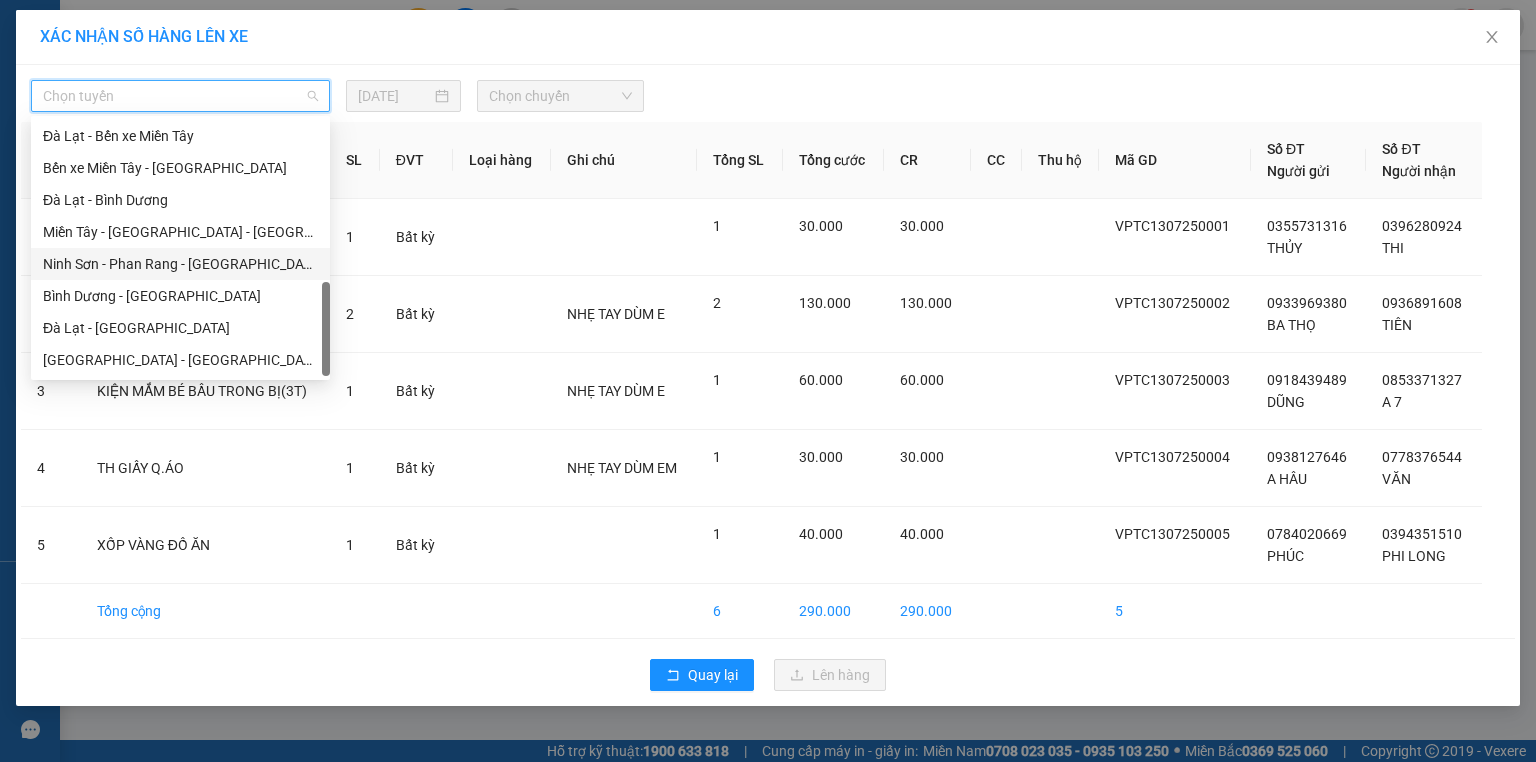 click on "Ninh Sơn - Phan Rang - [GEOGRAPHIC_DATA]" at bounding box center (180, 264) 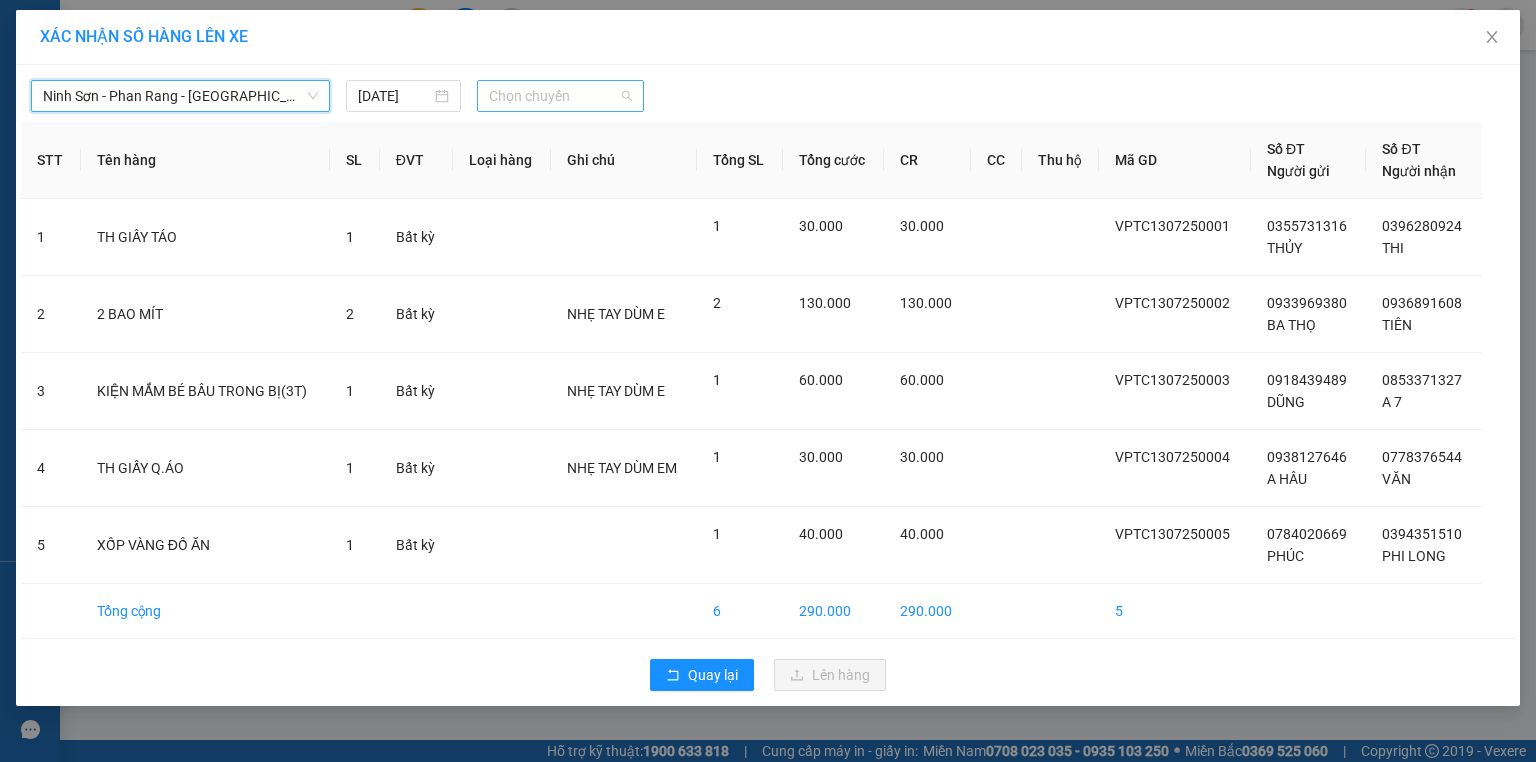 click on "Chọn chuyến" at bounding box center [561, 96] 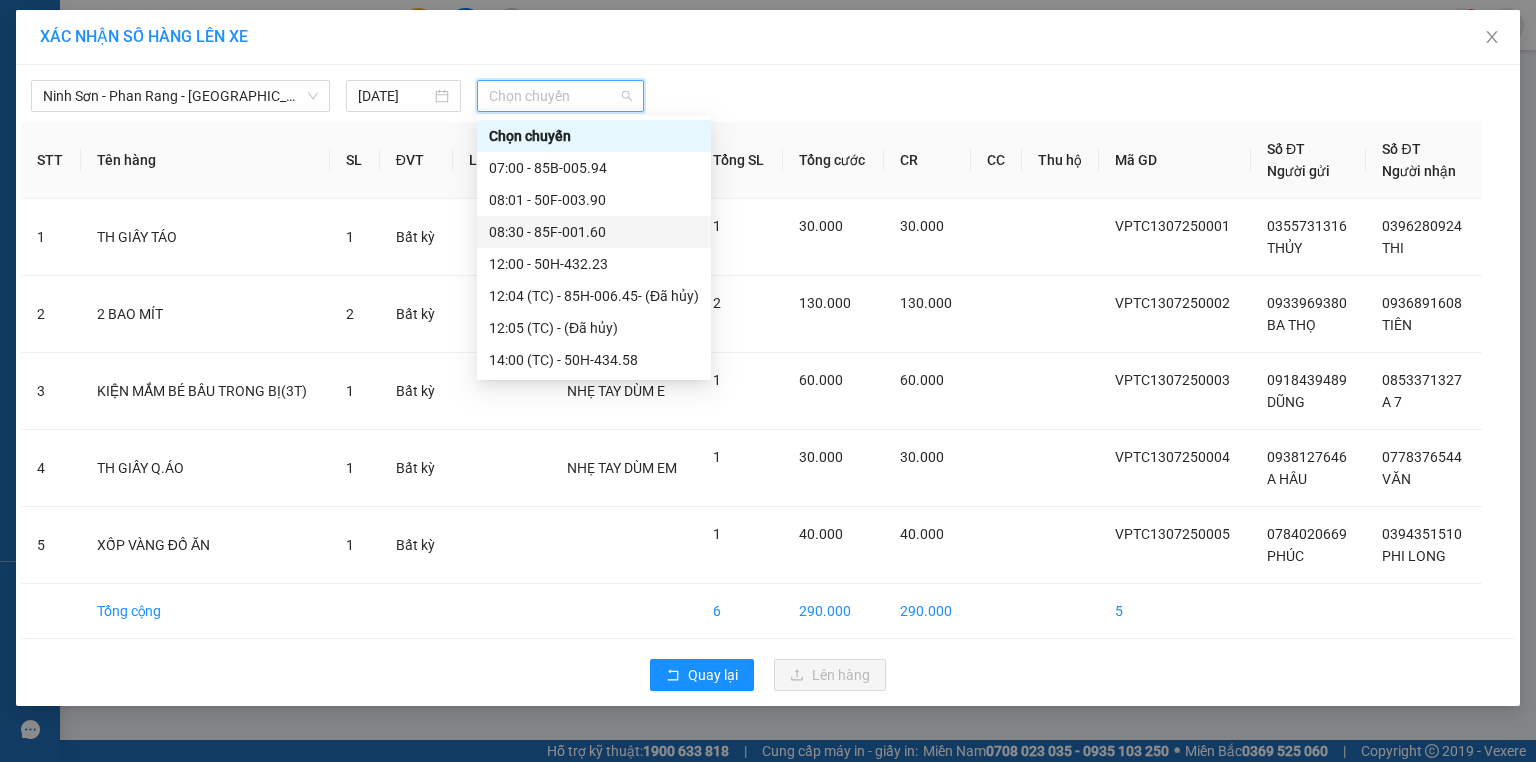 click on "08:30     - 85F-001.60" at bounding box center [594, 232] 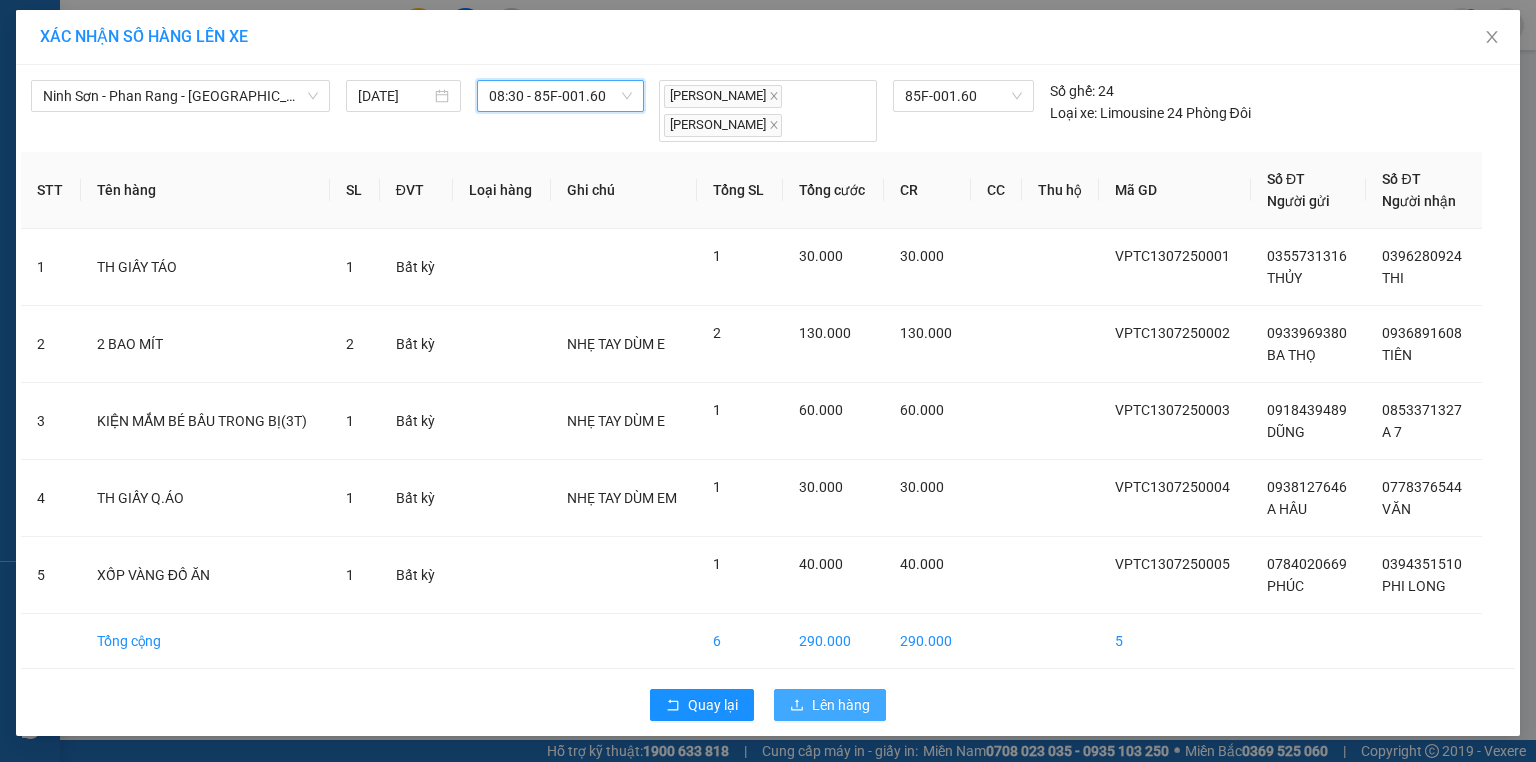click on "Lên hàng" at bounding box center [841, 705] 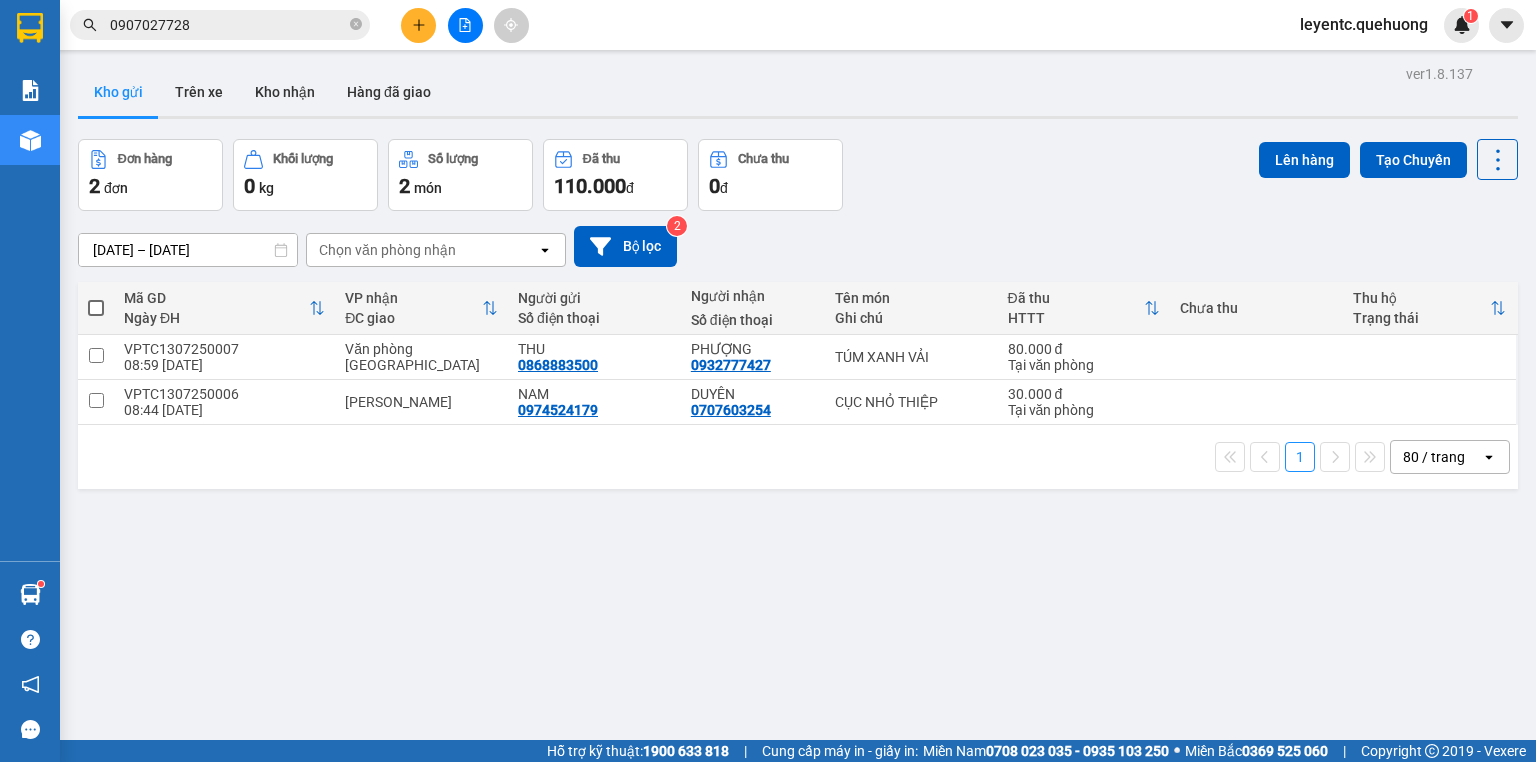 click on "Đơn hàng 2 đơn Khối lượng 0 kg Số lượng 2 món Đã thu 110.000  đ Chưa thu 0  đ Lên hàng Tạo Chuyến" at bounding box center (798, 175) 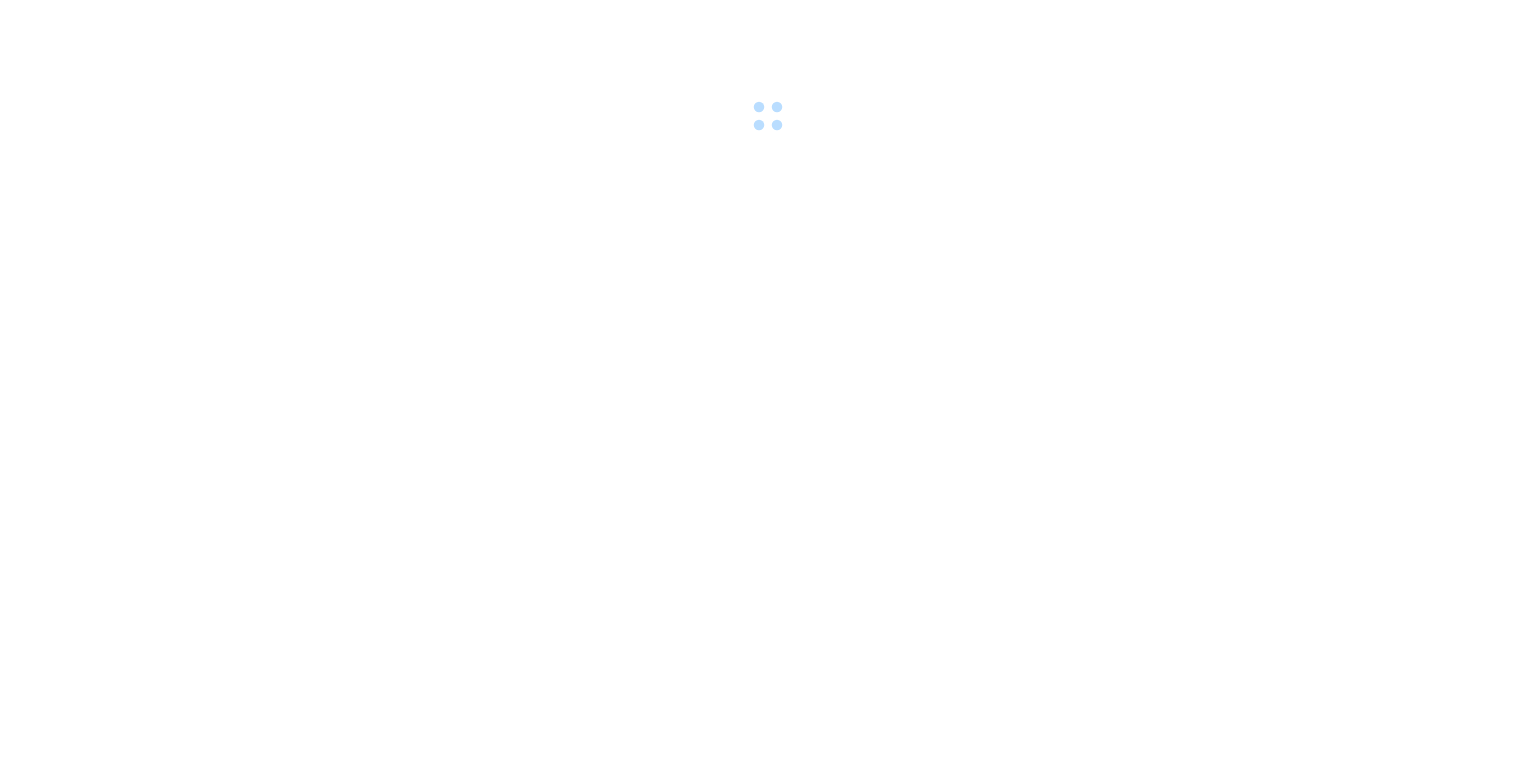 scroll, scrollTop: 0, scrollLeft: 0, axis: both 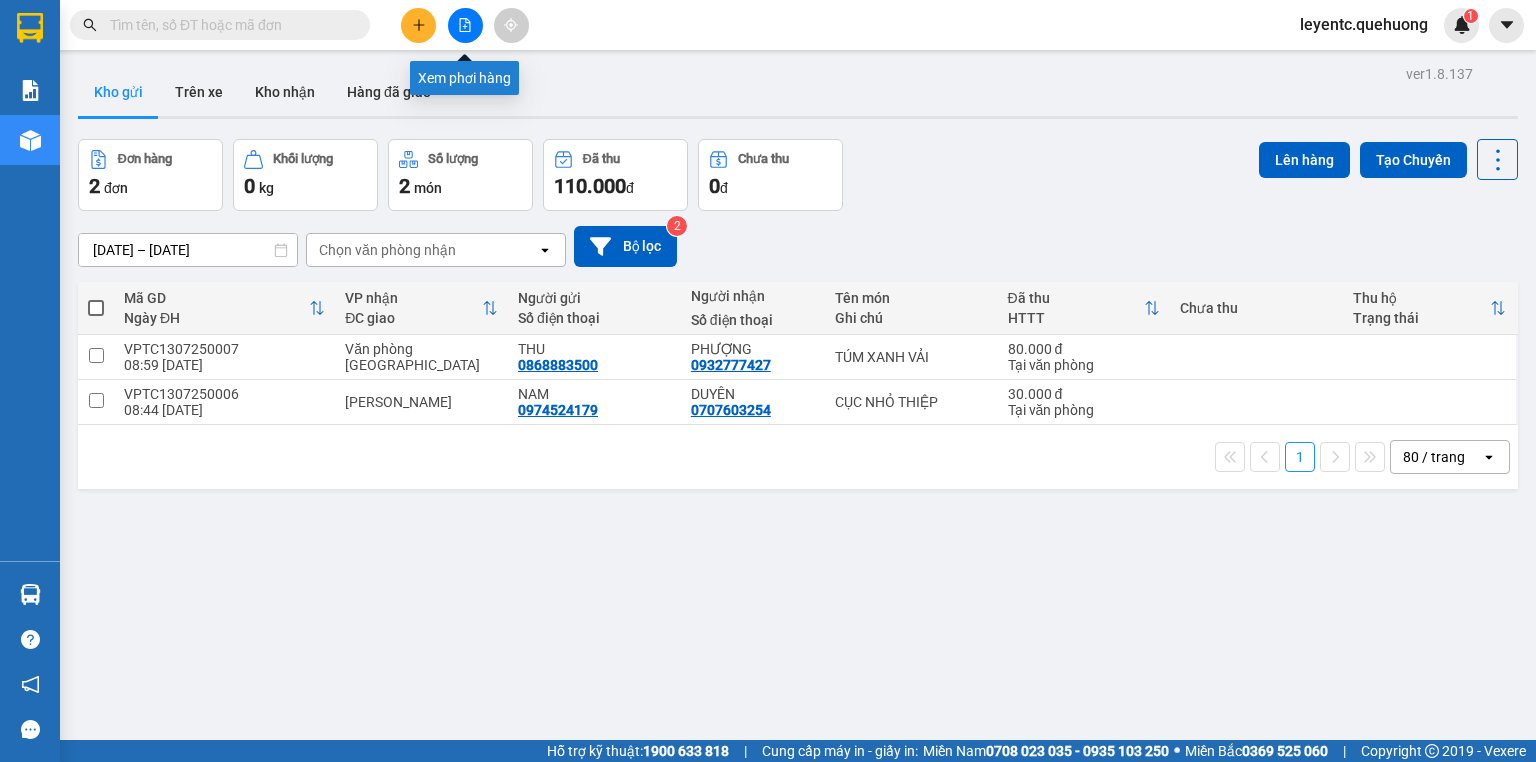 click at bounding box center (465, 25) 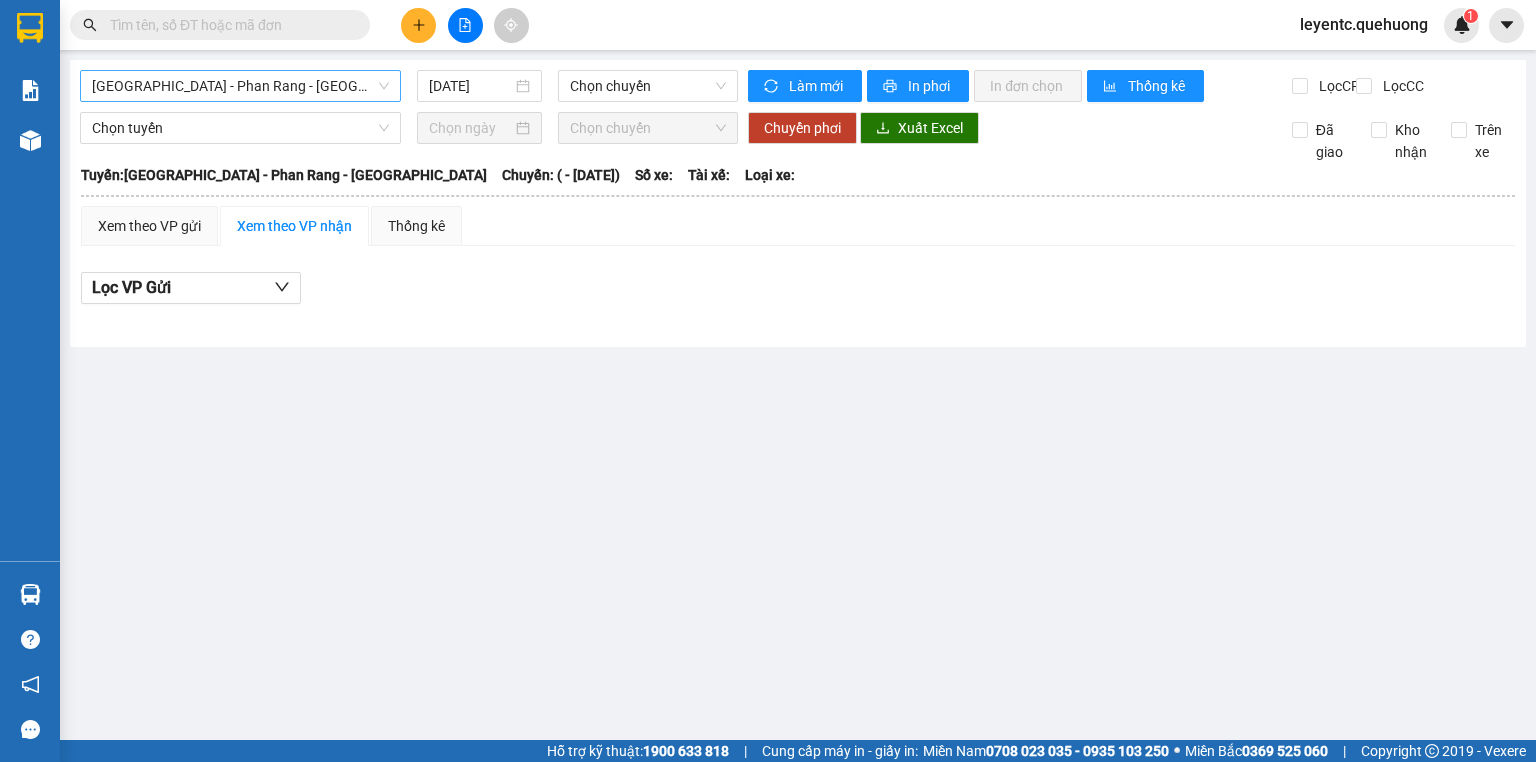click on "[GEOGRAPHIC_DATA] - Phan Rang - [GEOGRAPHIC_DATA]" at bounding box center (240, 86) 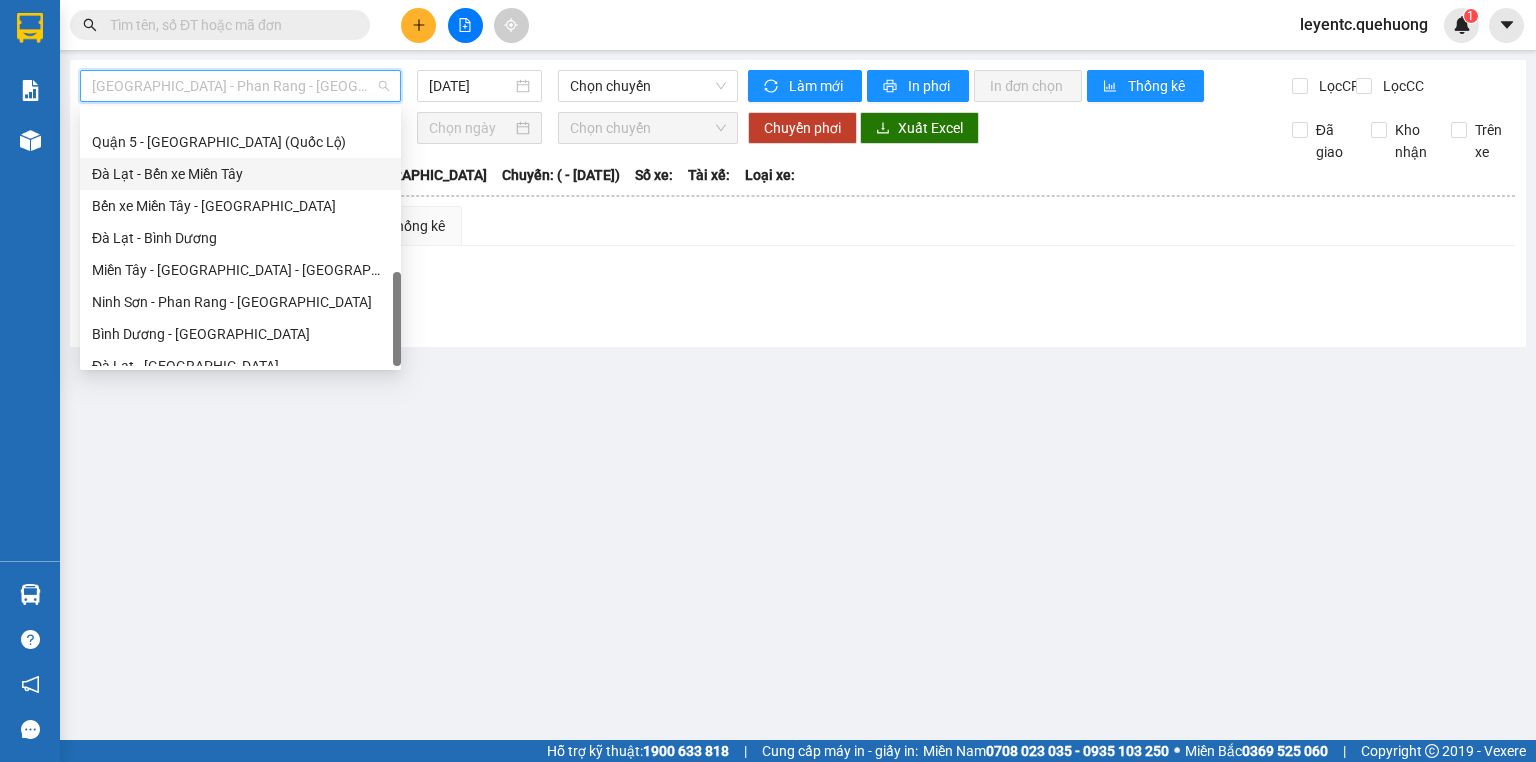 scroll, scrollTop: 608, scrollLeft: 0, axis: vertical 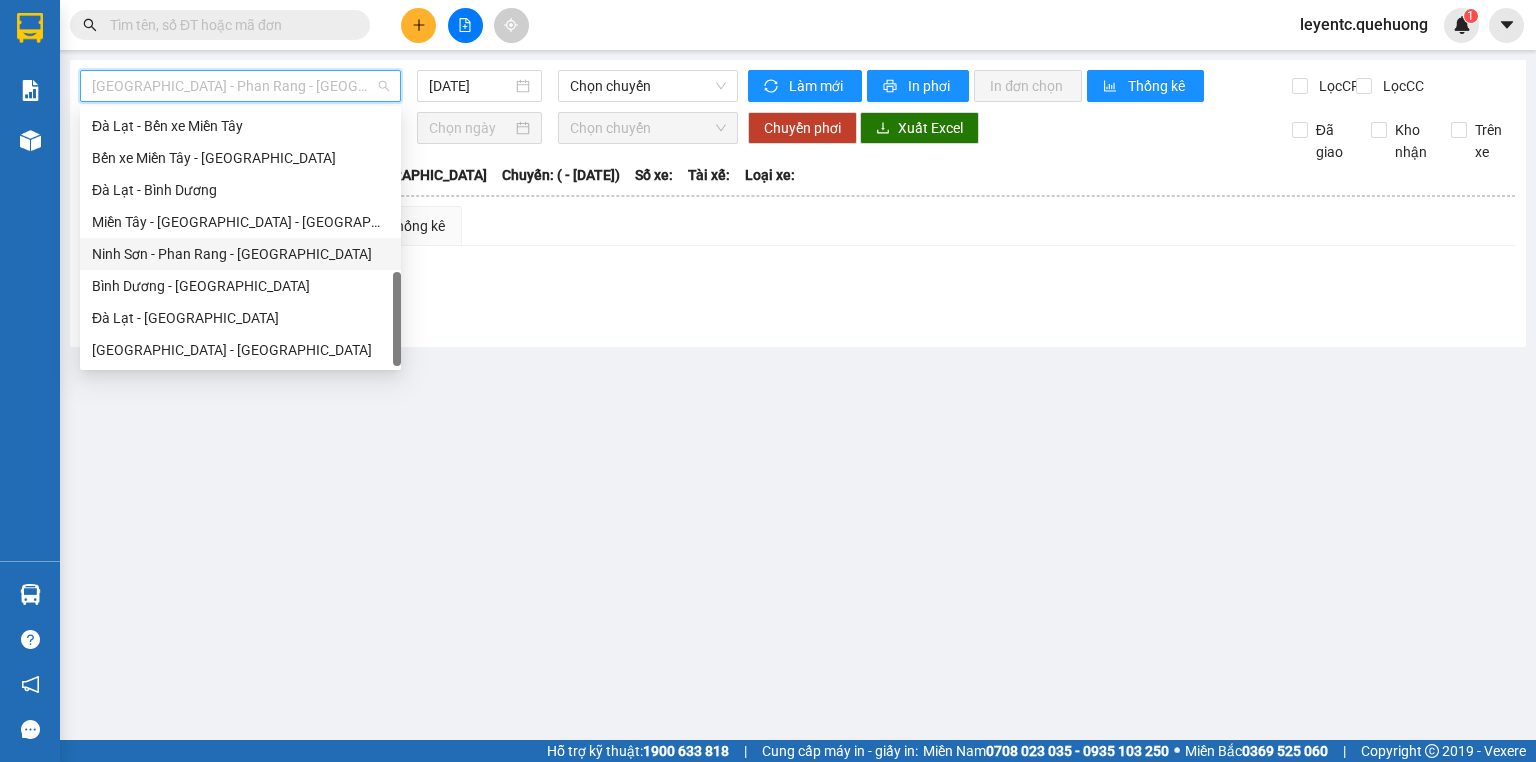 click on "Ninh Sơn - Phan Rang - [GEOGRAPHIC_DATA]" at bounding box center [240, 254] 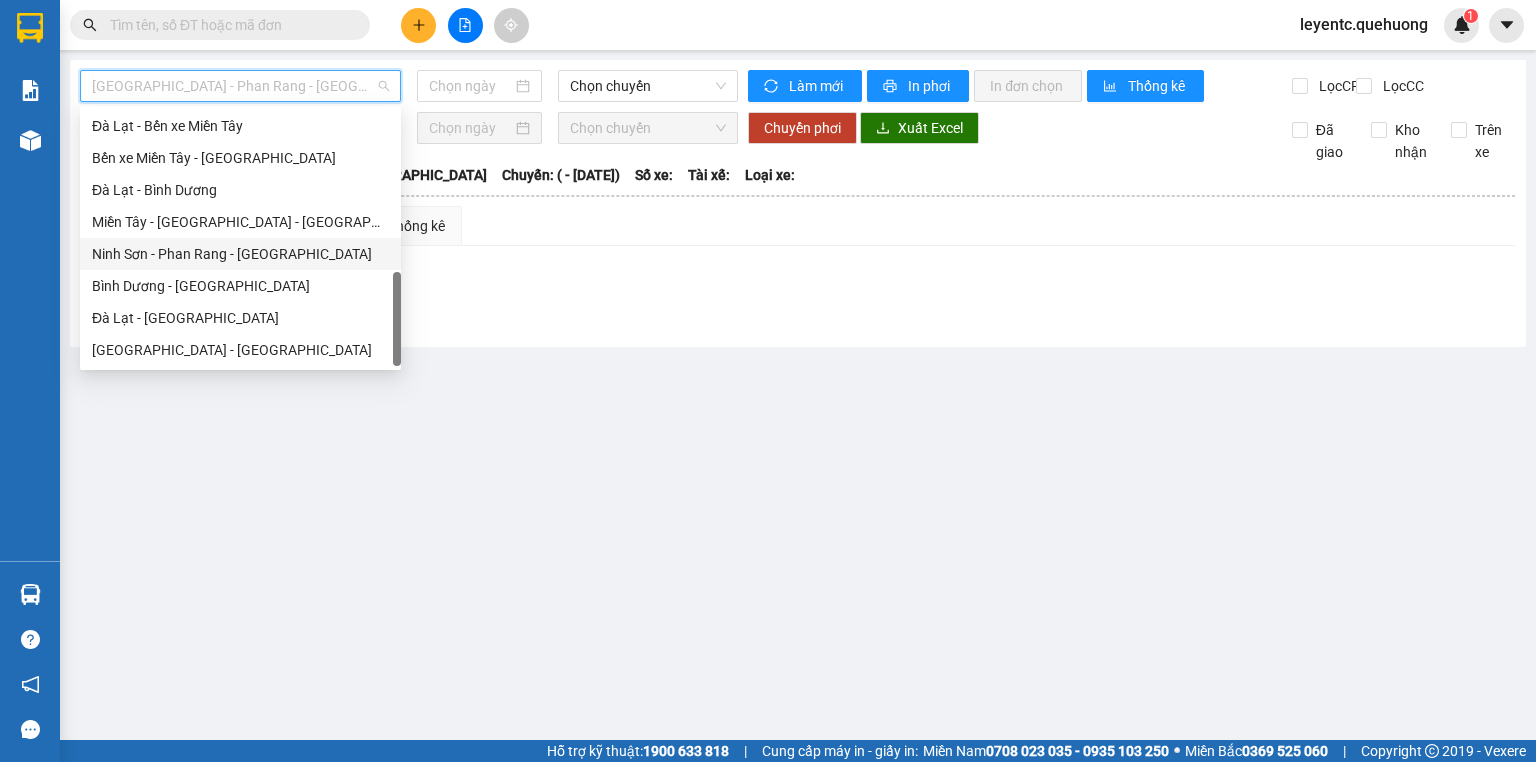 type on "[DATE]" 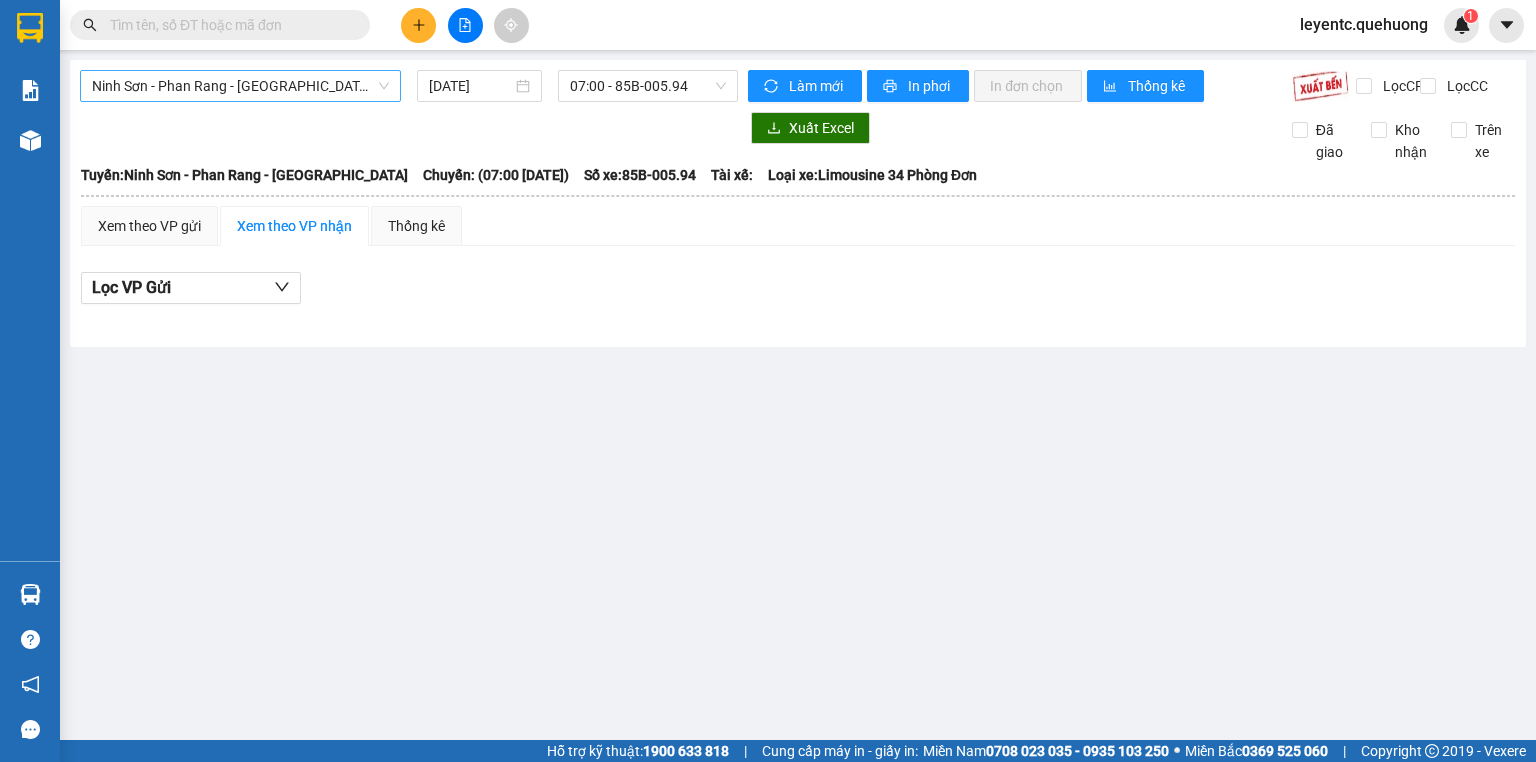 click on "Ninh Sơn - Phan Rang - Miền Tây 13/07/2025 07:00     - 85B-005.94" at bounding box center (409, 86) 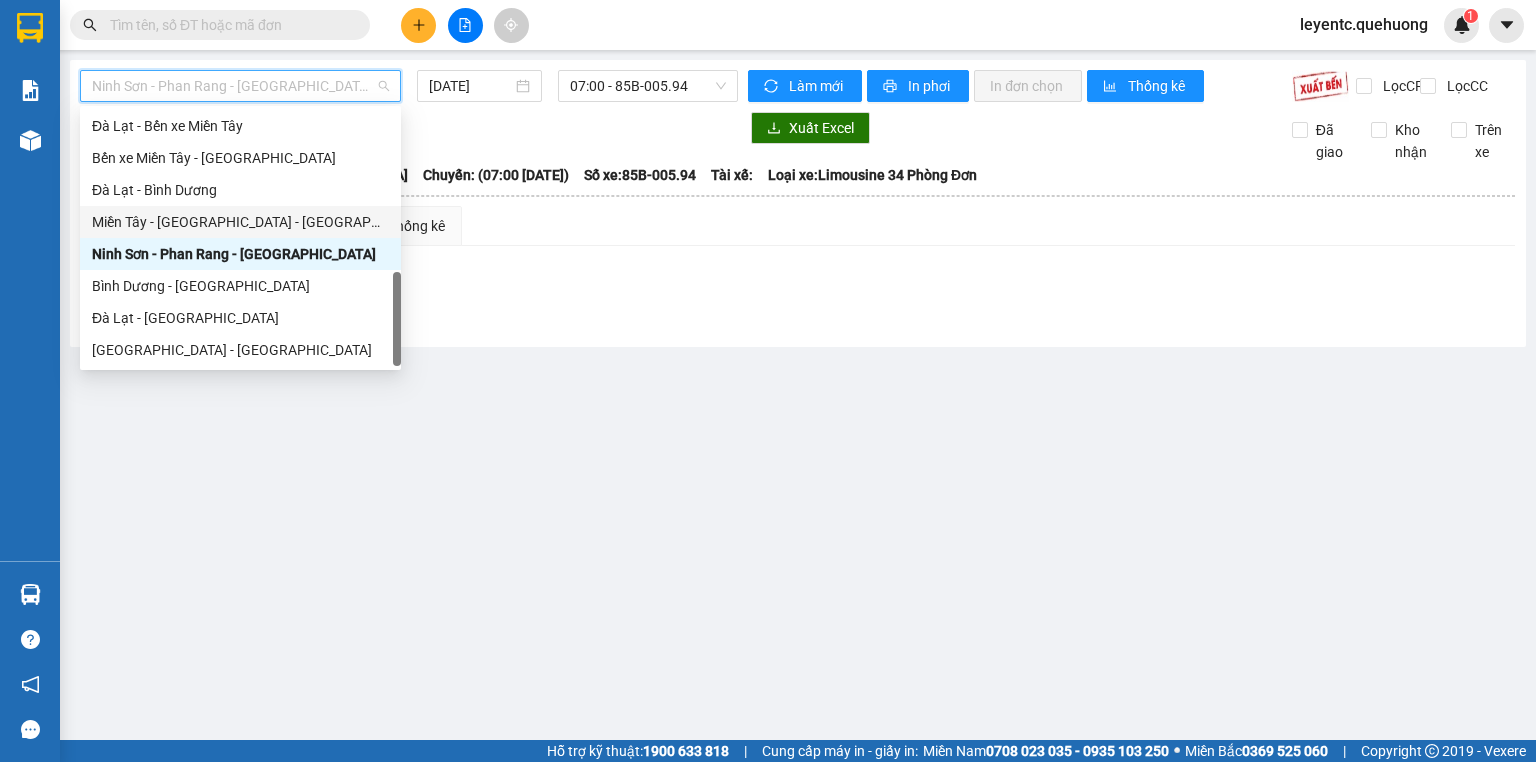 click on "Miền Tây - [GEOGRAPHIC_DATA] - [GEOGRAPHIC_DATA]" at bounding box center [240, 222] 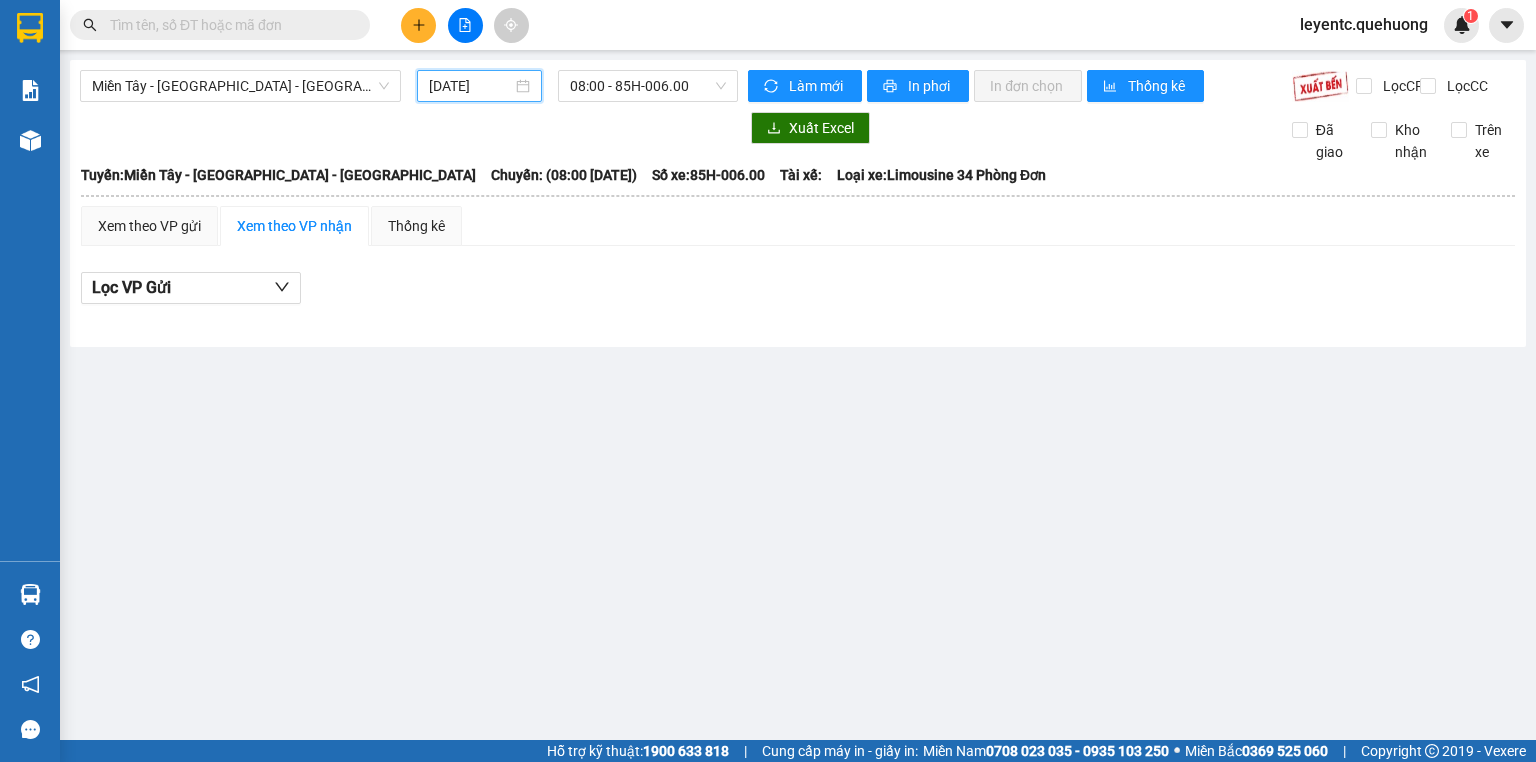 click on "[DATE]" at bounding box center (470, 86) 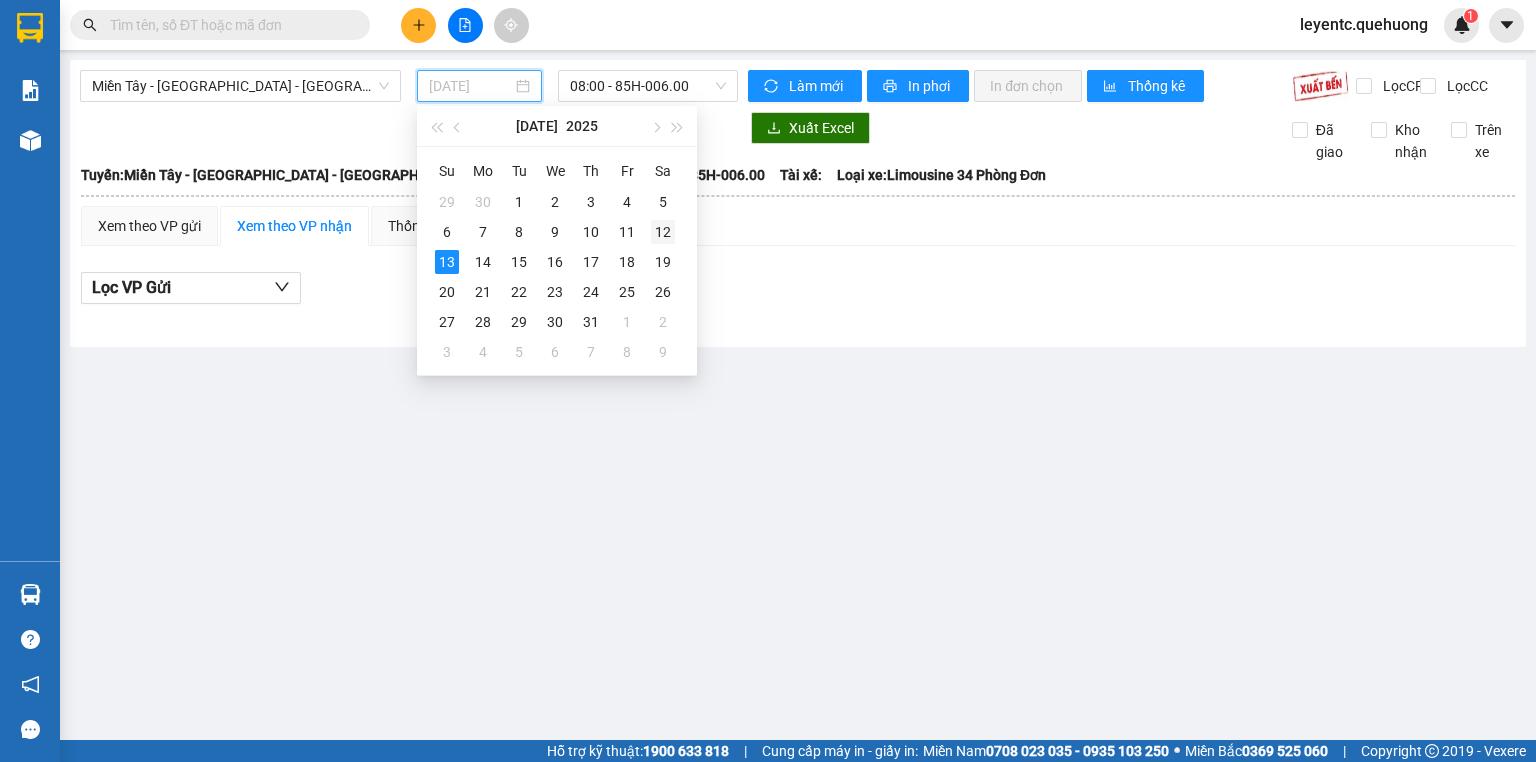 click on "12" at bounding box center [663, 232] 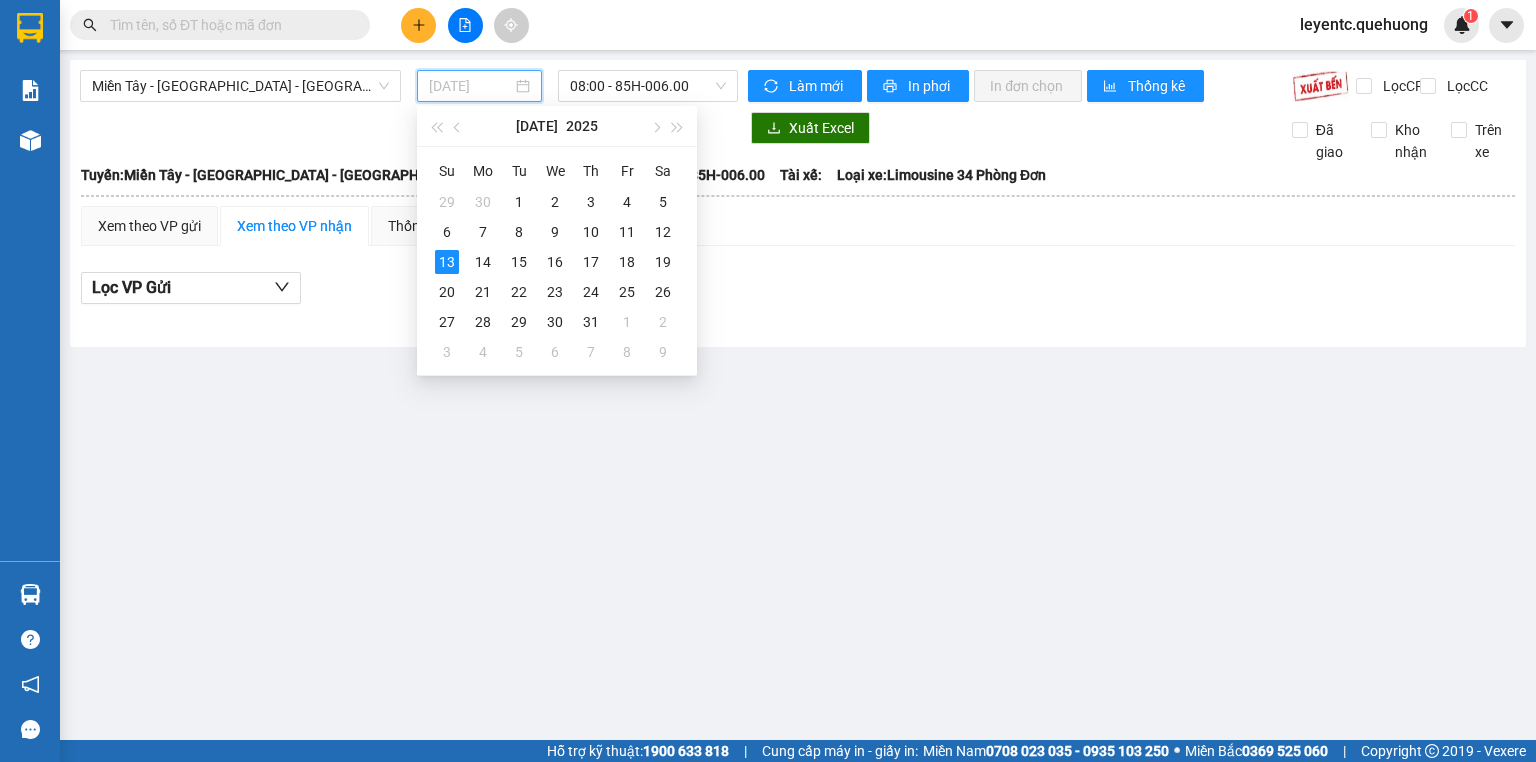 type on "[DATE]" 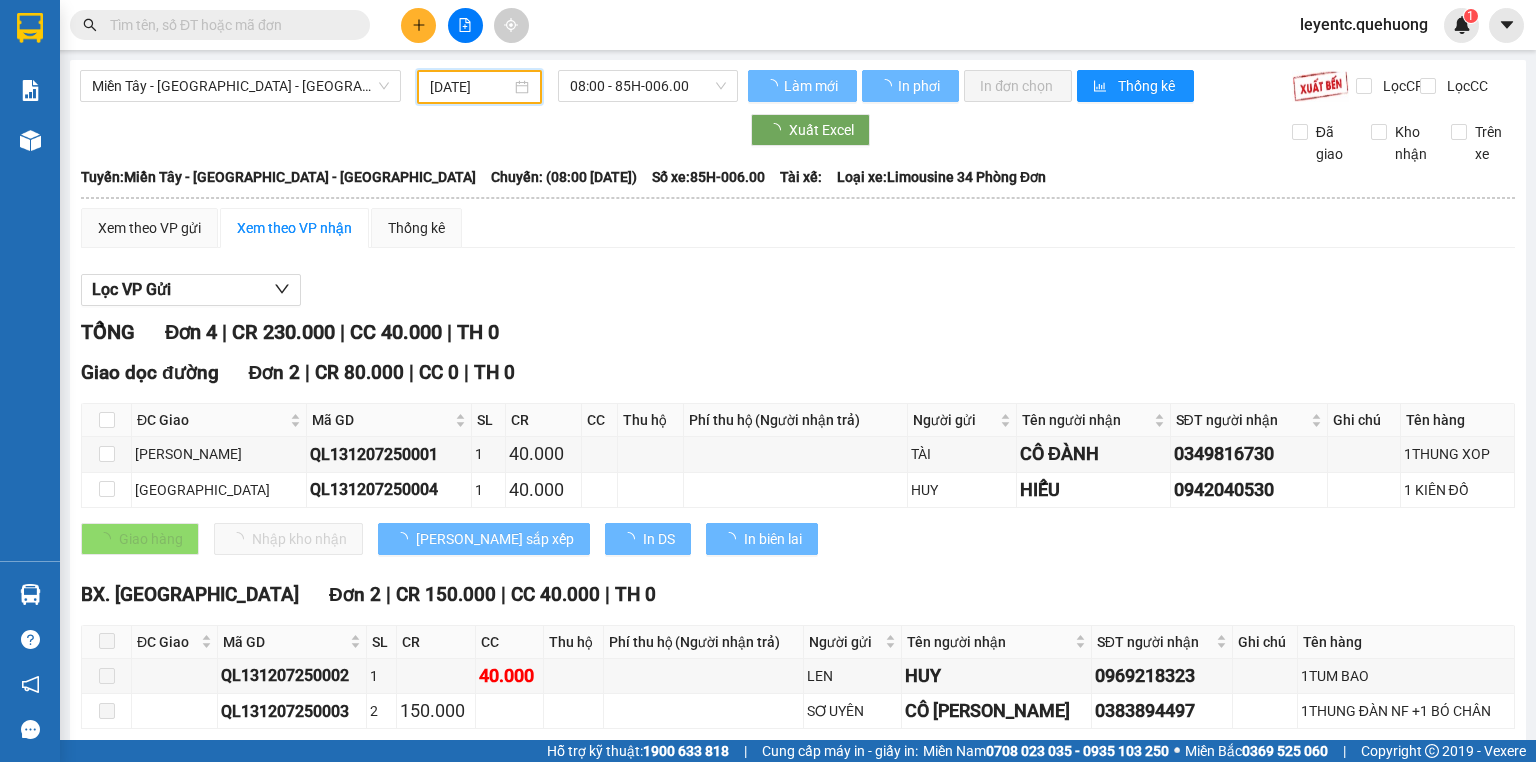 click on "08:00     - 85H-006.00" at bounding box center (648, 86) 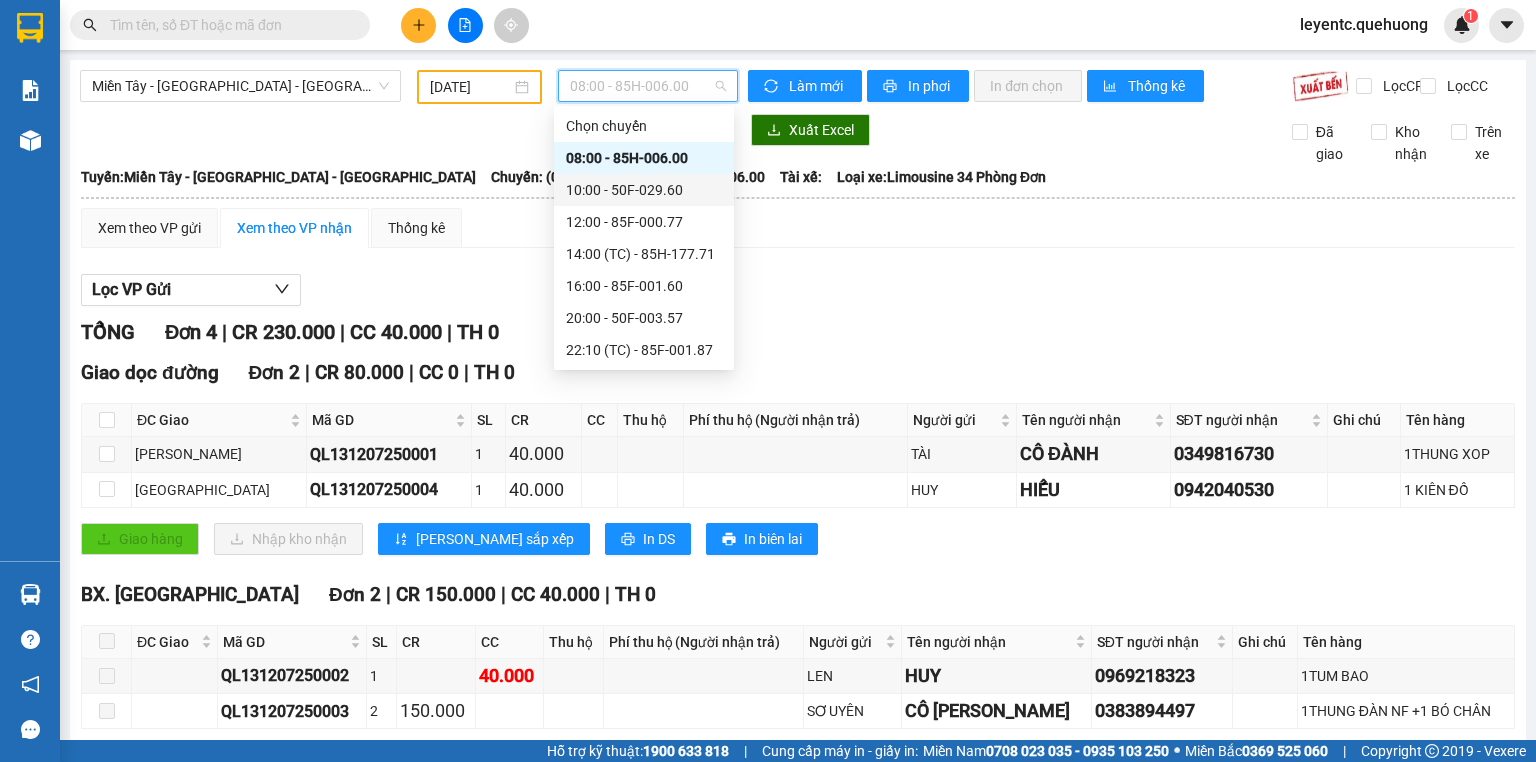 click on "10:00     - 50F-029.60" at bounding box center (644, 190) 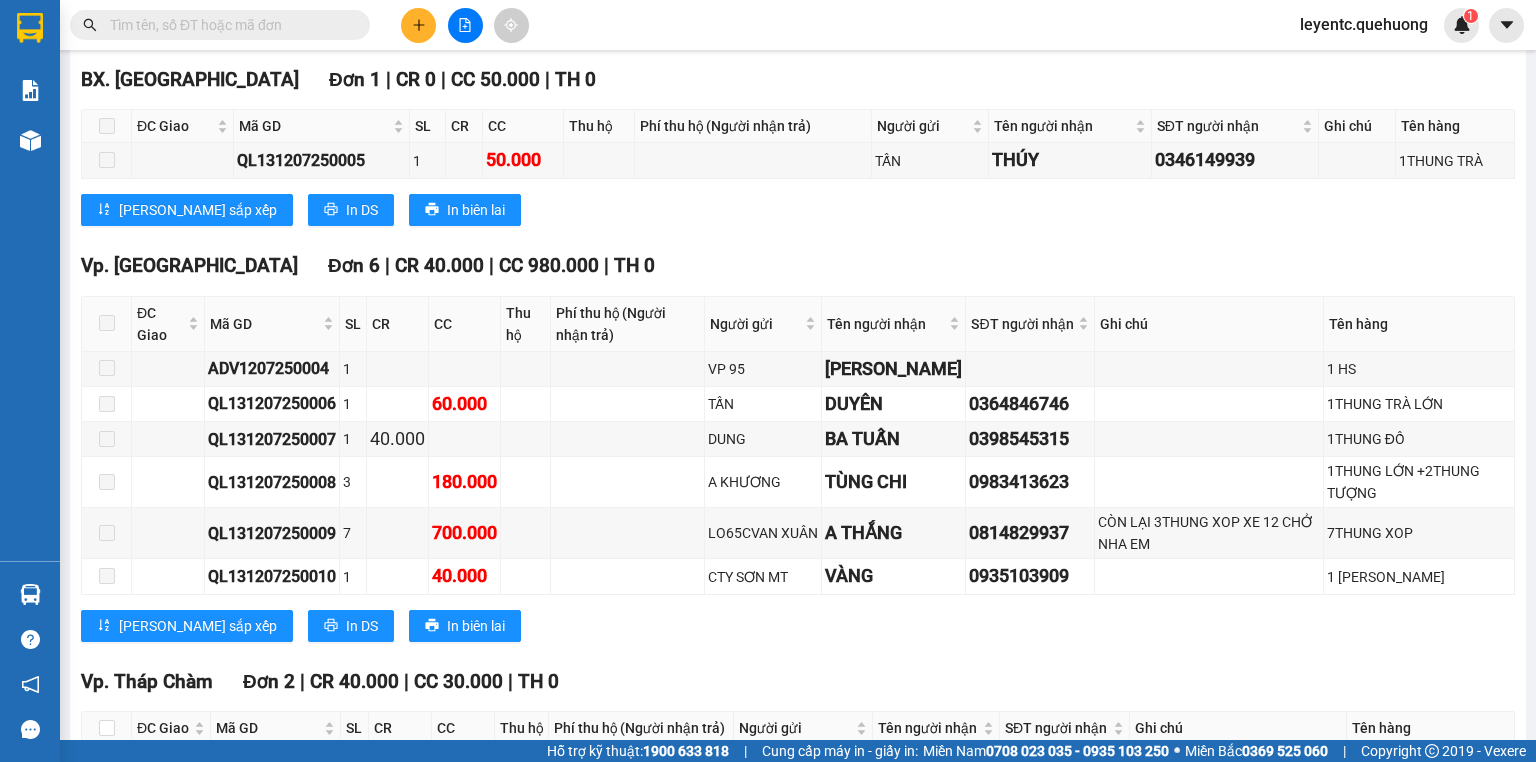 scroll, scrollTop: 722, scrollLeft: 0, axis: vertical 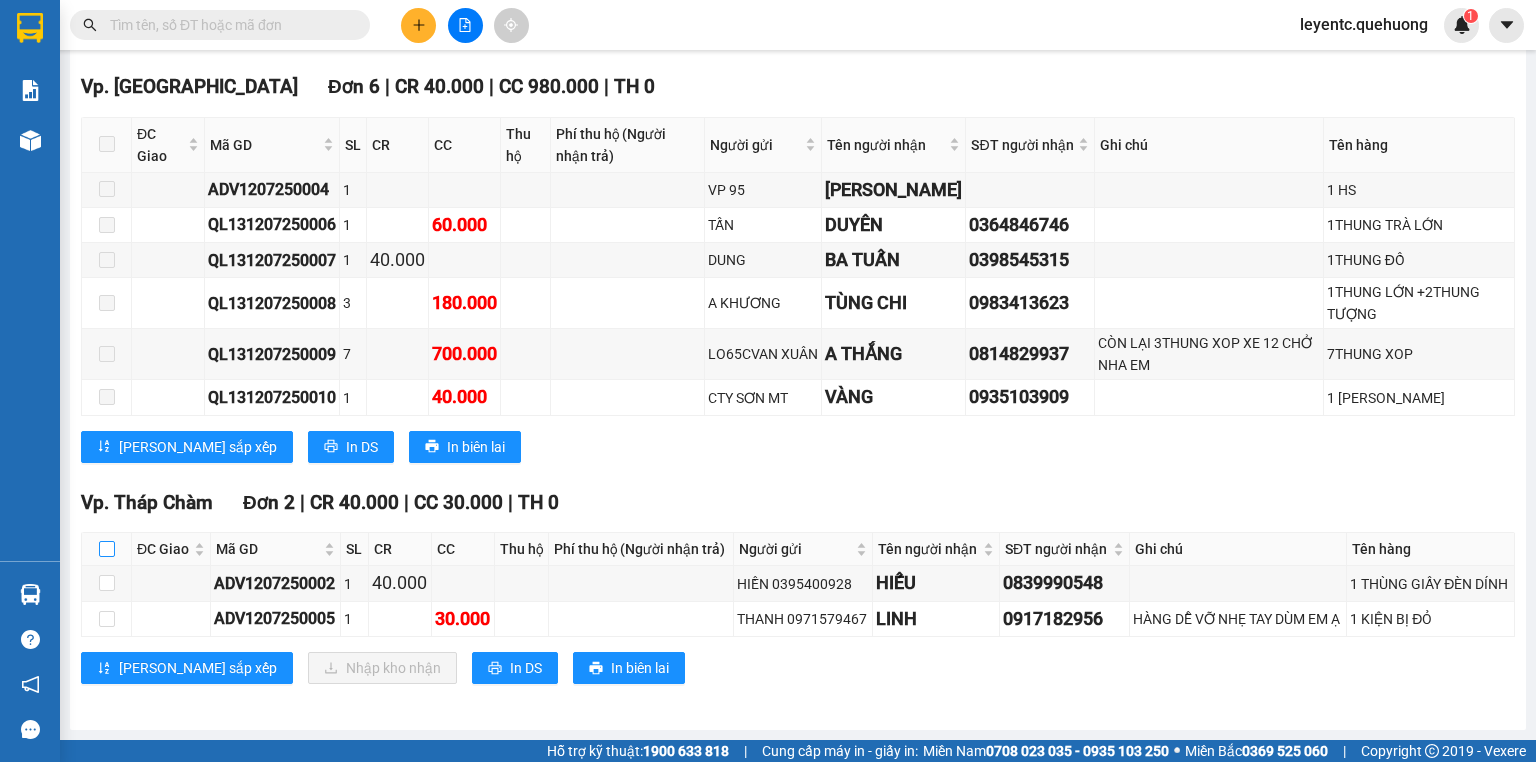 click at bounding box center [107, 549] 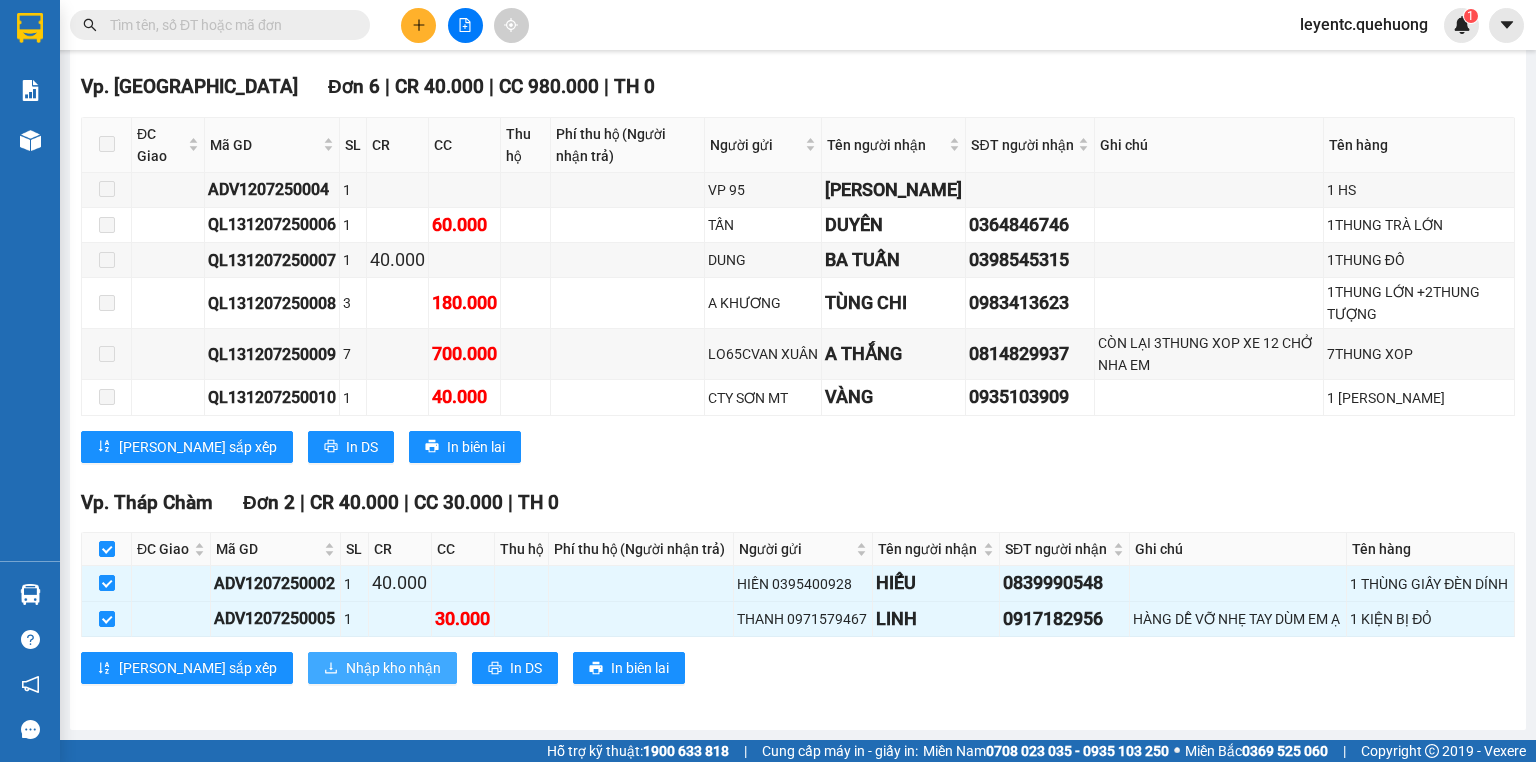 click on "Nhập kho nhận" at bounding box center (393, 668) 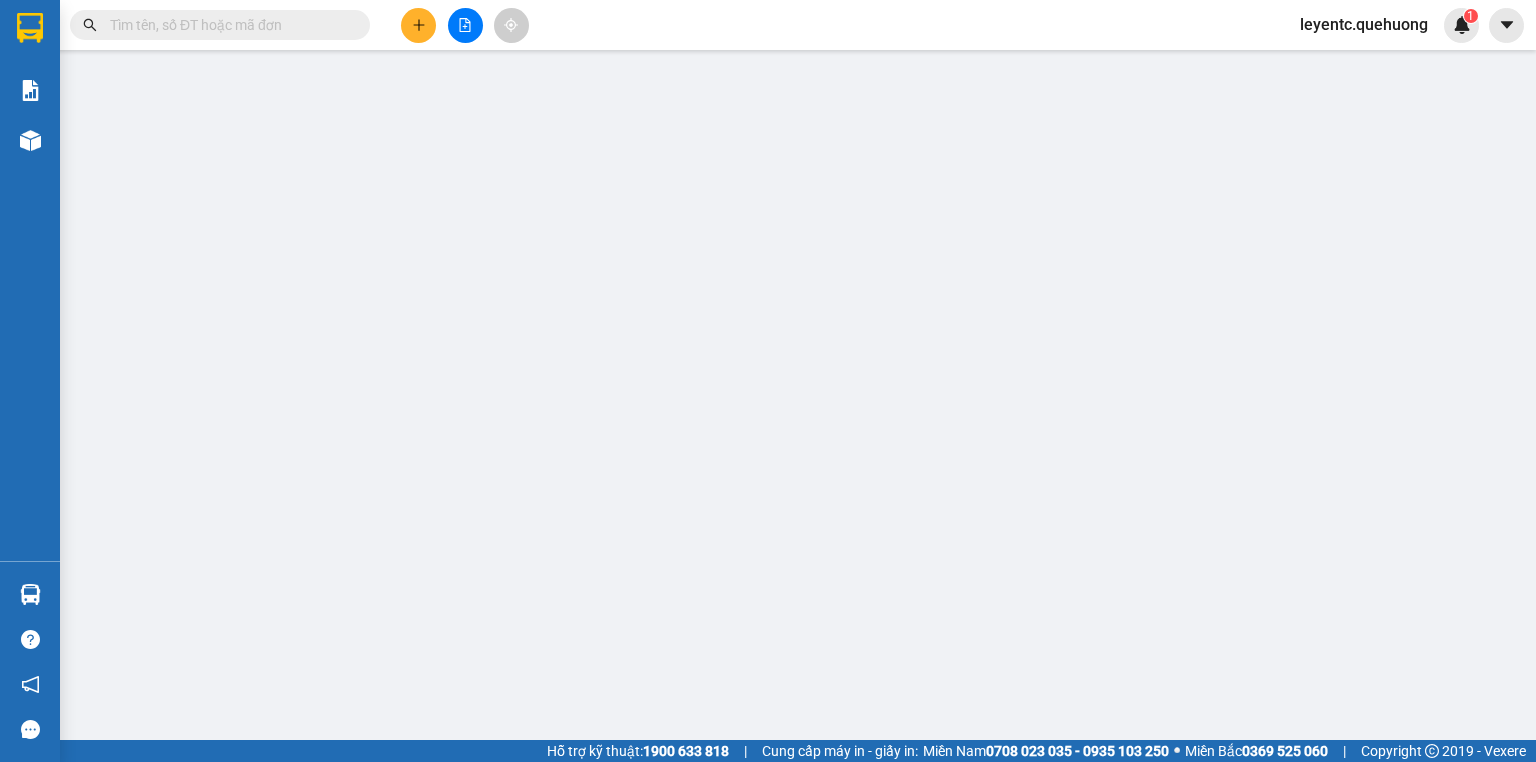 scroll, scrollTop: 0, scrollLeft: 0, axis: both 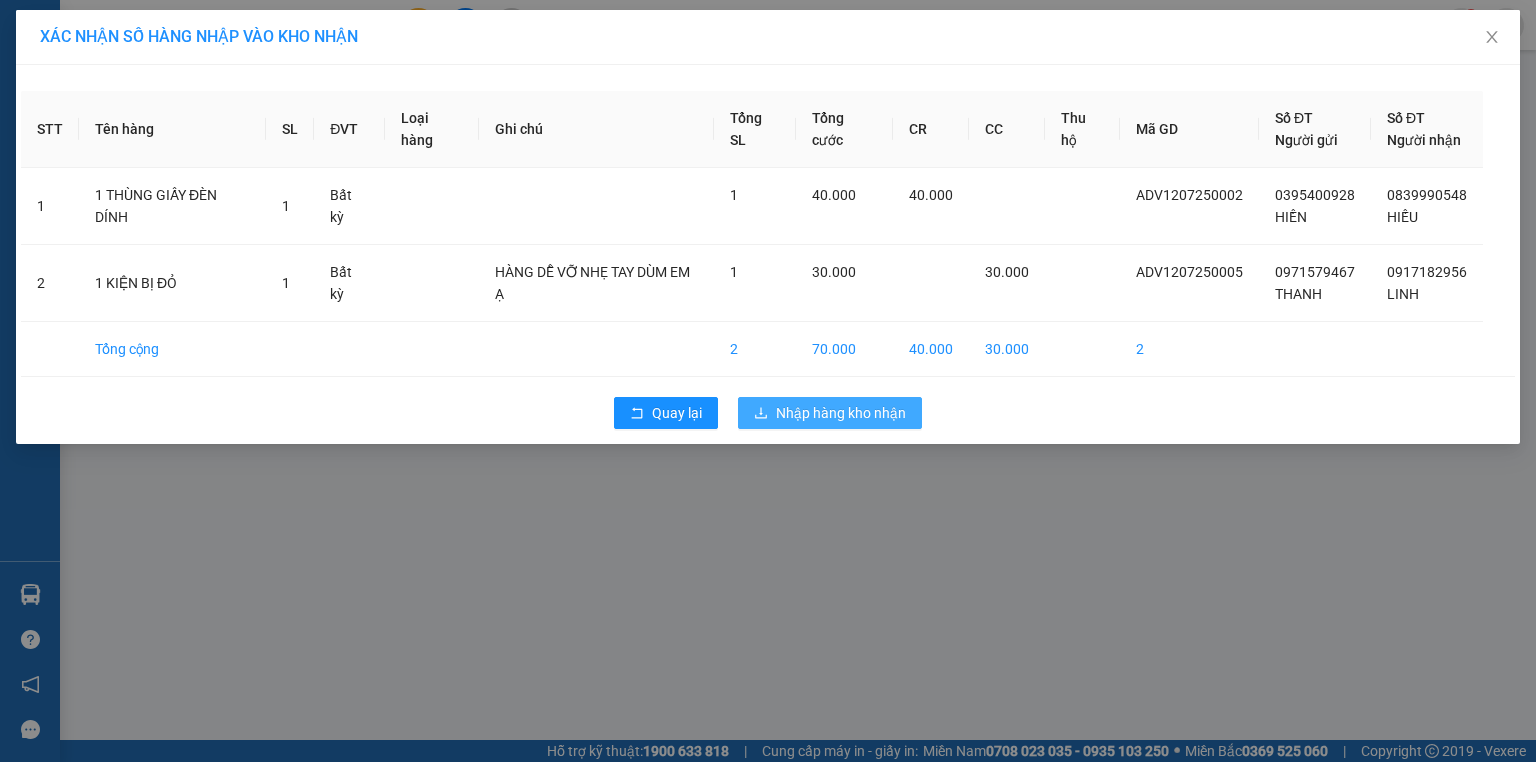click on "Nhập hàng kho nhận" at bounding box center (841, 413) 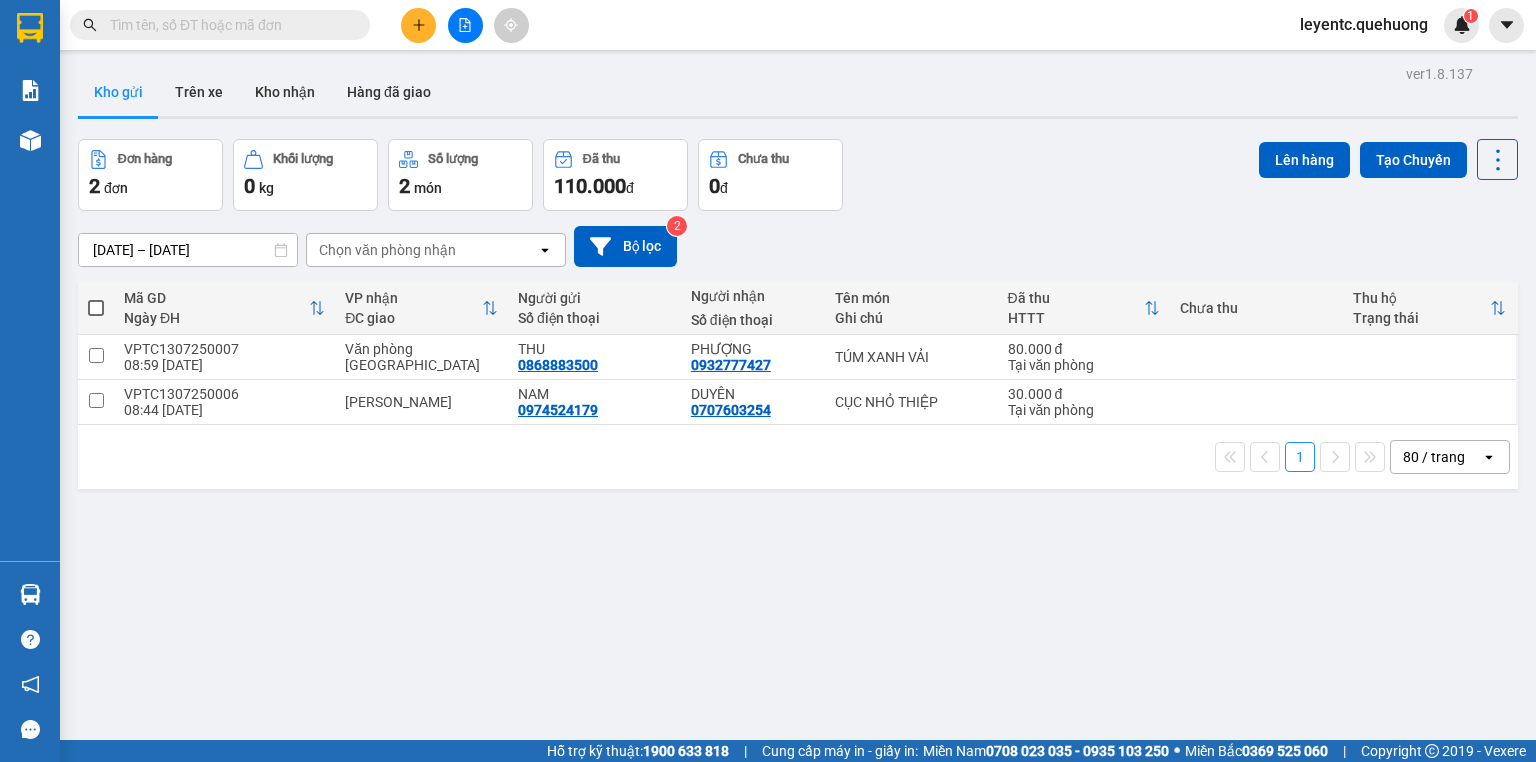 click at bounding box center [228, 25] 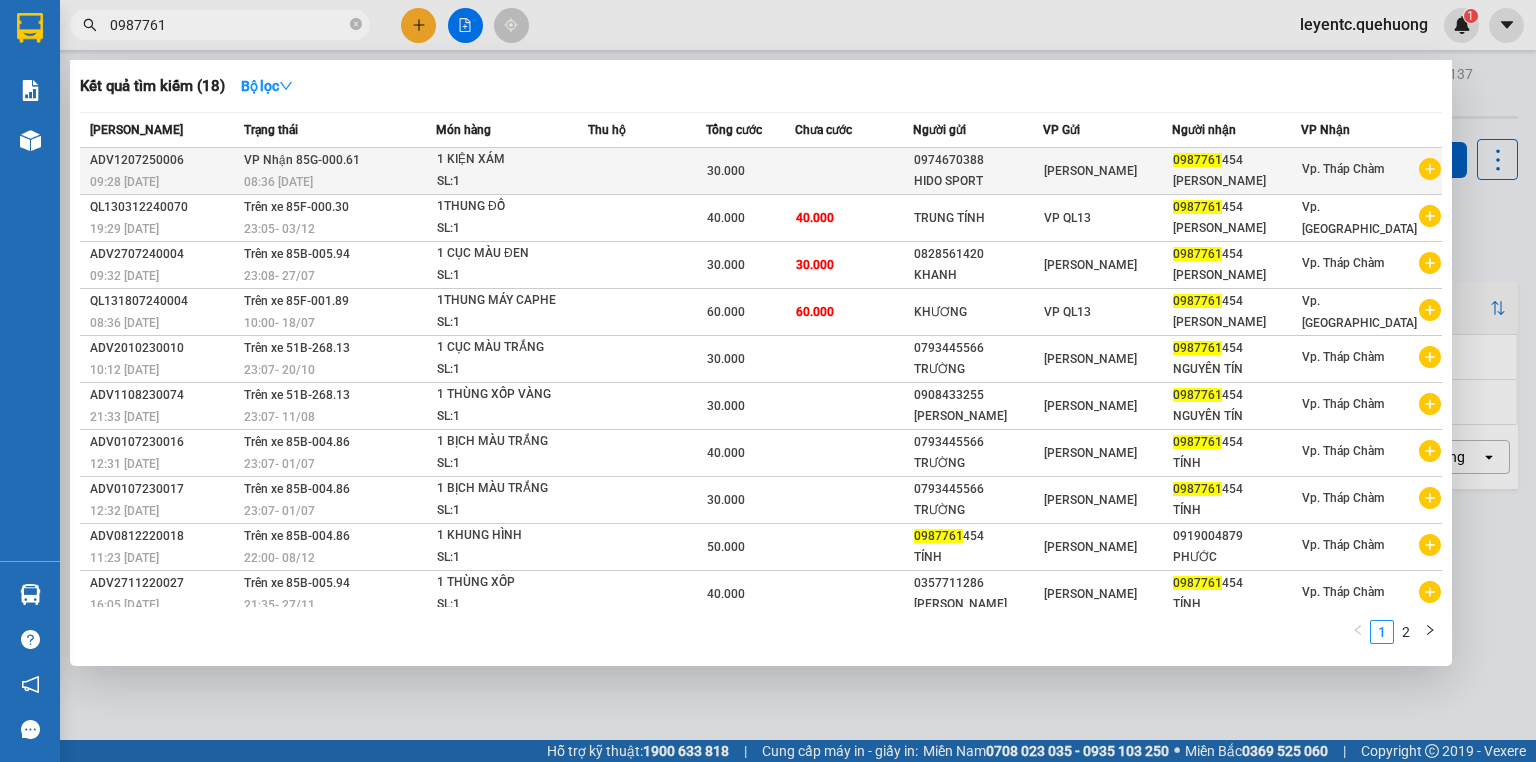type on "0987761" 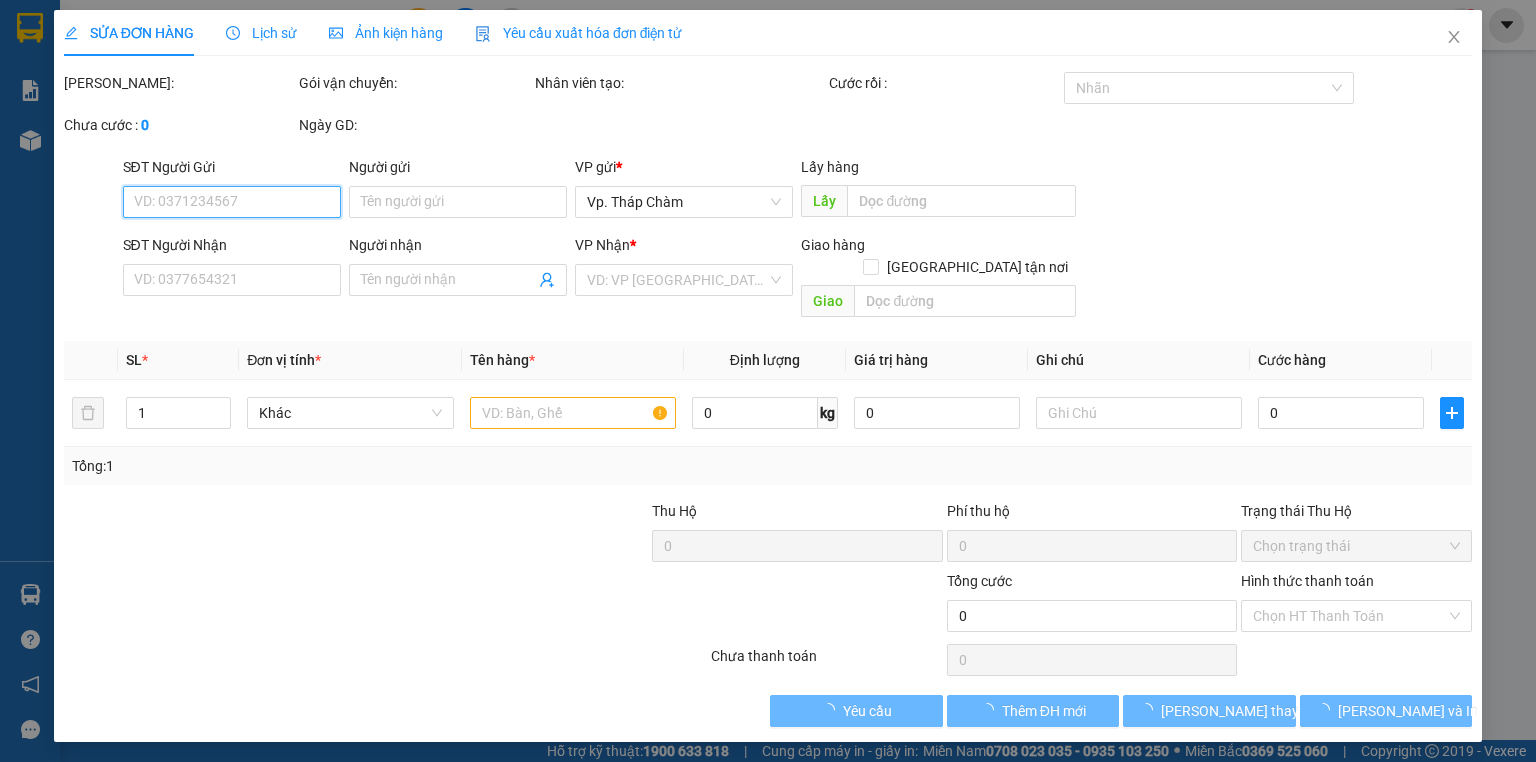 type on "0974670388" 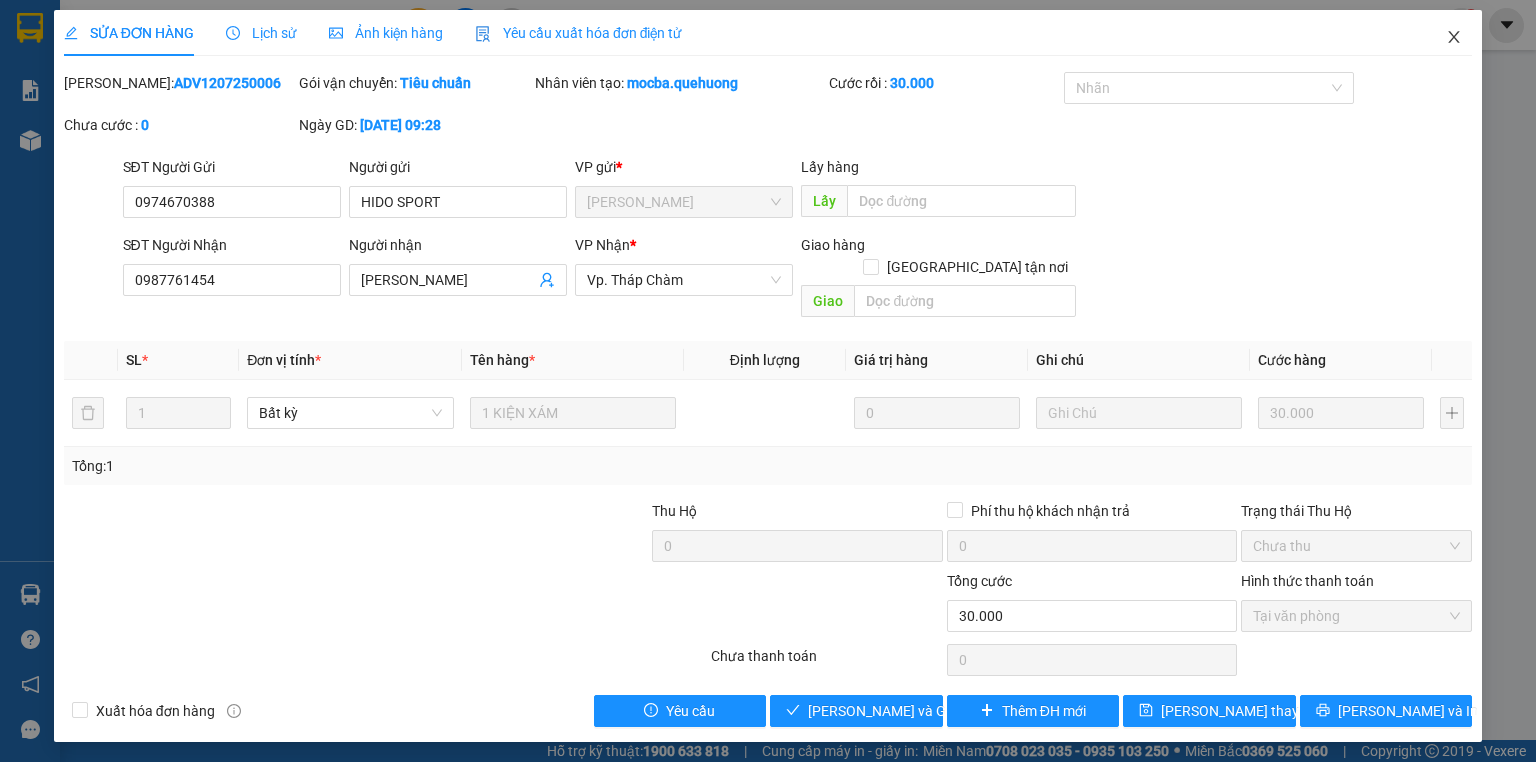 click 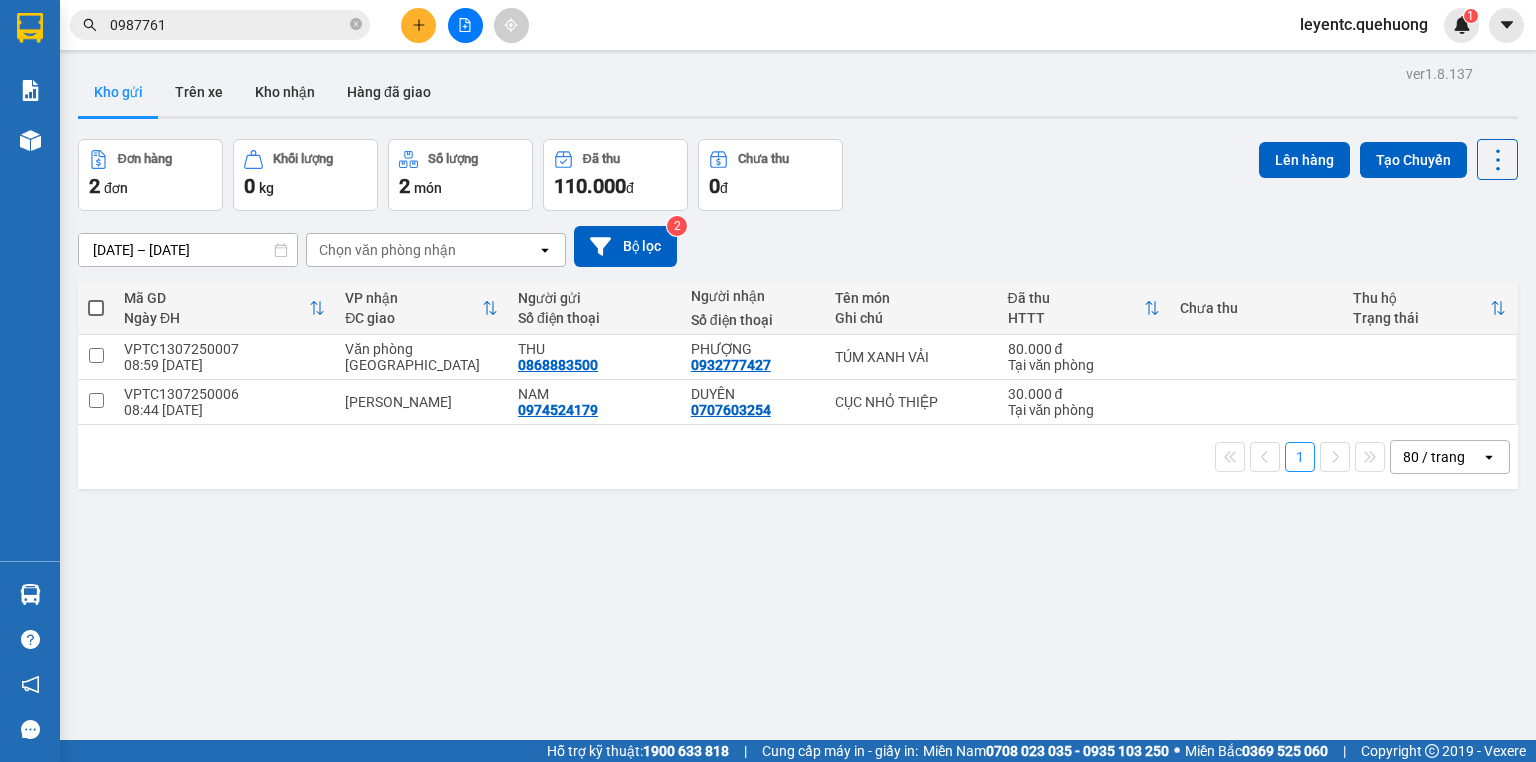 click on "0987761" at bounding box center (228, 25) 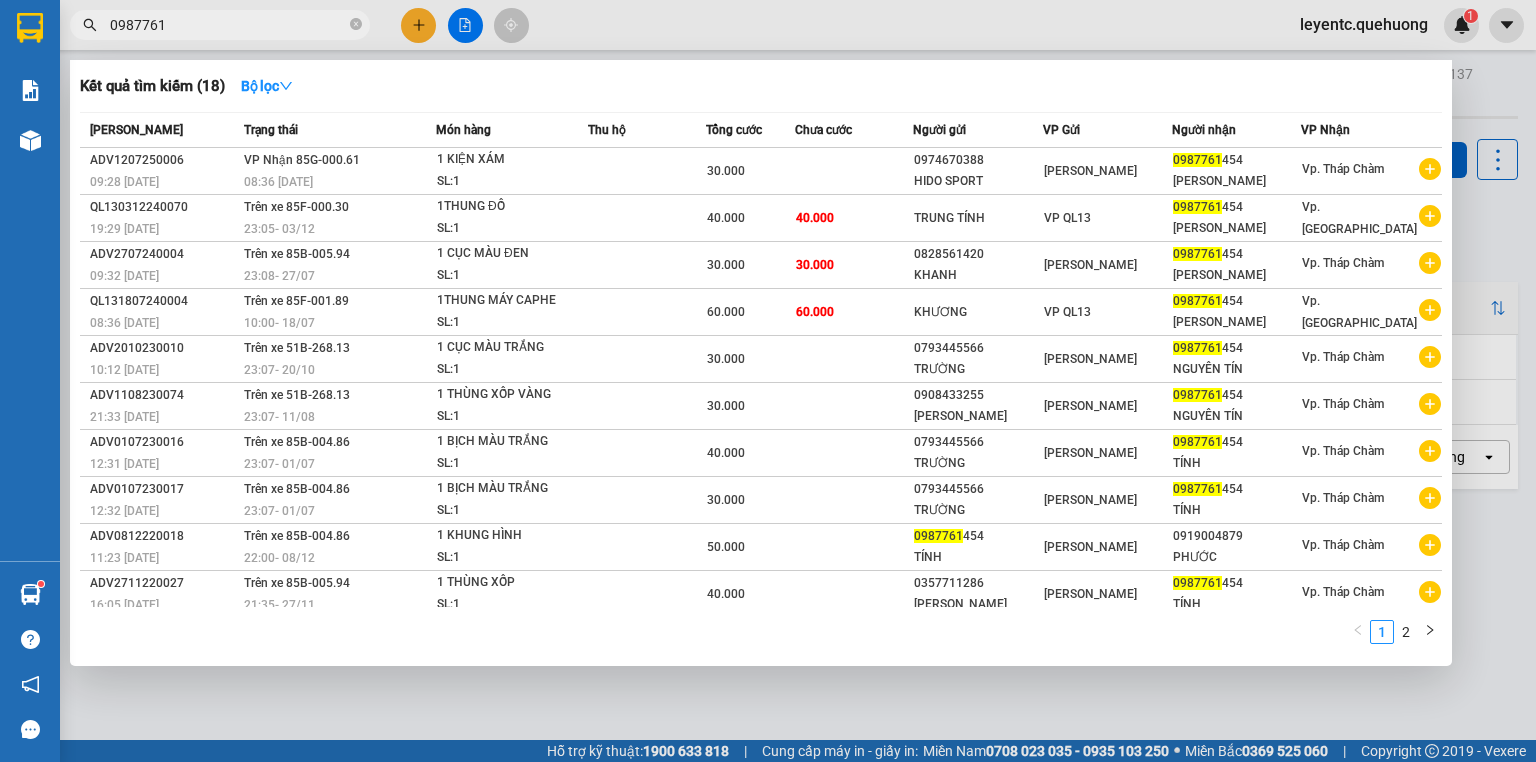 click at bounding box center (768, 381) 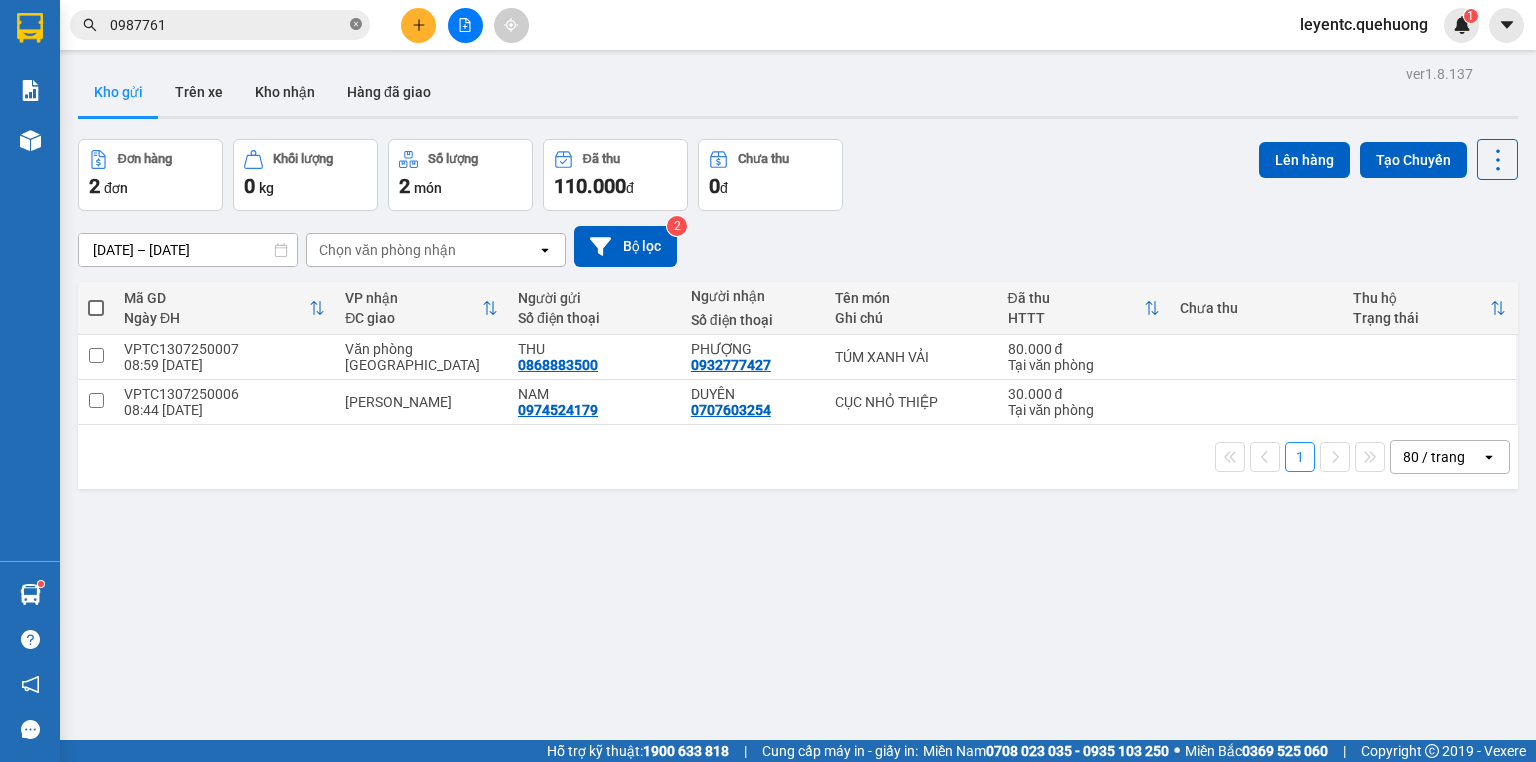 click 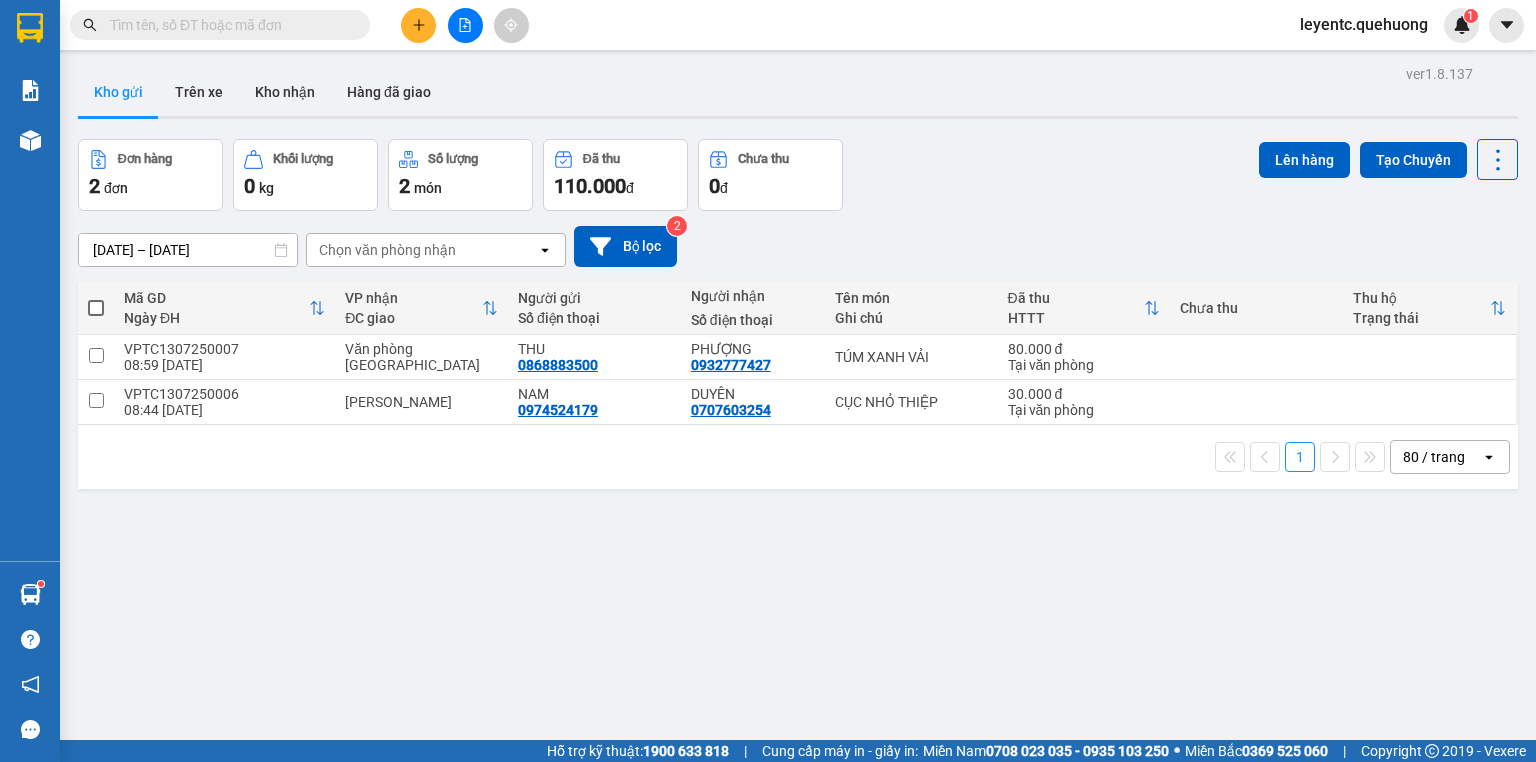 click at bounding box center [228, 25] 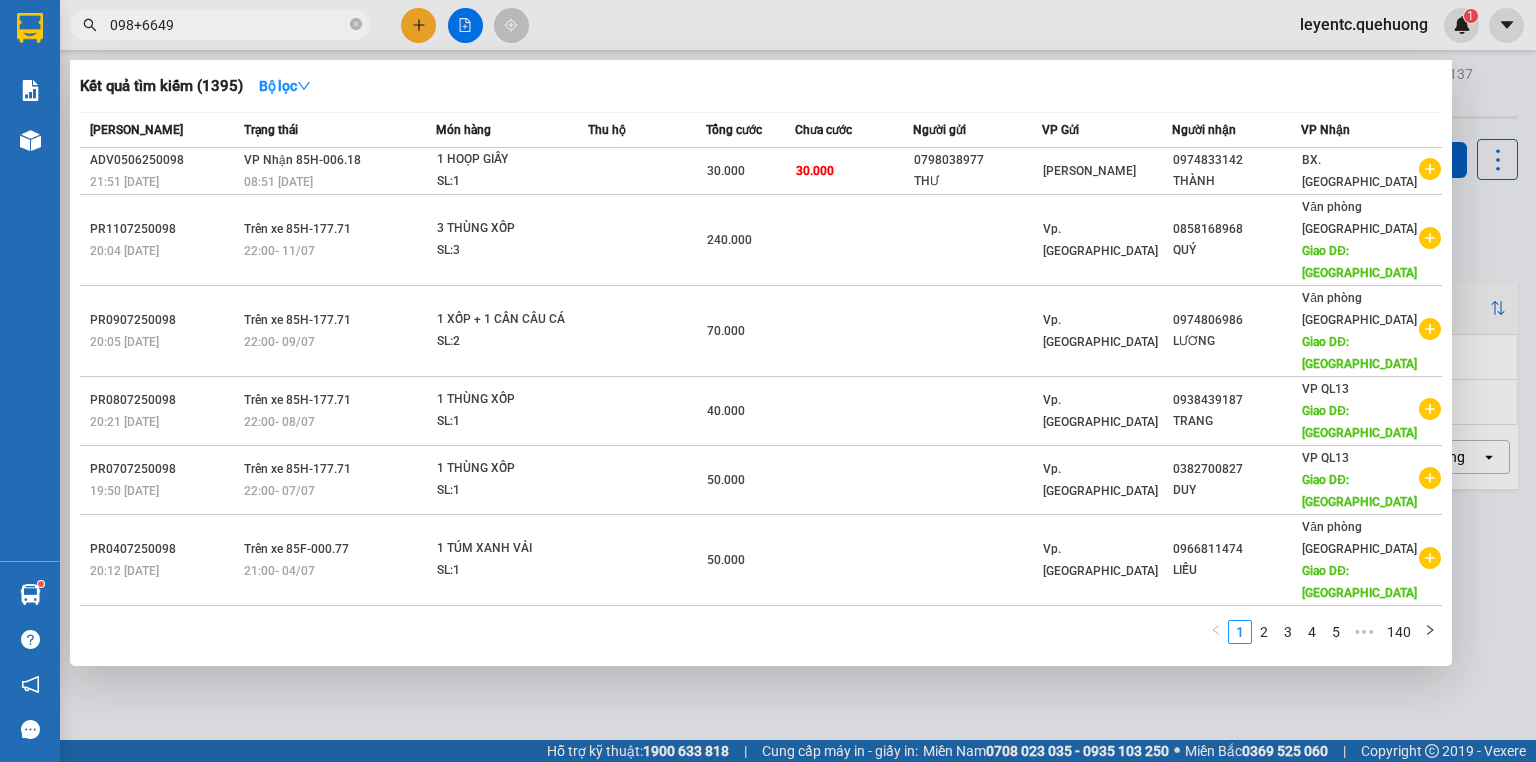 click on "098+6649" at bounding box center (228, 25) 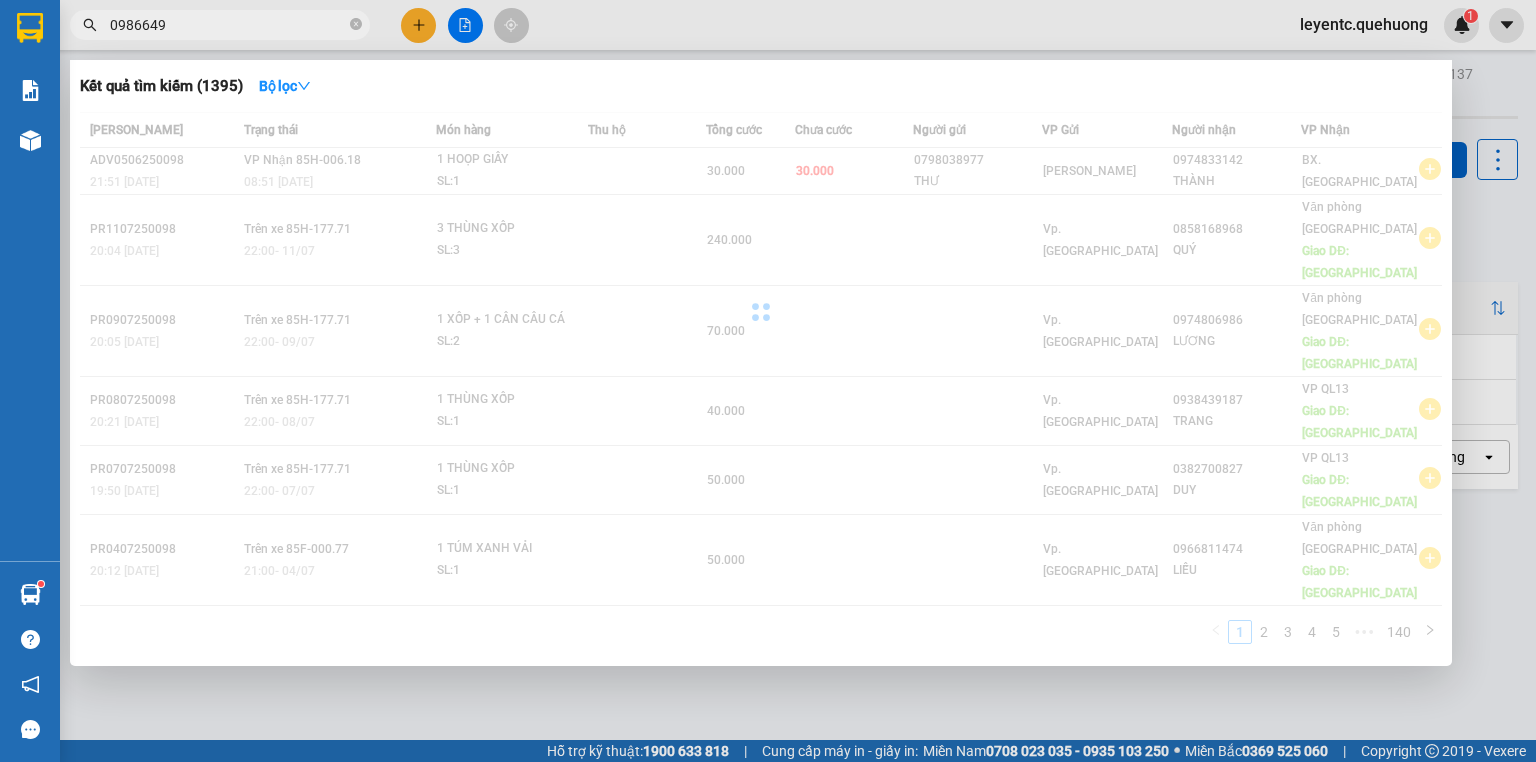 click on "0986649" at bounding box center (228, 25) 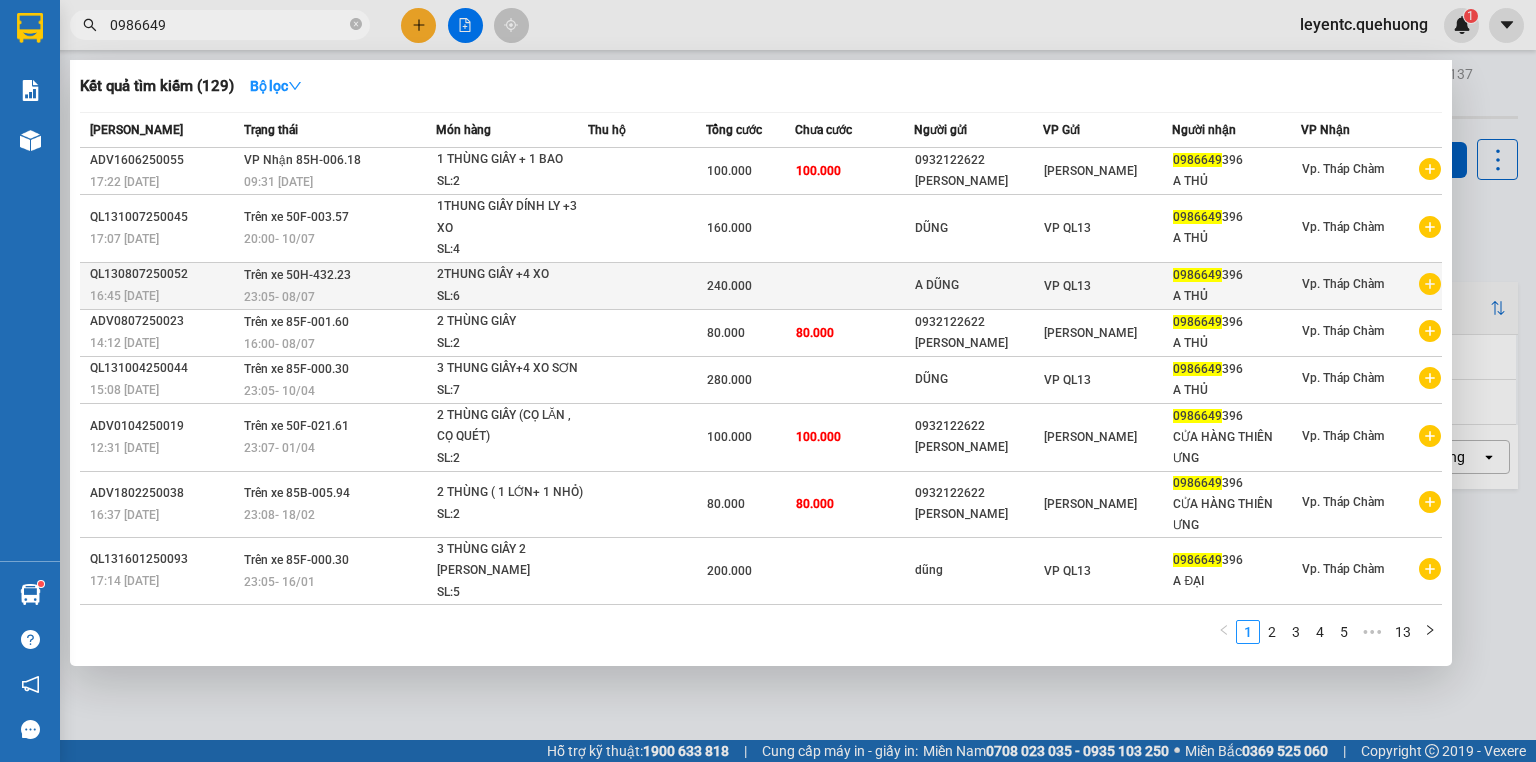 type on "0986649" 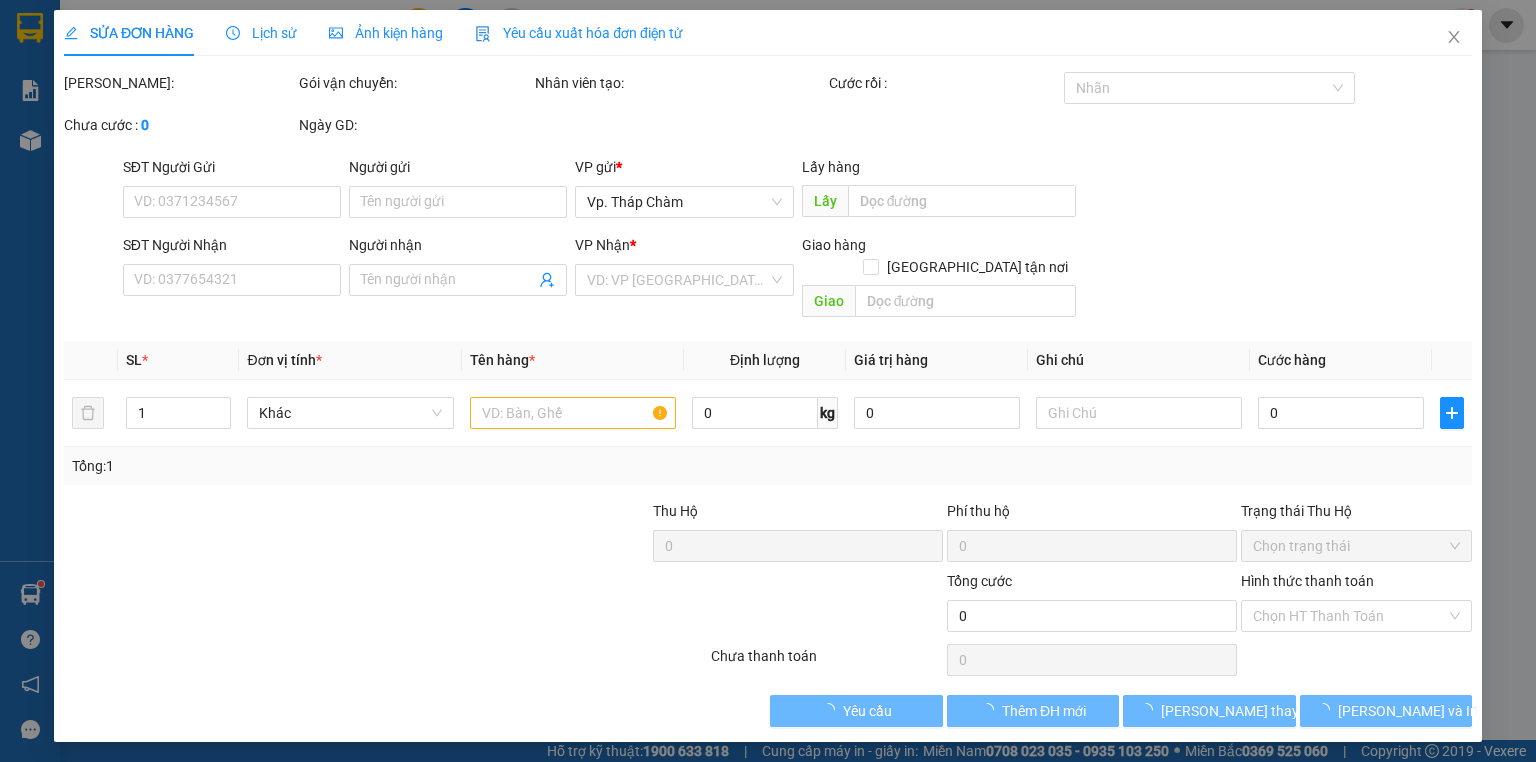 type on "A DŨNG" 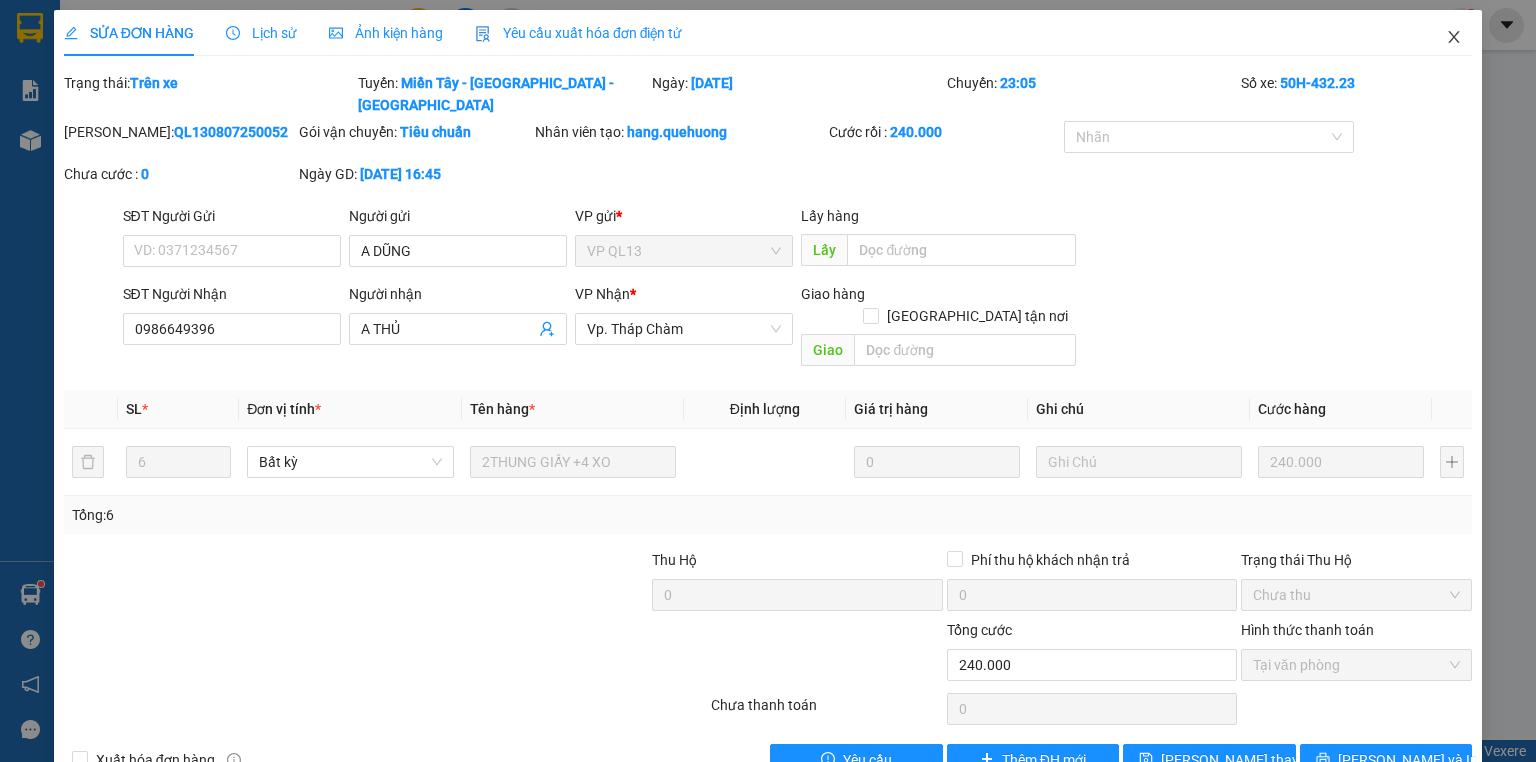 click 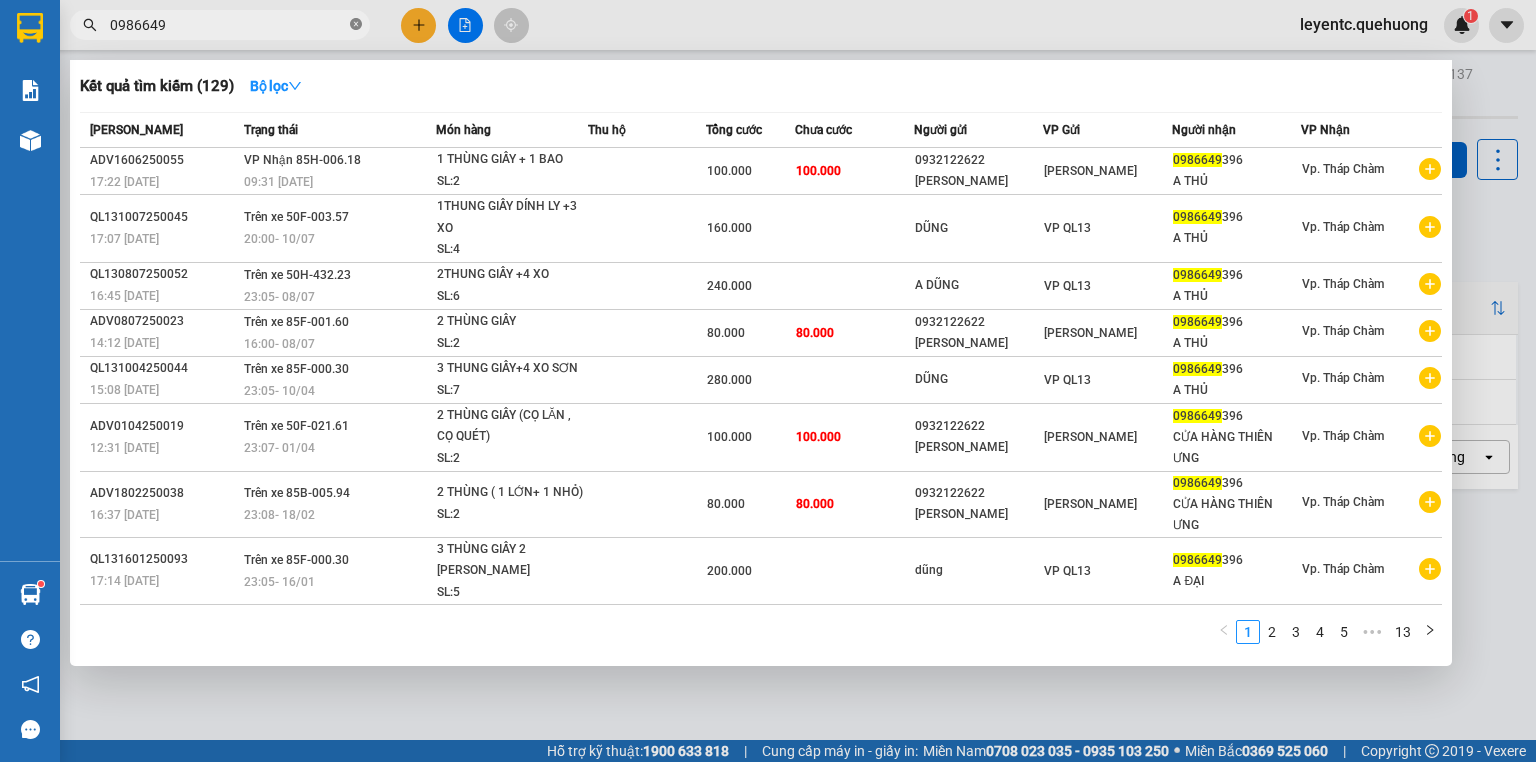 click 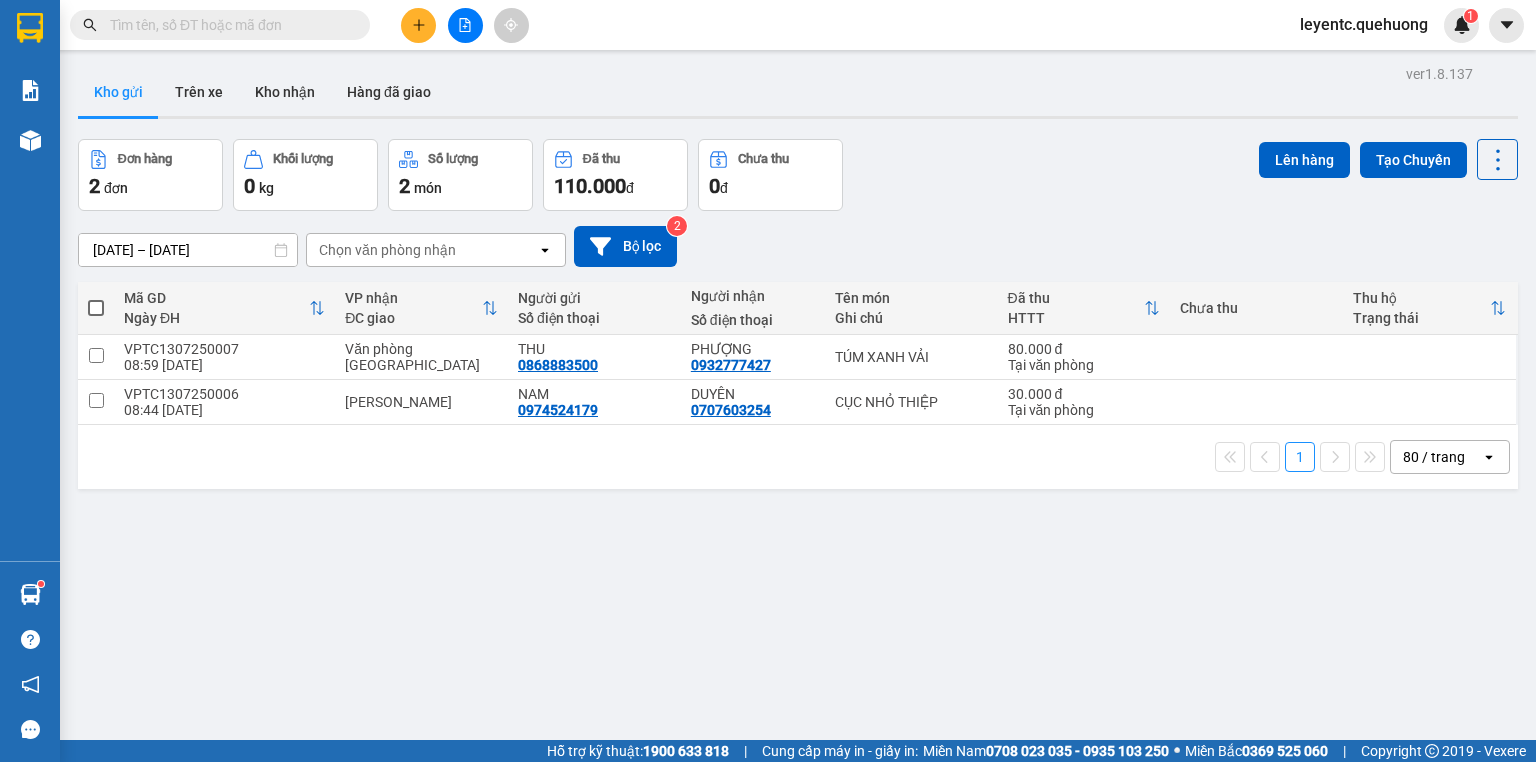 click at bounding box center [228, 25] 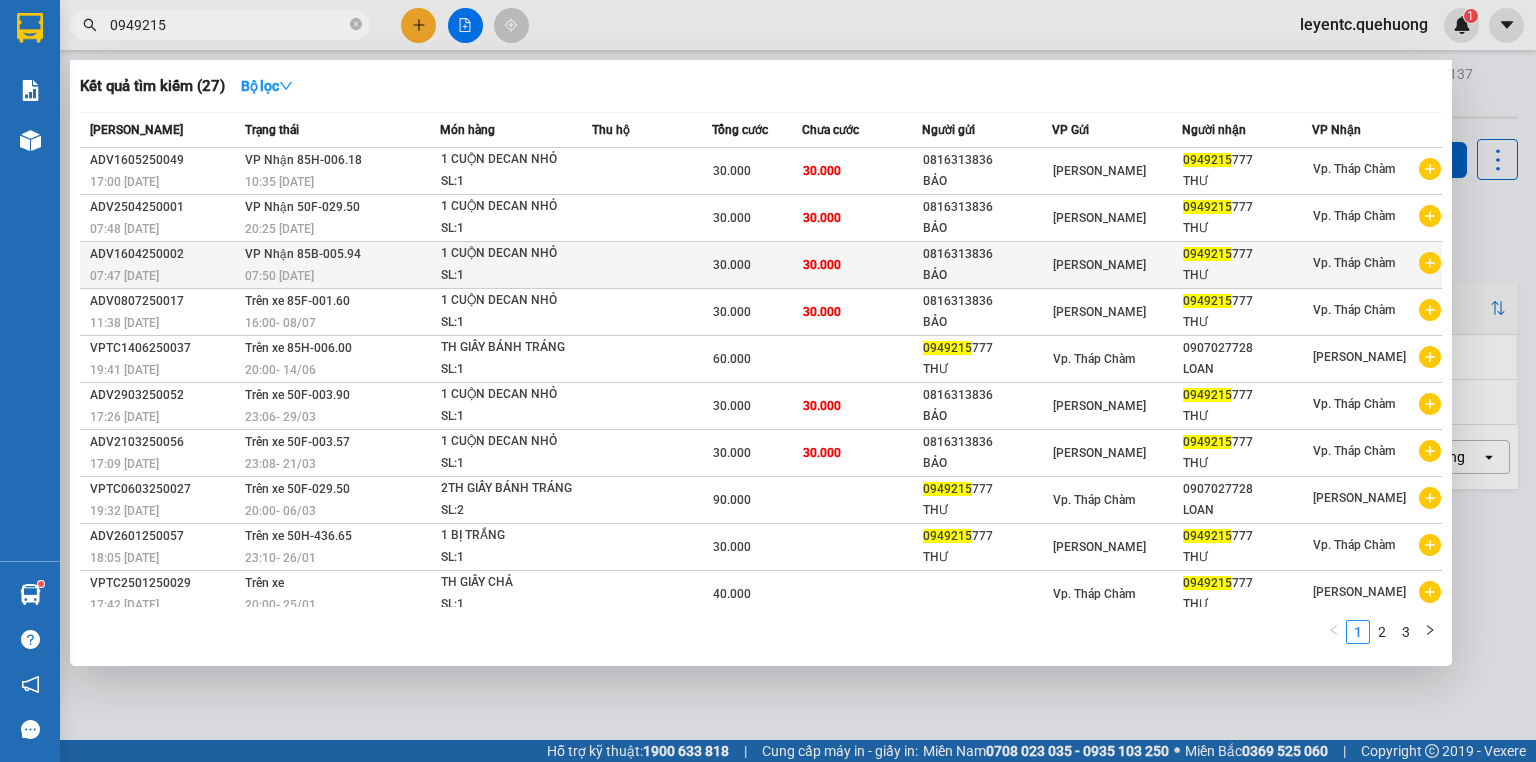 scroll, scrollTop: 4, scrollLeft: 0, axis: vertical 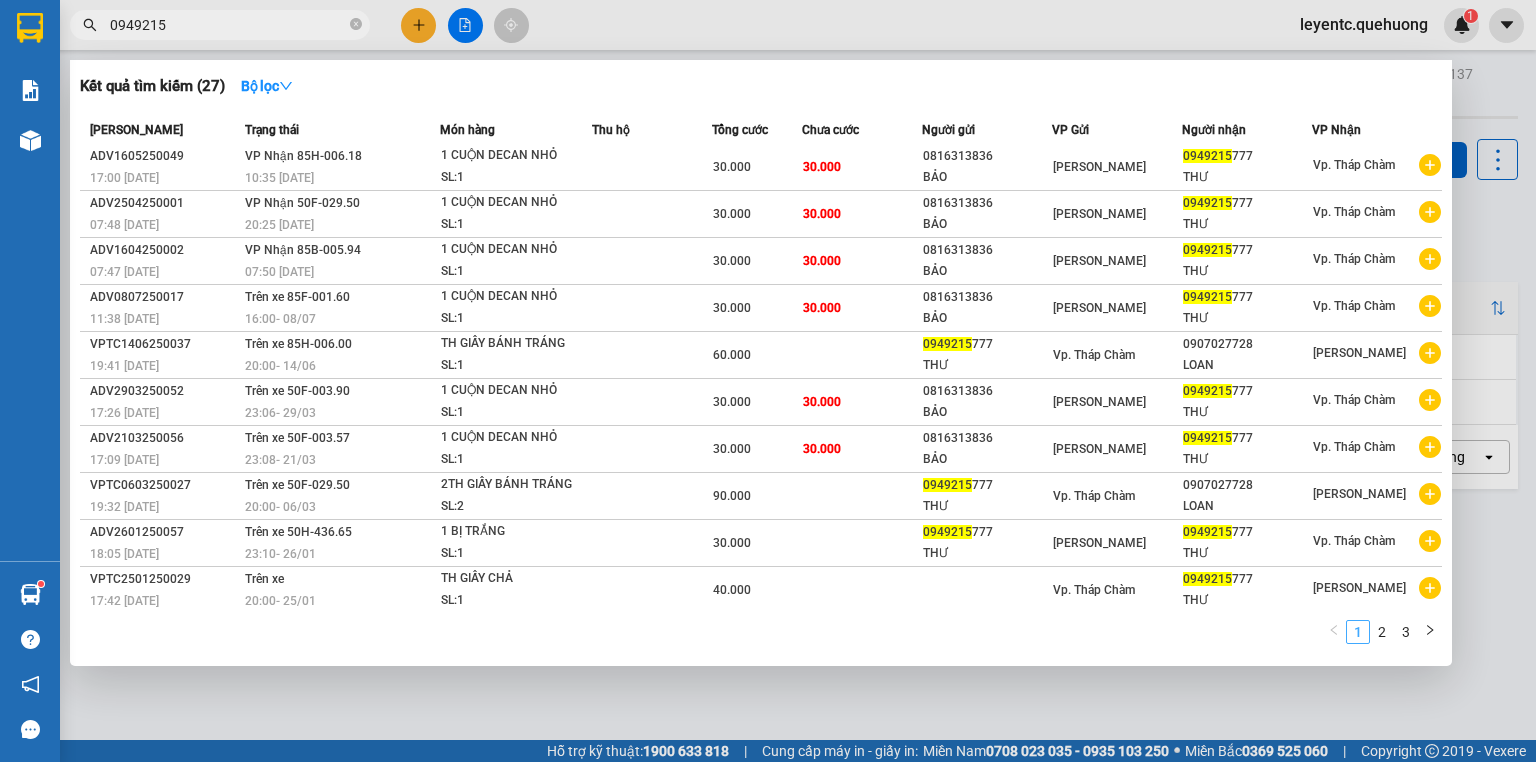 type on "0949215" 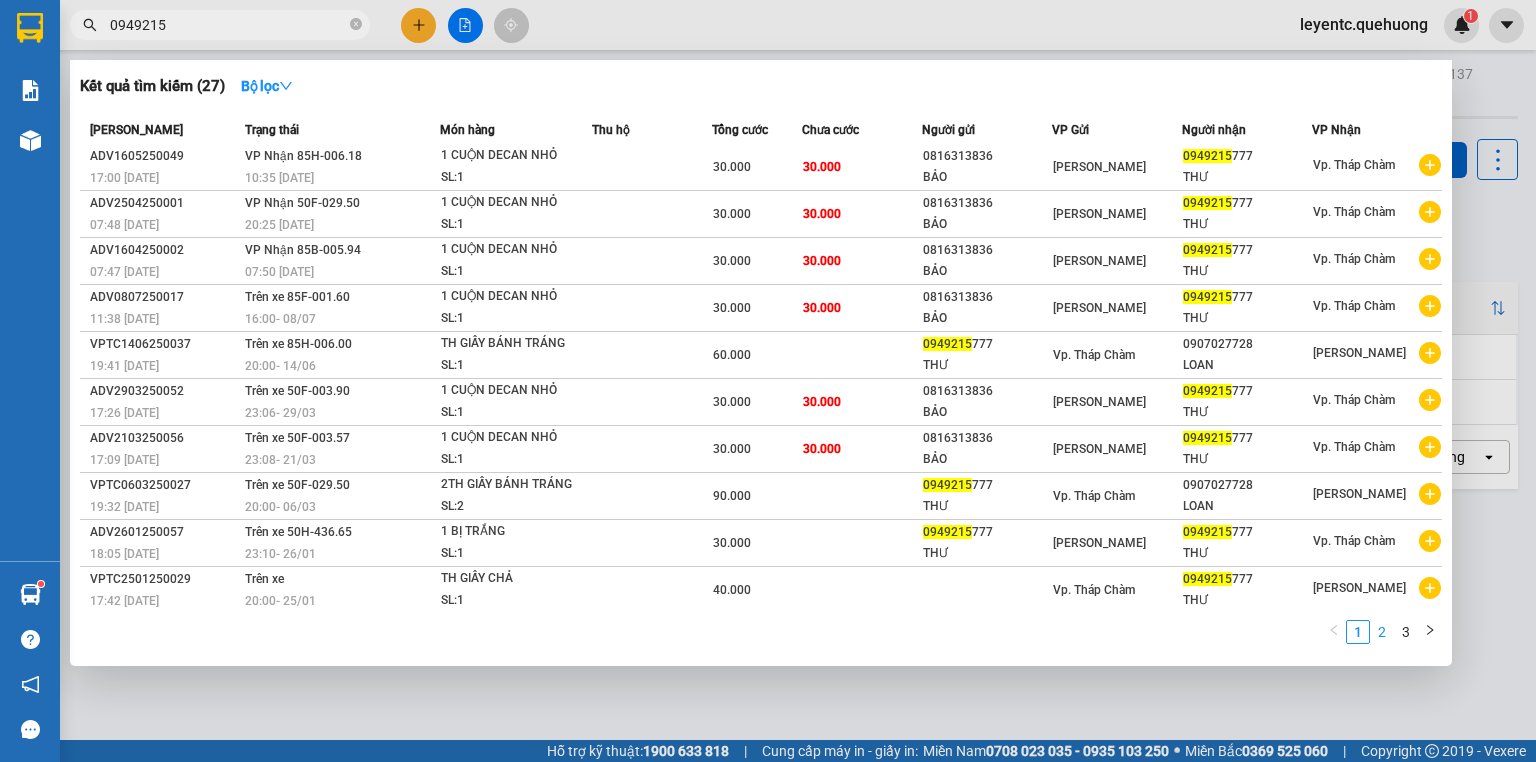 click on "2" at bounding box center (1382, 632) 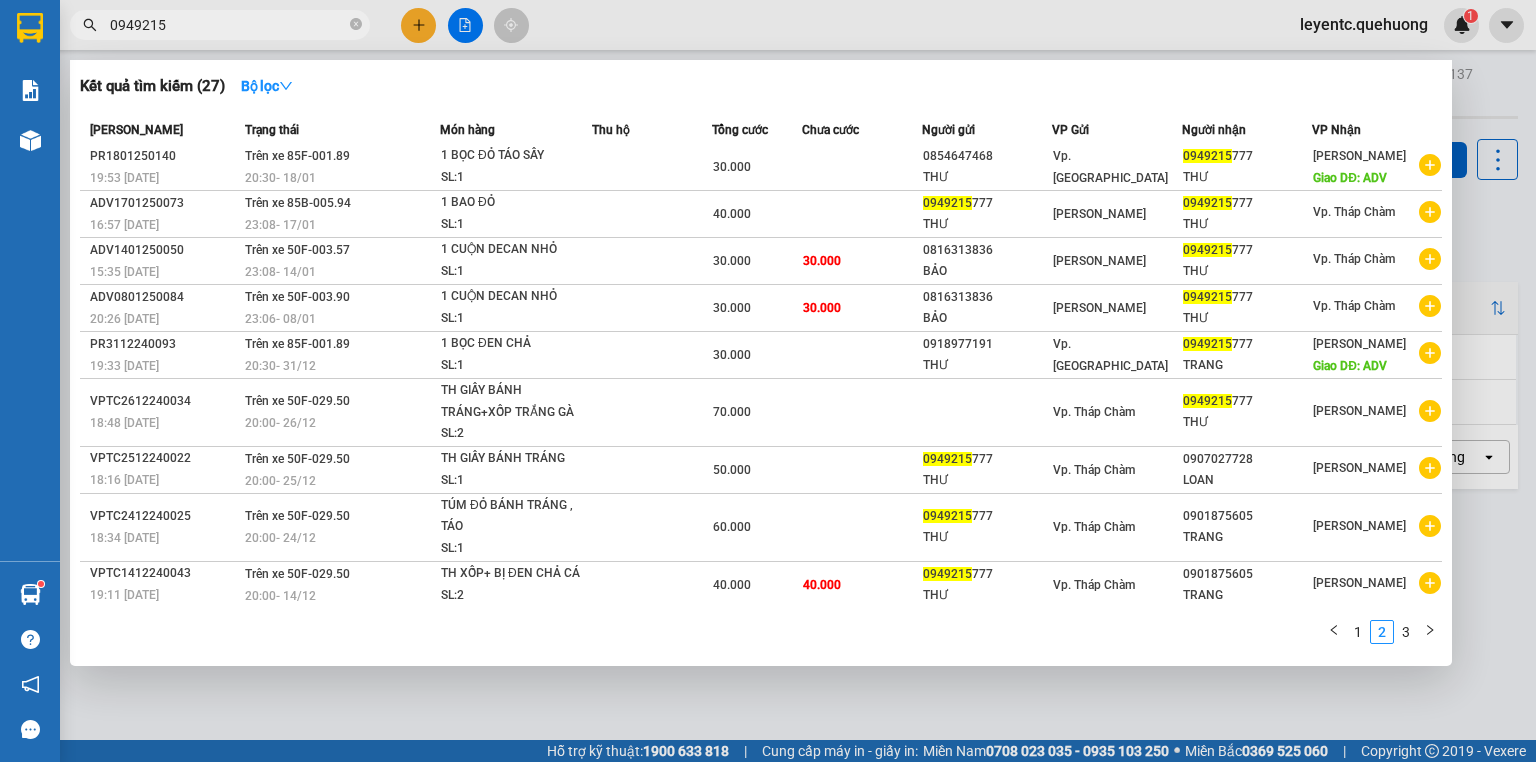 drag, startPoint x: 542, startPoint y: 692, endPoint x: 518, endPoint y: 670, distance: 32.55764 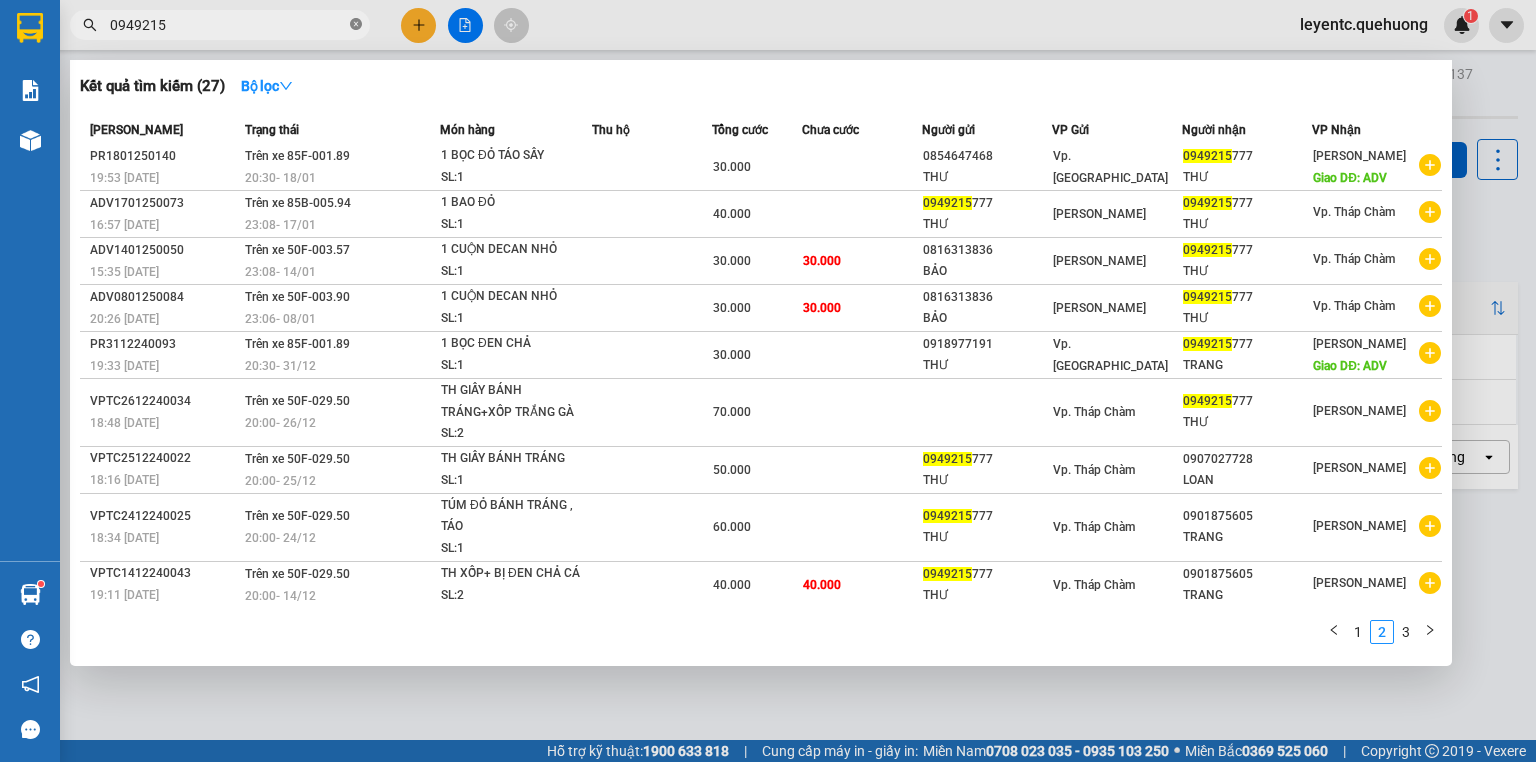 click 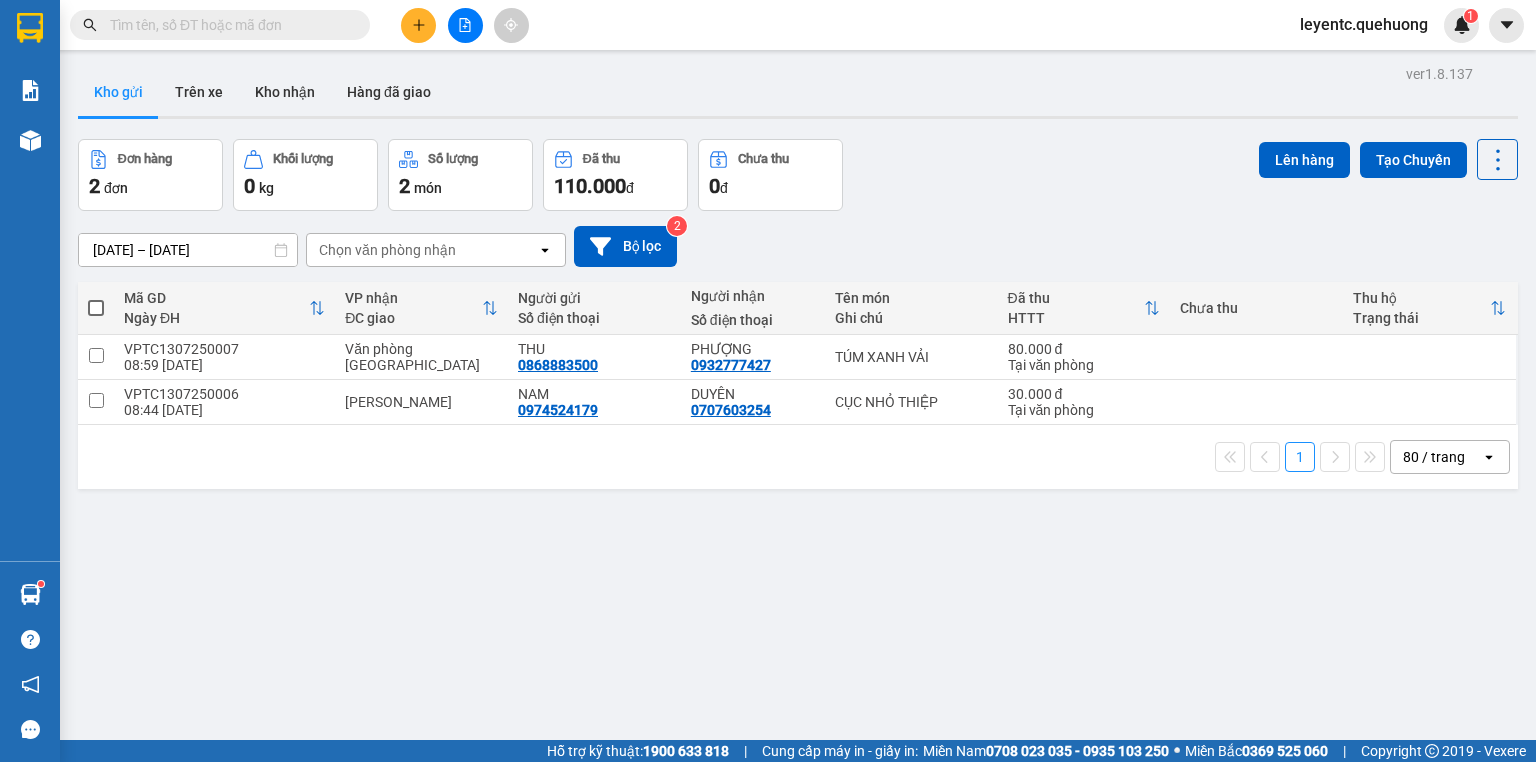 click at bounding box center (220, 25) 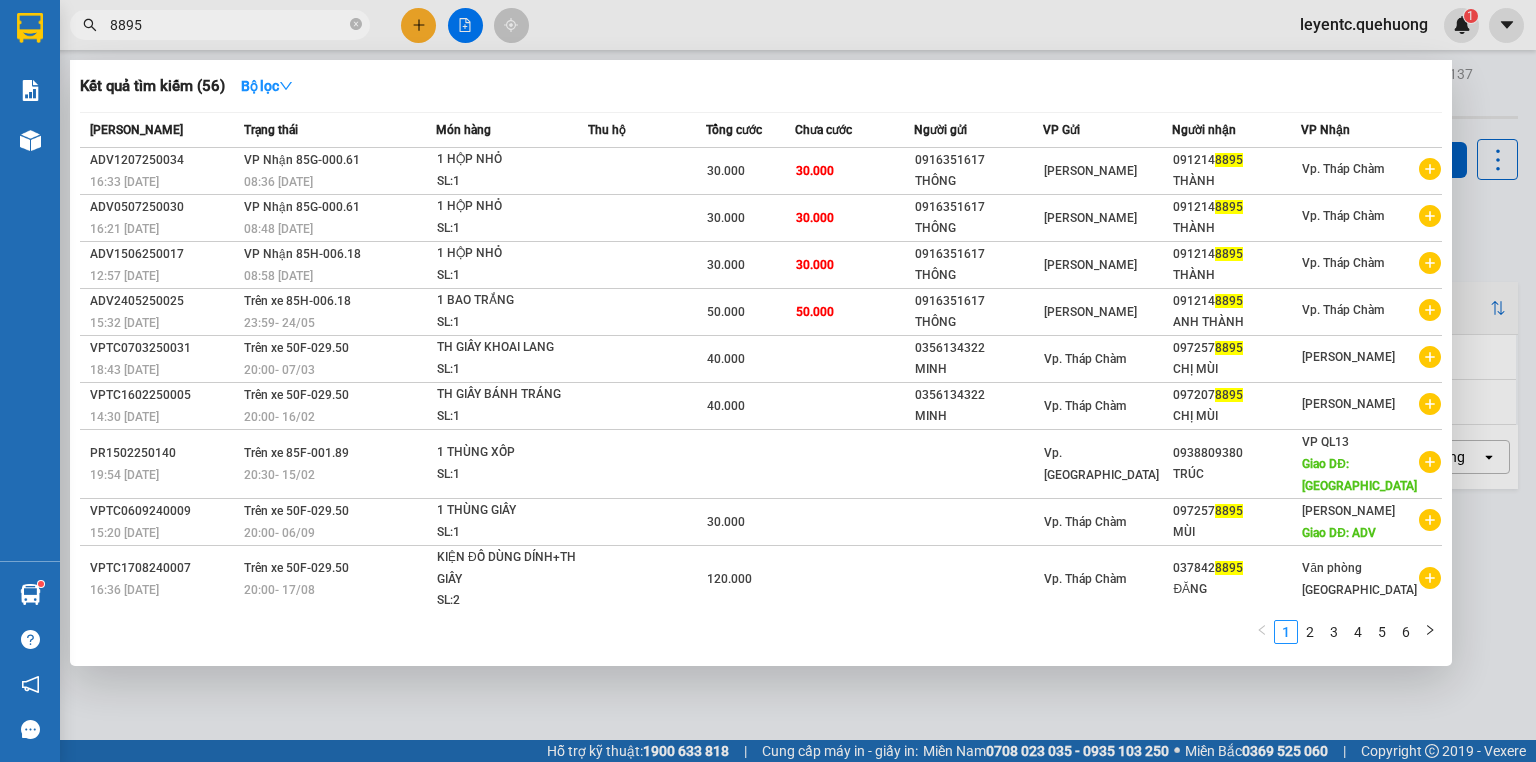 type on "8895" 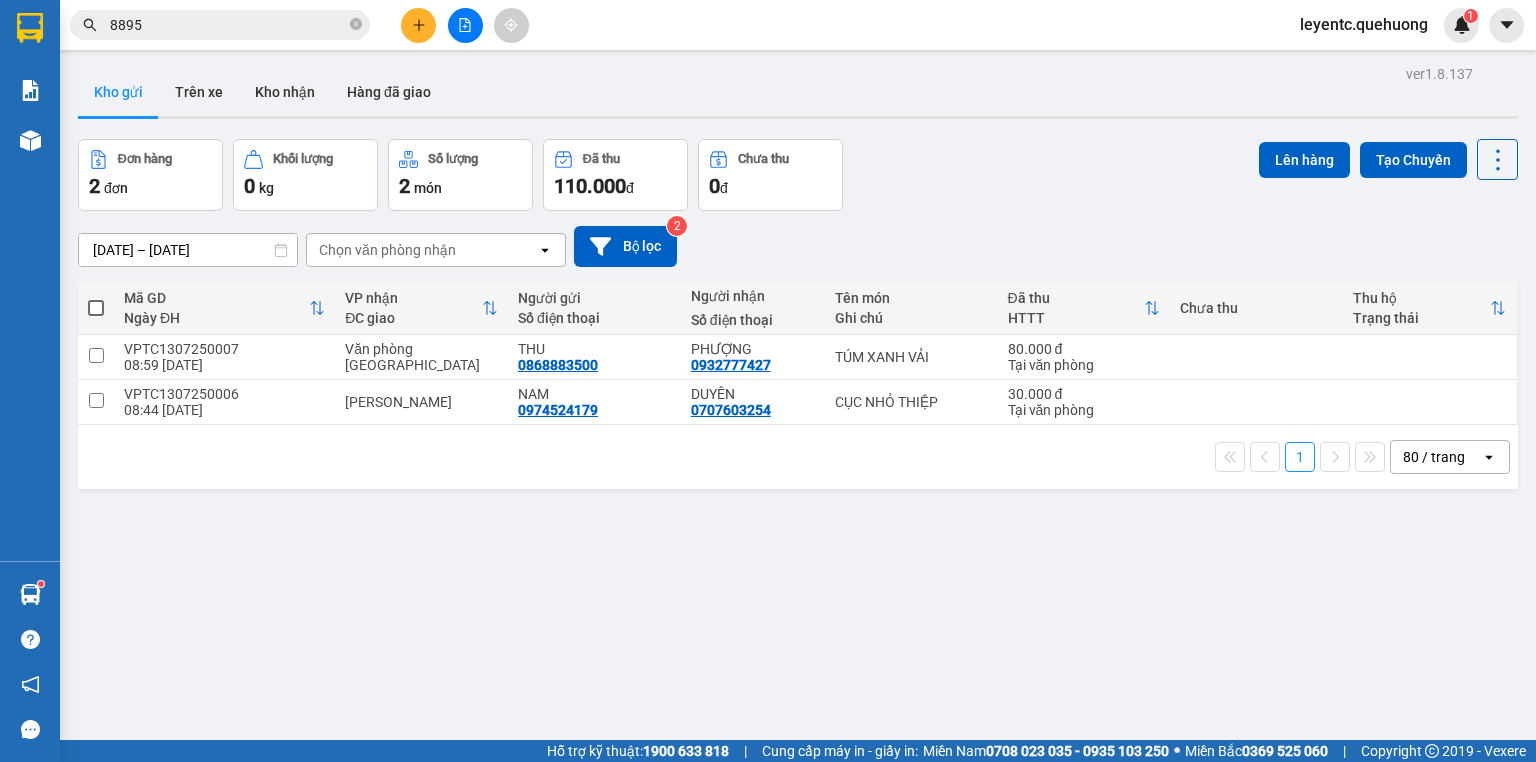 click on "8895" at bounding box center (220, 25) 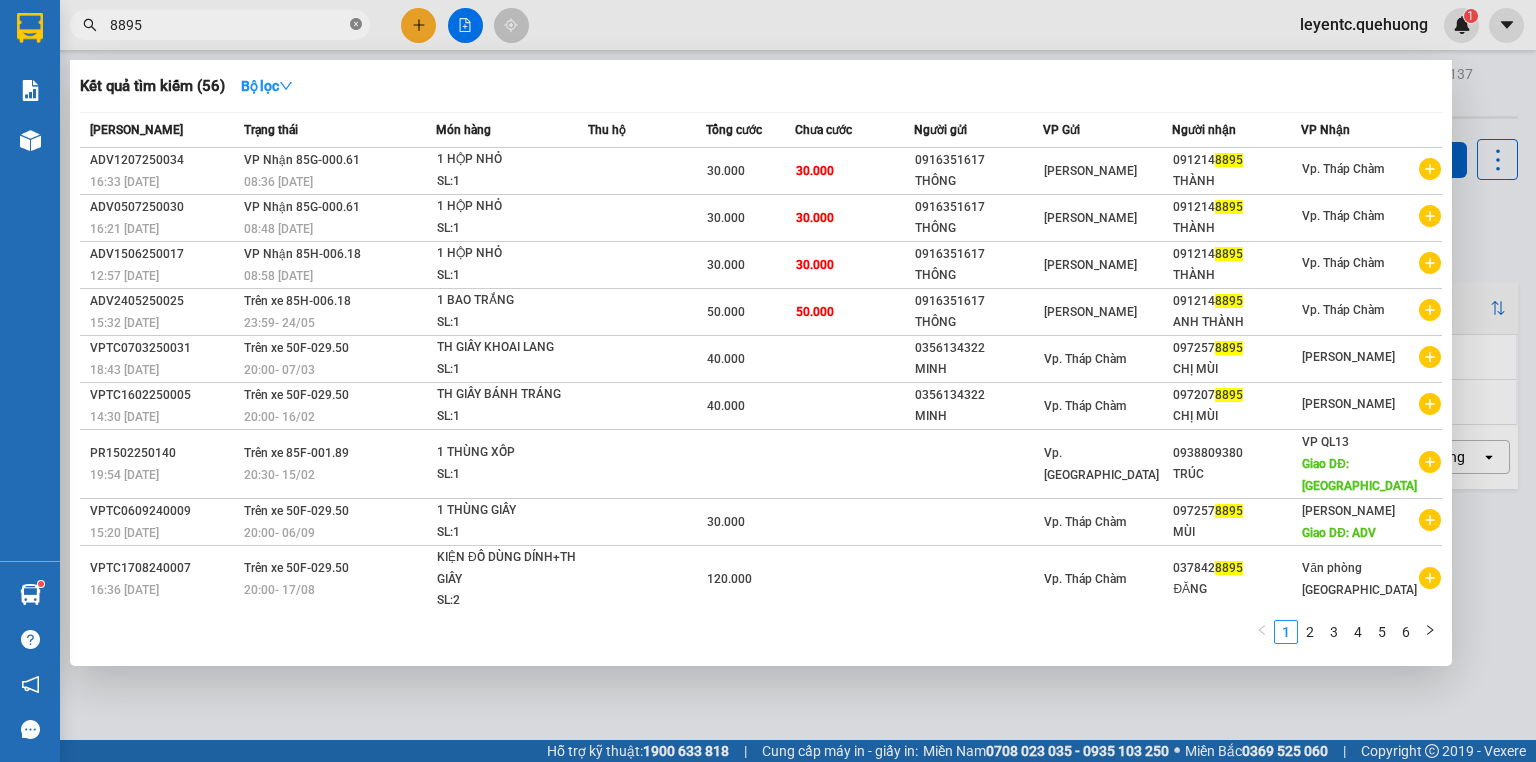 drag, startPoint x: 356, startPoint y: 25, endPoint x: 300, endPoint y: 22, distance: 56.0803 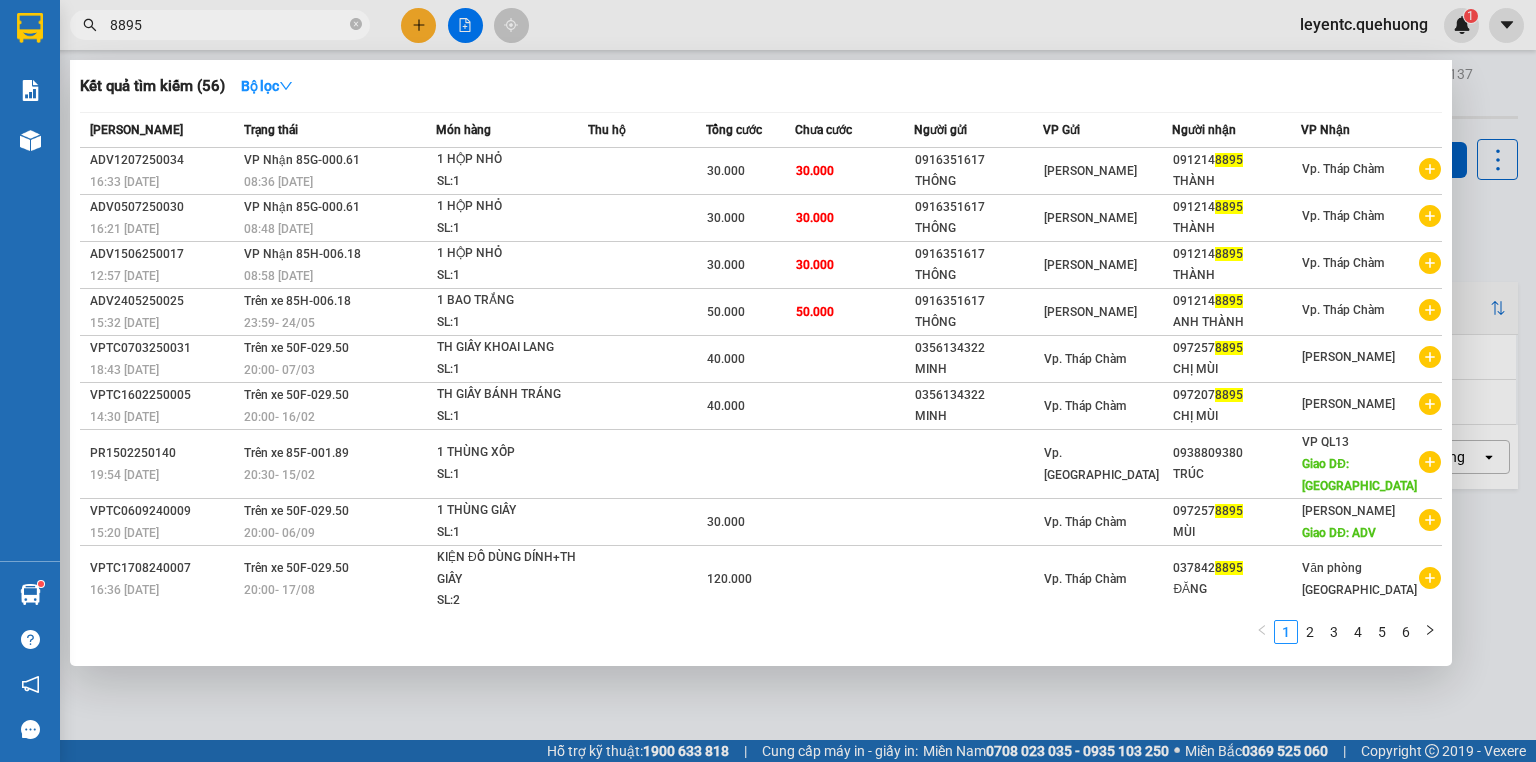 click 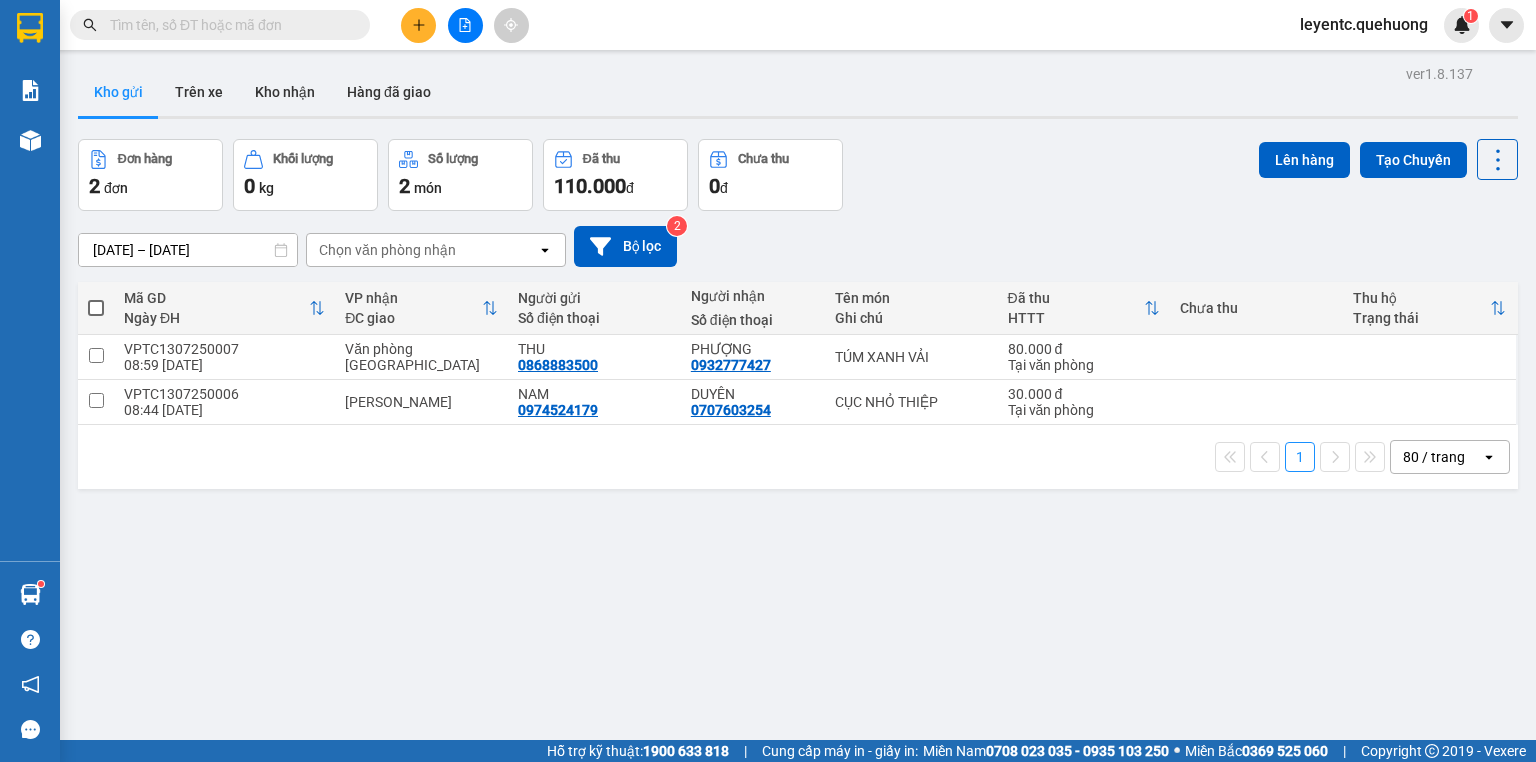click at bounding box center (228, 25) 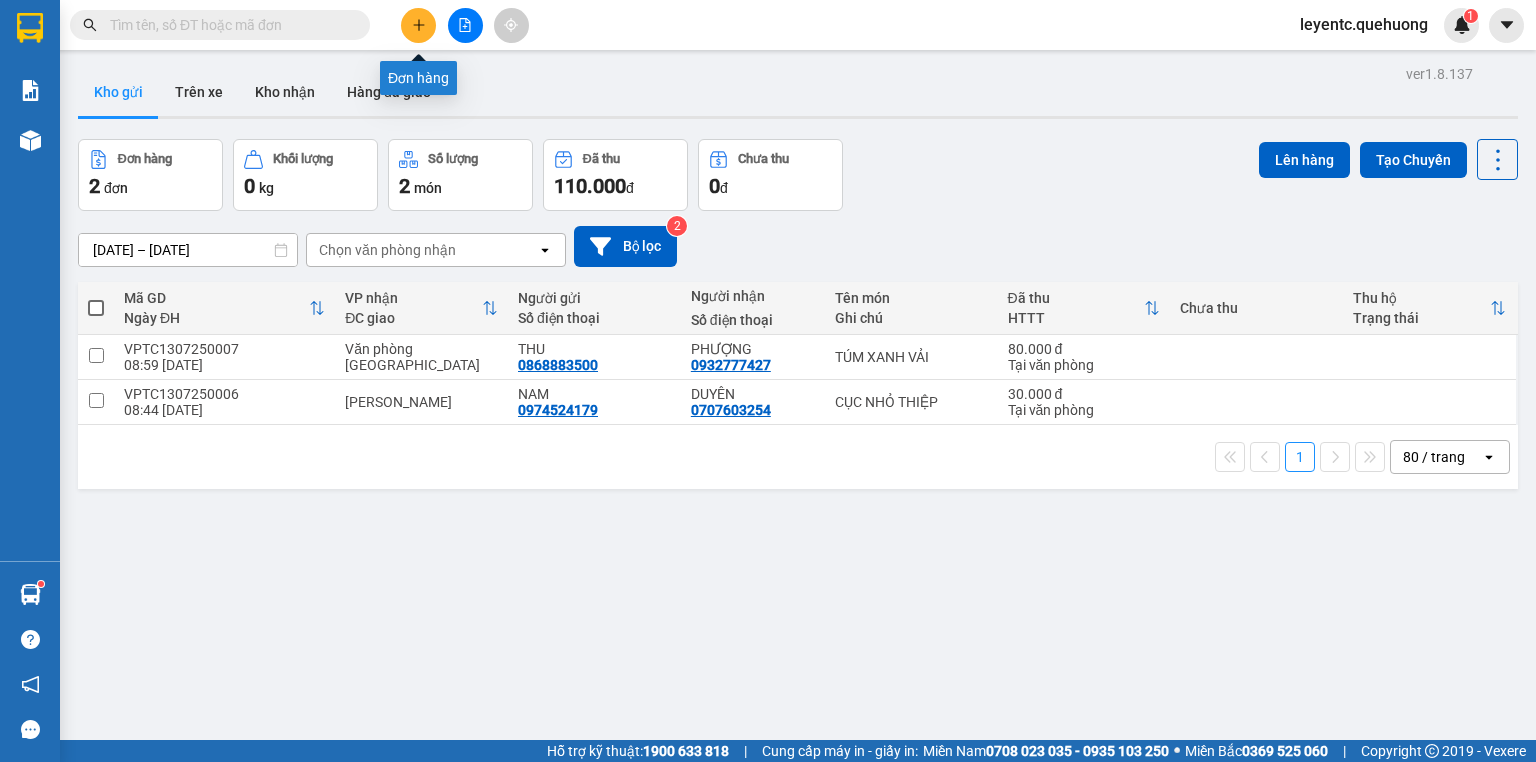 click 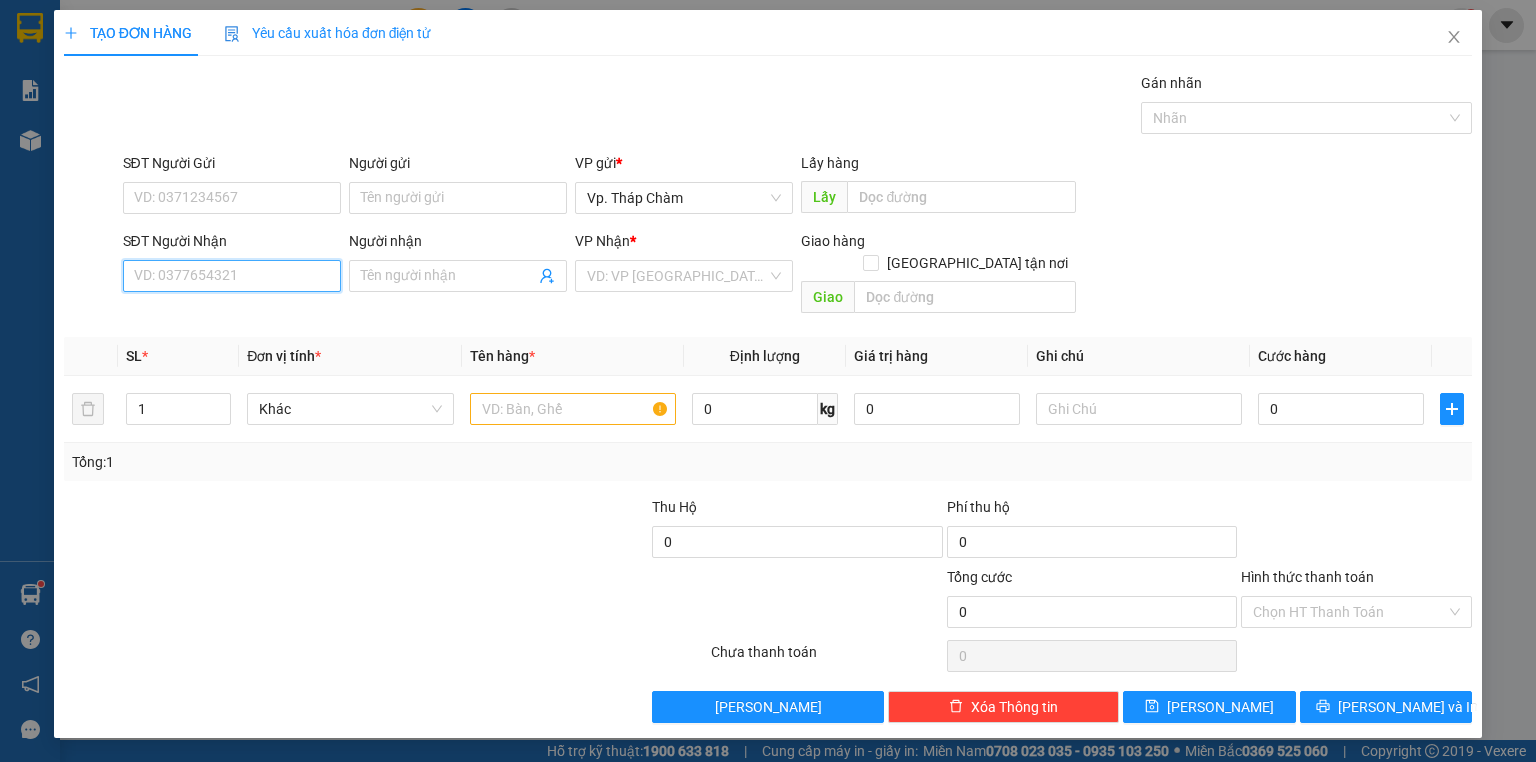 click on "SĐT Người Nhận" at bounding box center (232, 276) 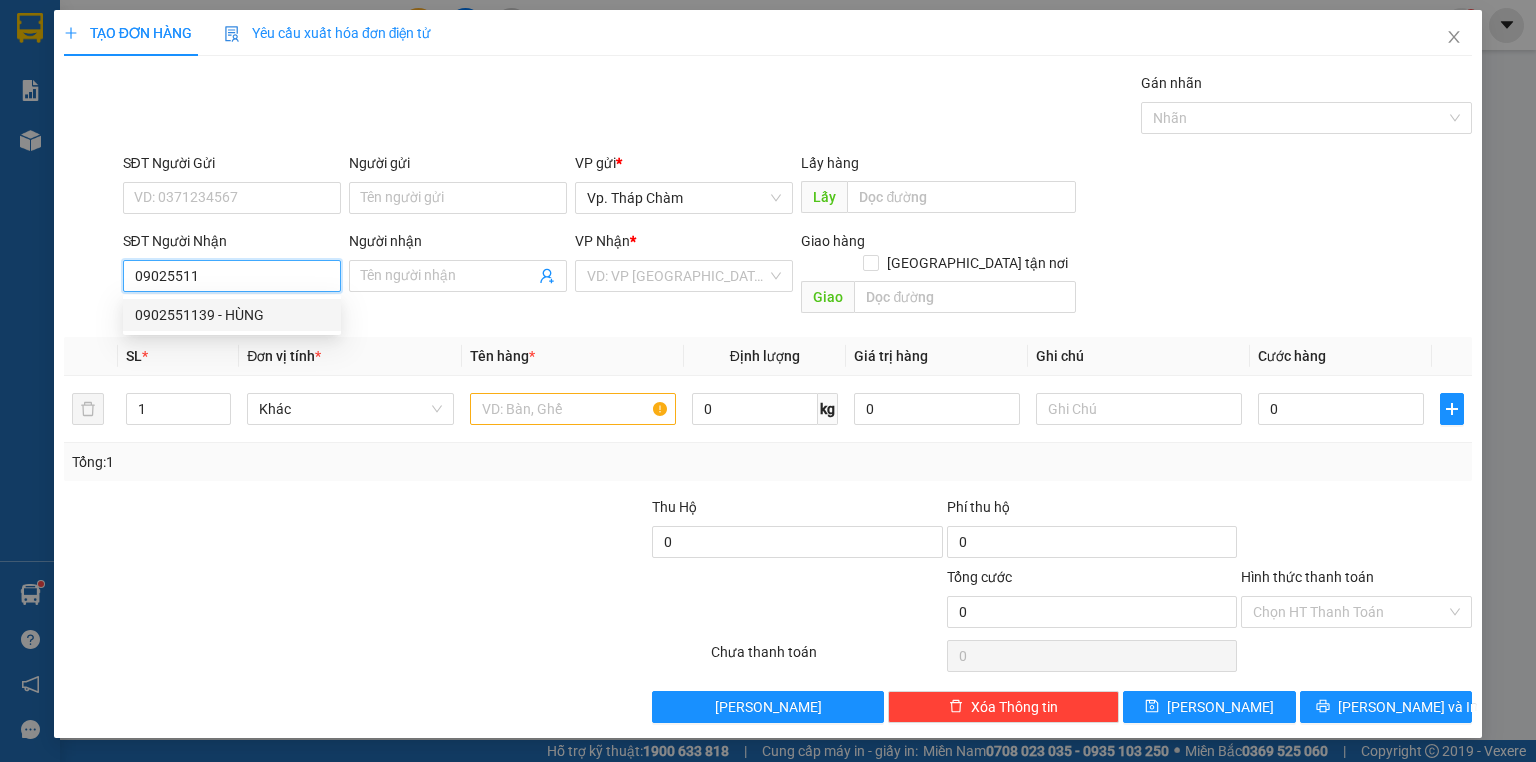 click on "0902551139 - HÙNG" at bounding box center [232, 315] 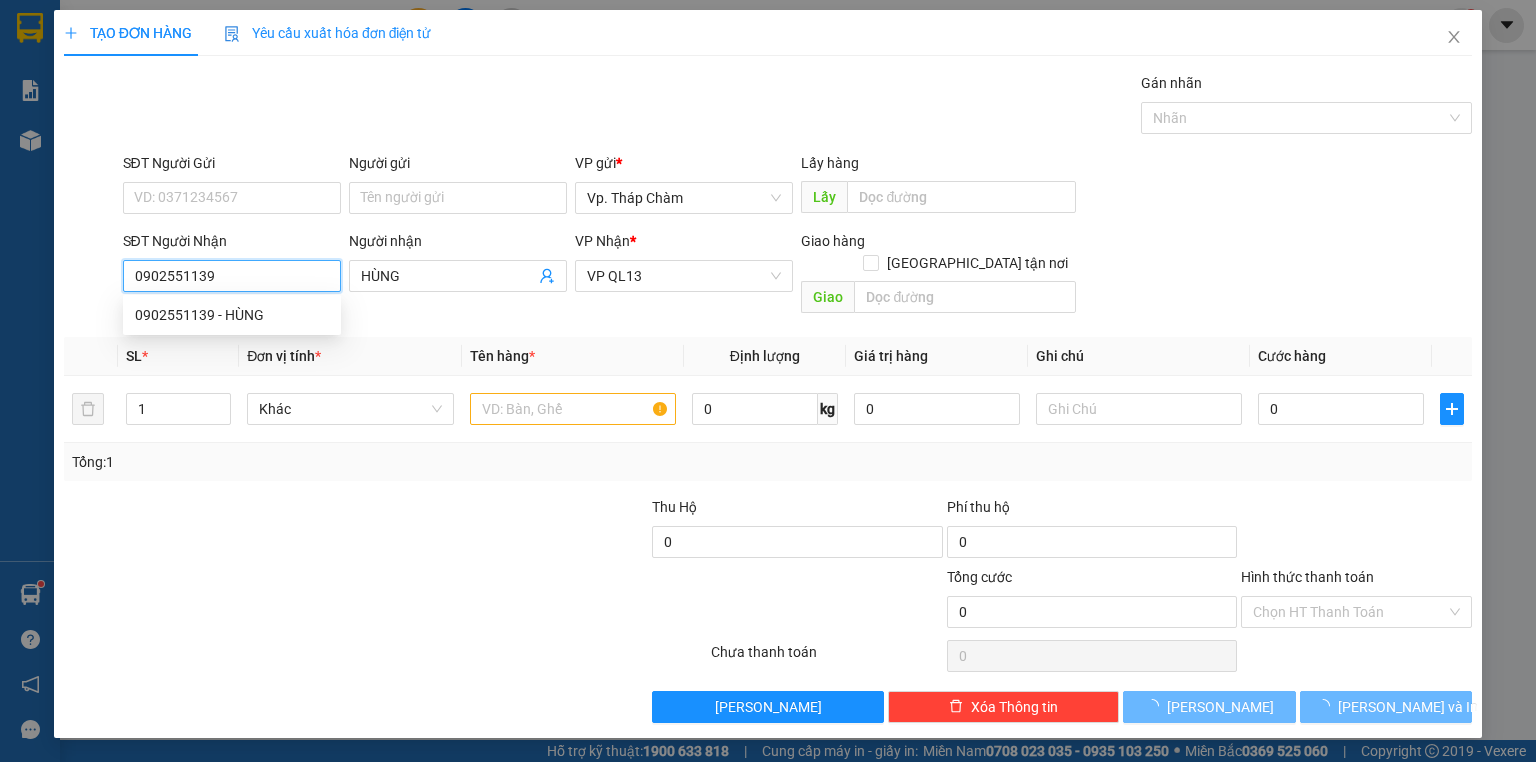 type on "70.000" 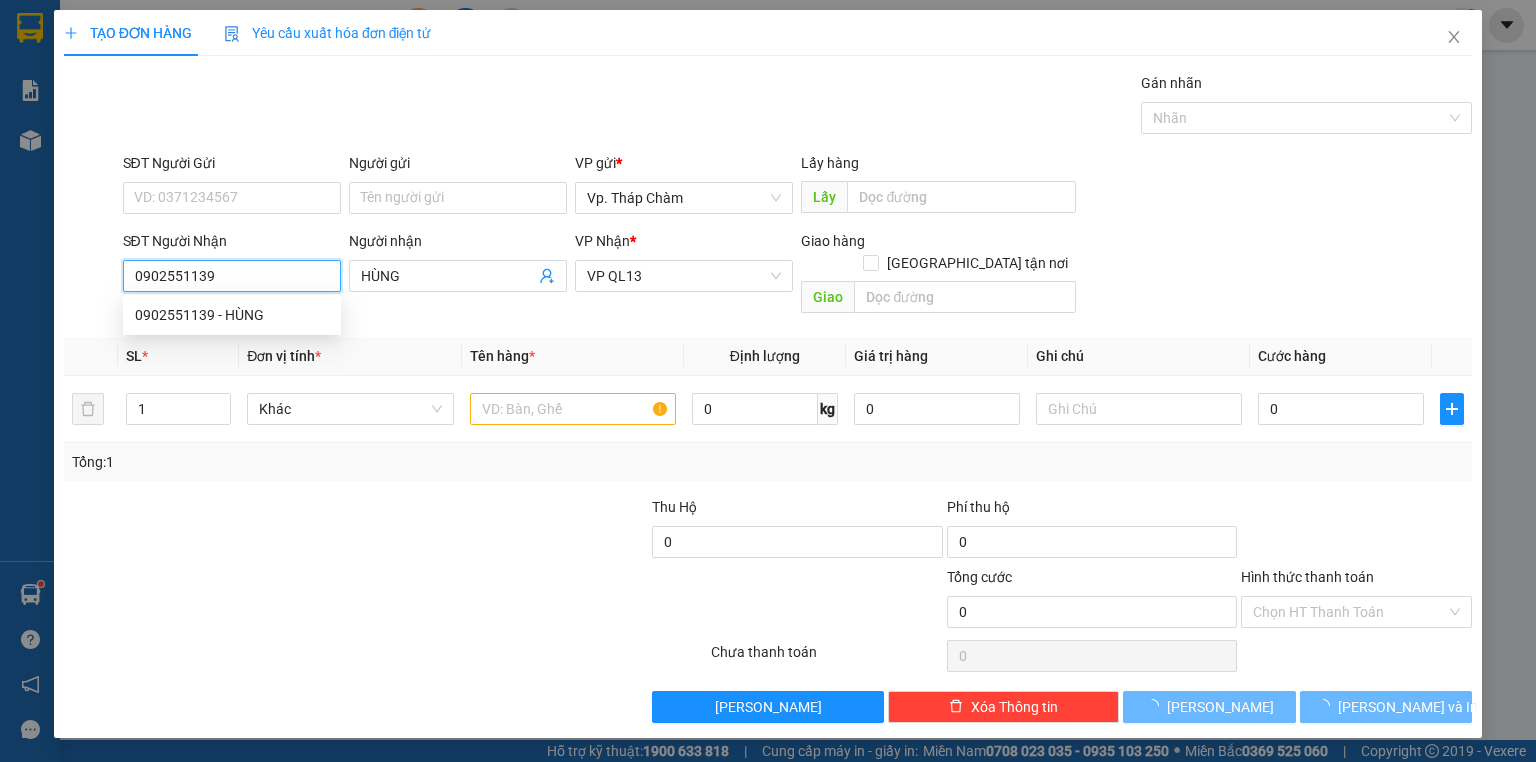 type on "70.000" 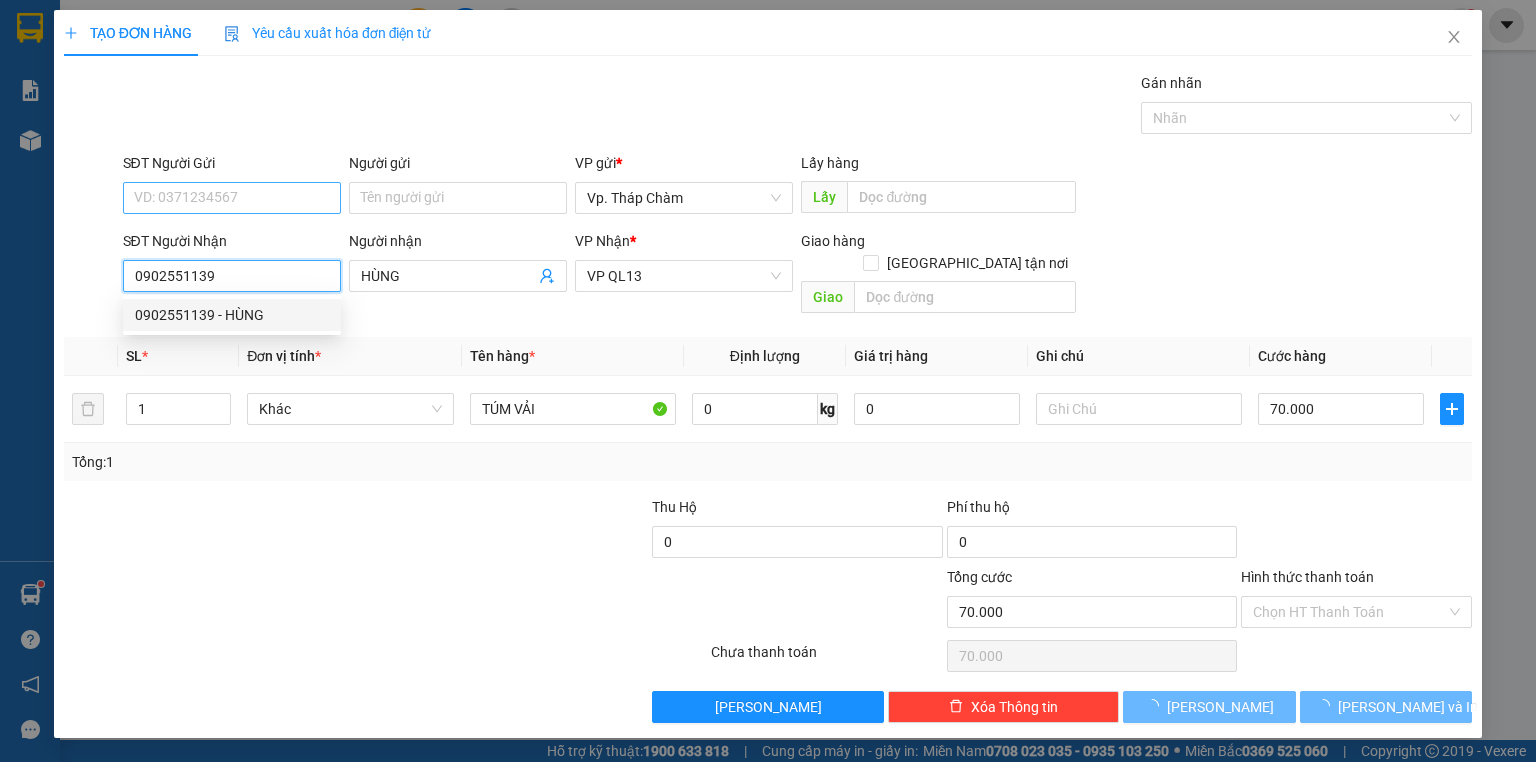 type on "0902551139" 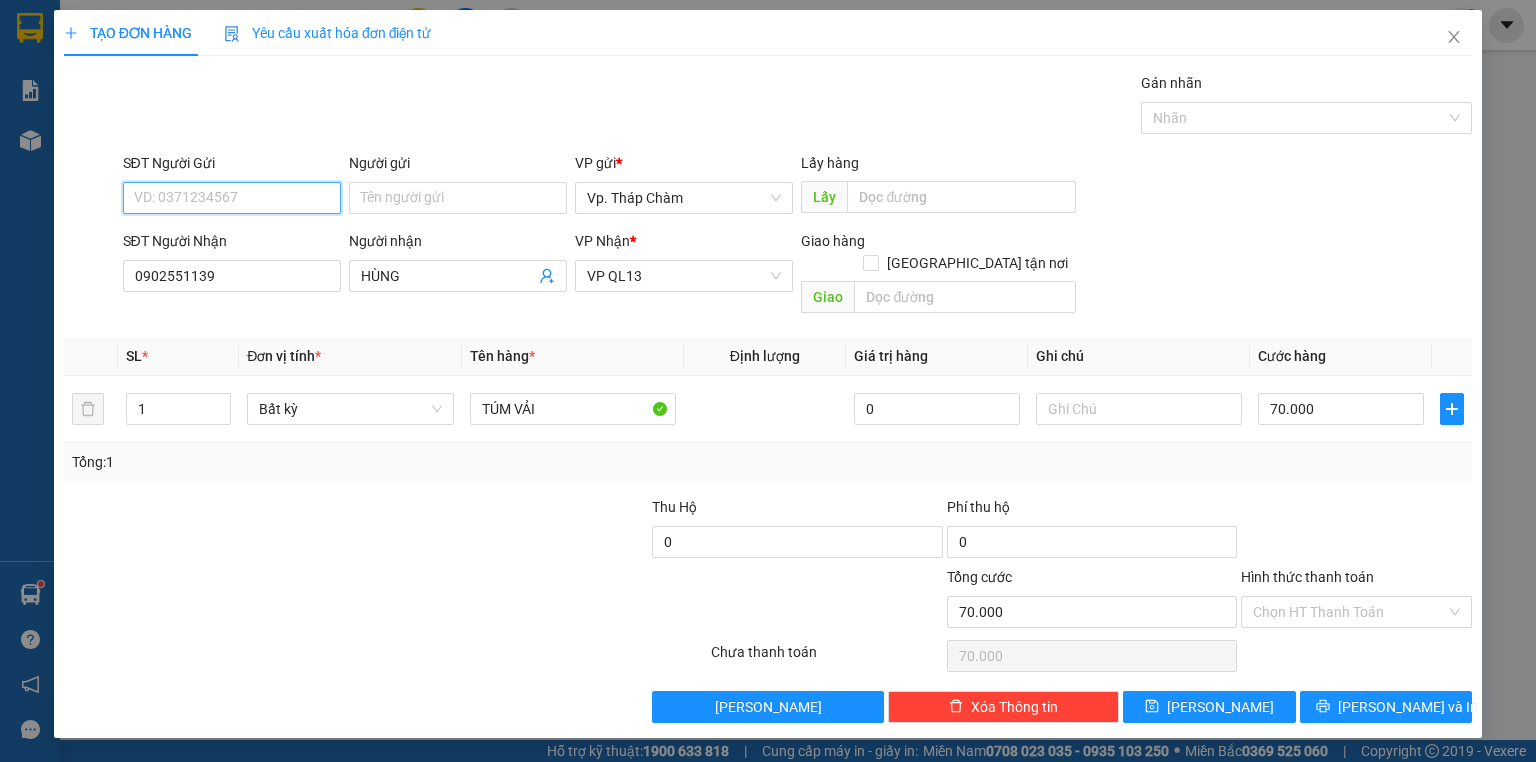 click on "SĐT Người Gửi" at bounding box center [232, 198] 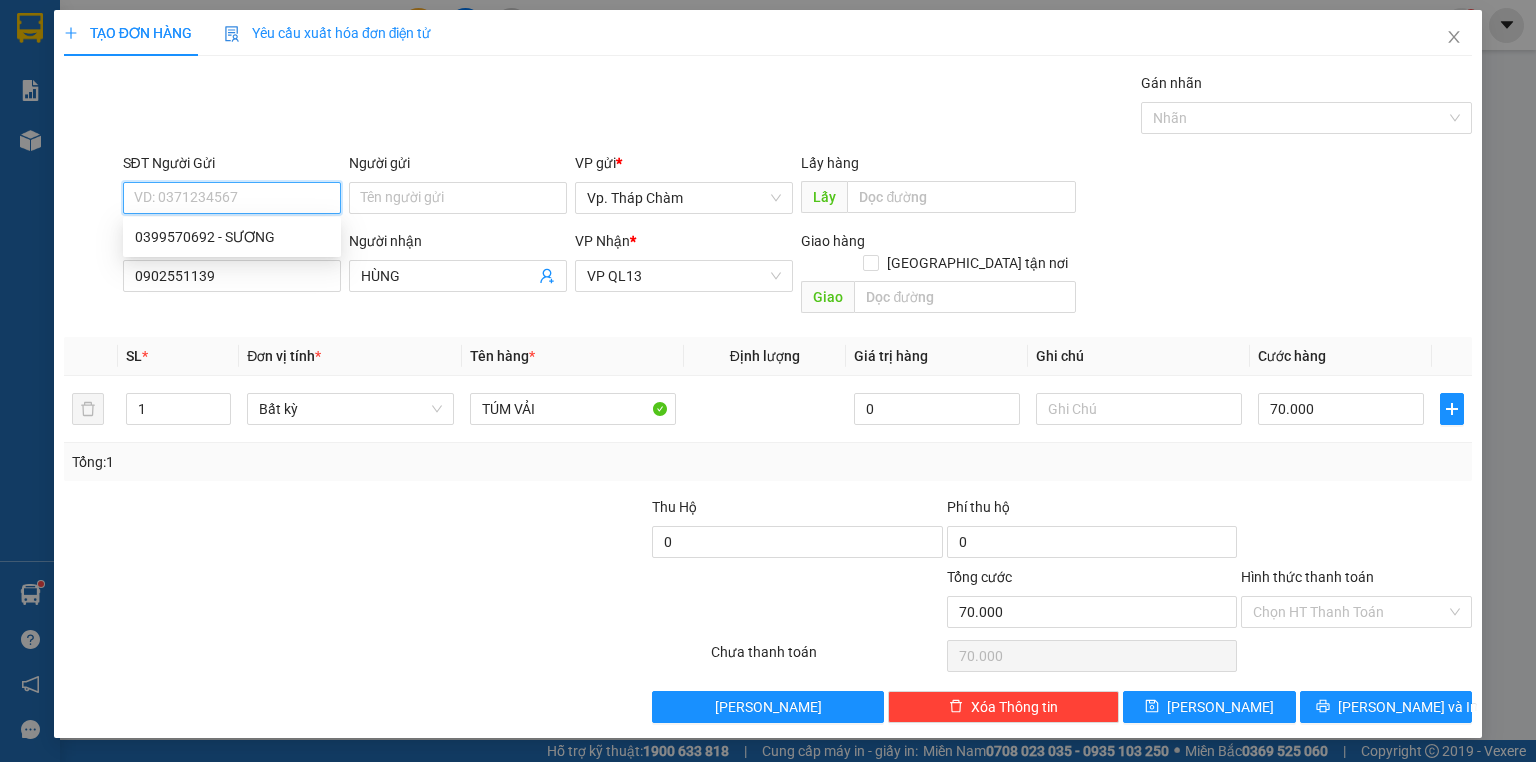 click on "0399570692 - SƯƠNG" at bounding box center [232, 237] 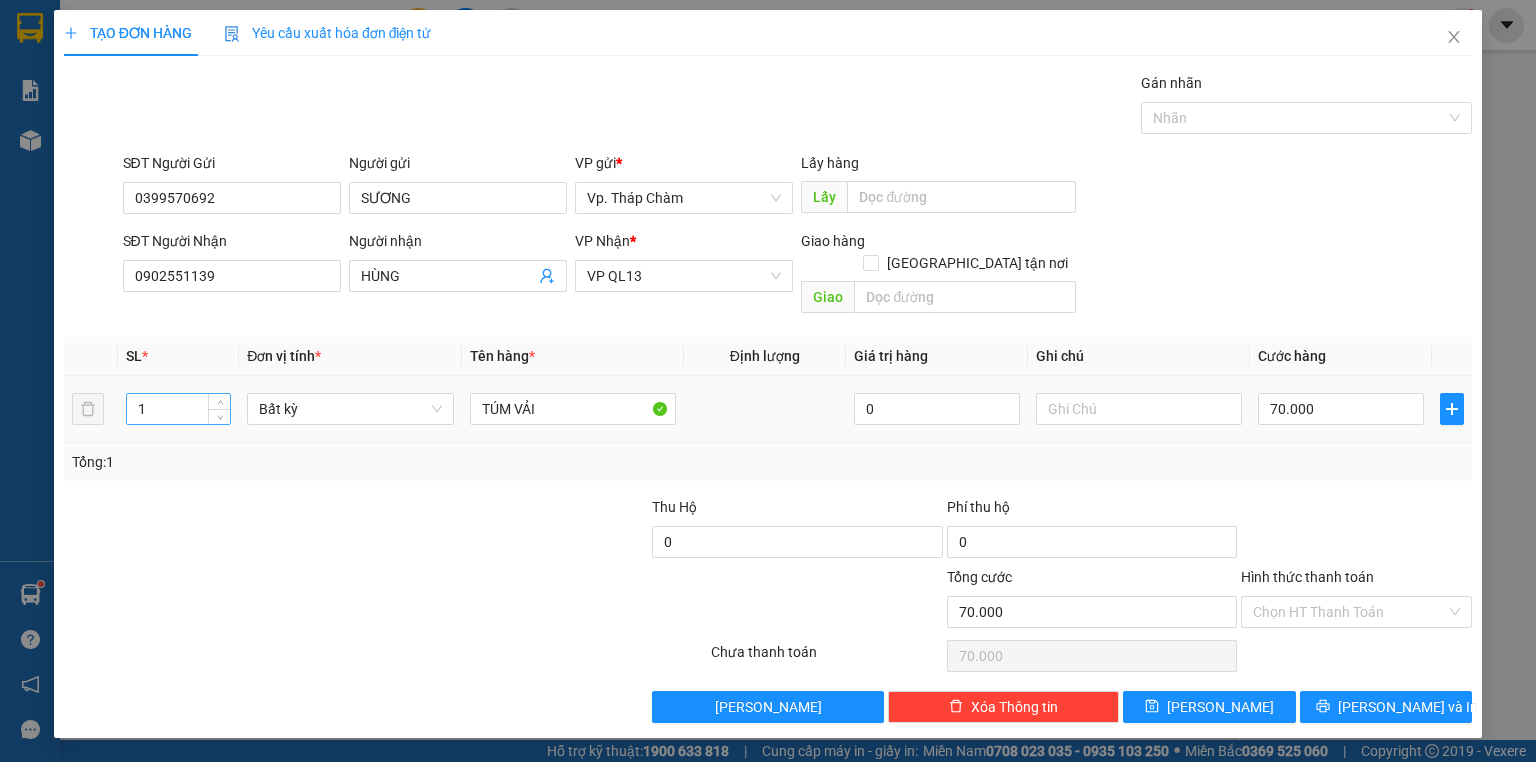 click on "1" at bounding box center (178, 409) 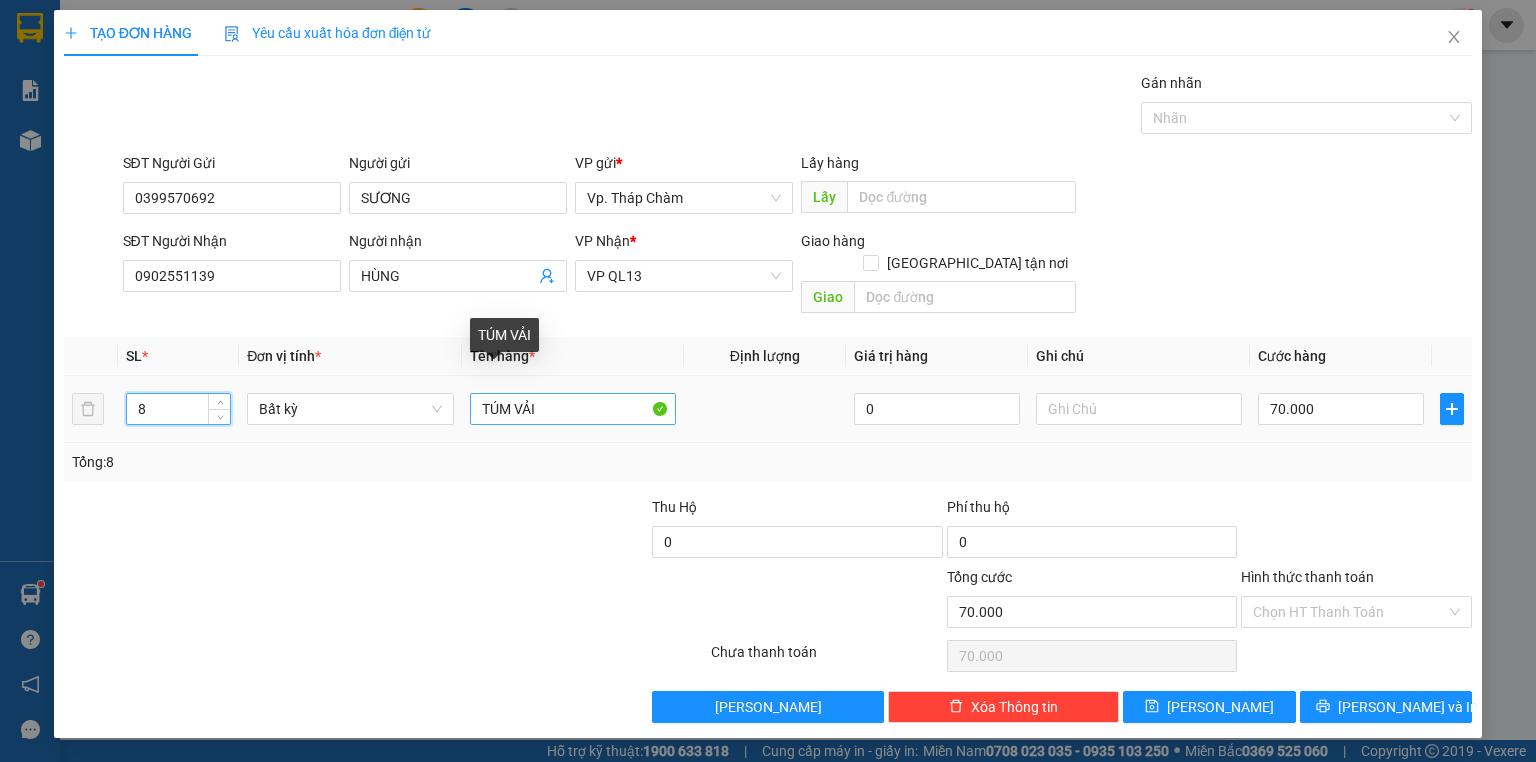 type on "8" 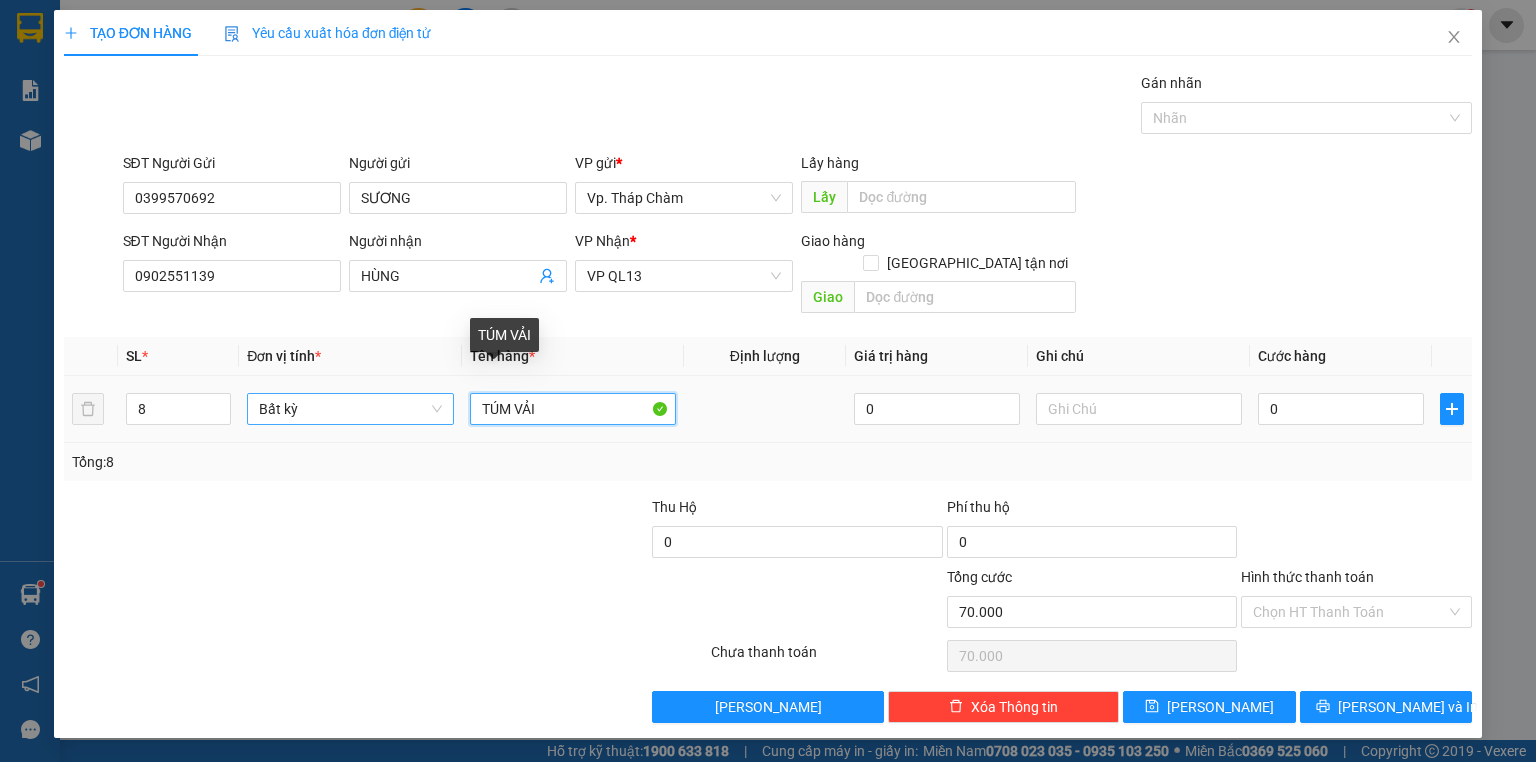 type on "0" 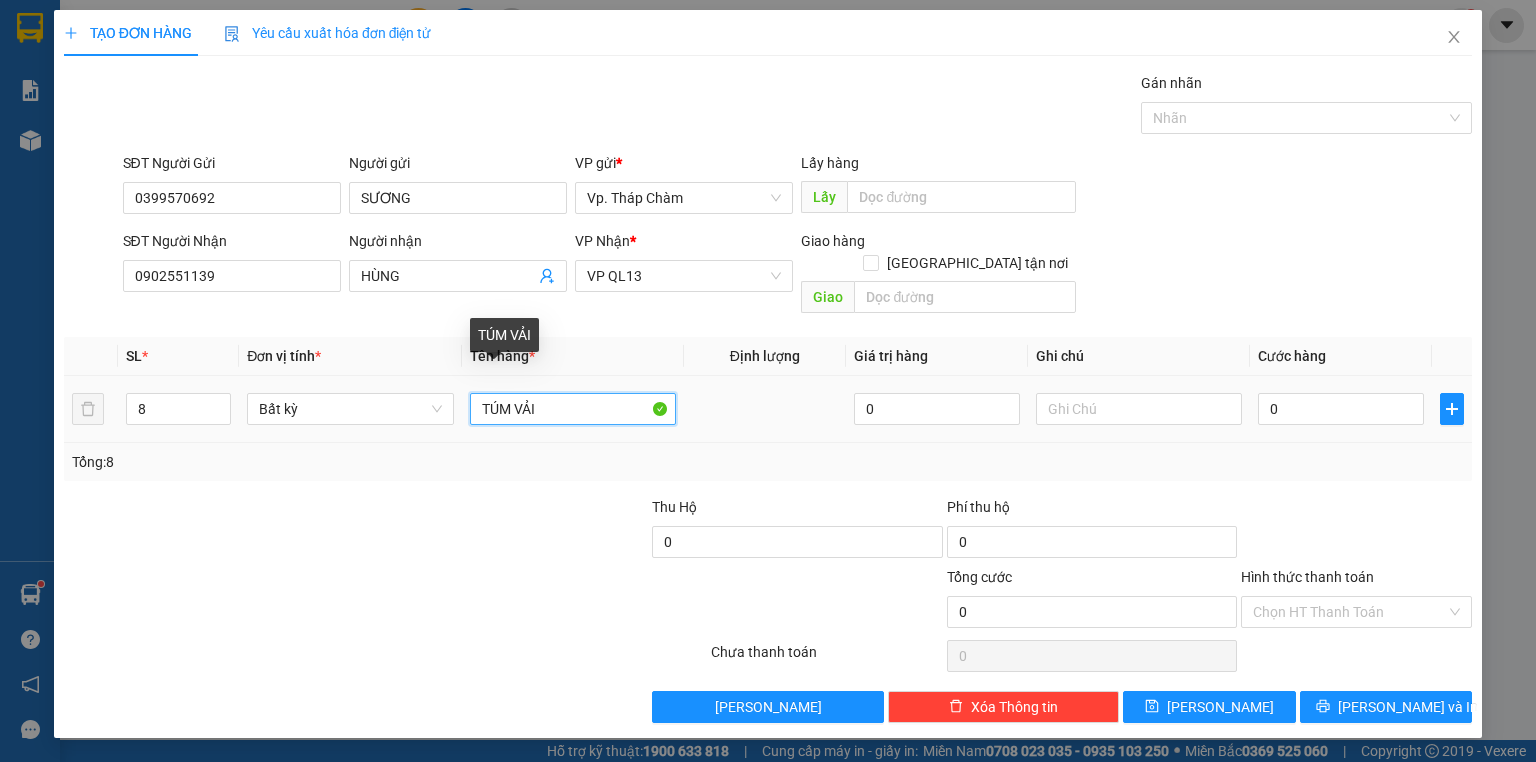 click on "8 Bất kỳ TÚM VẢI 0 0" at bounding box center (768, 409) 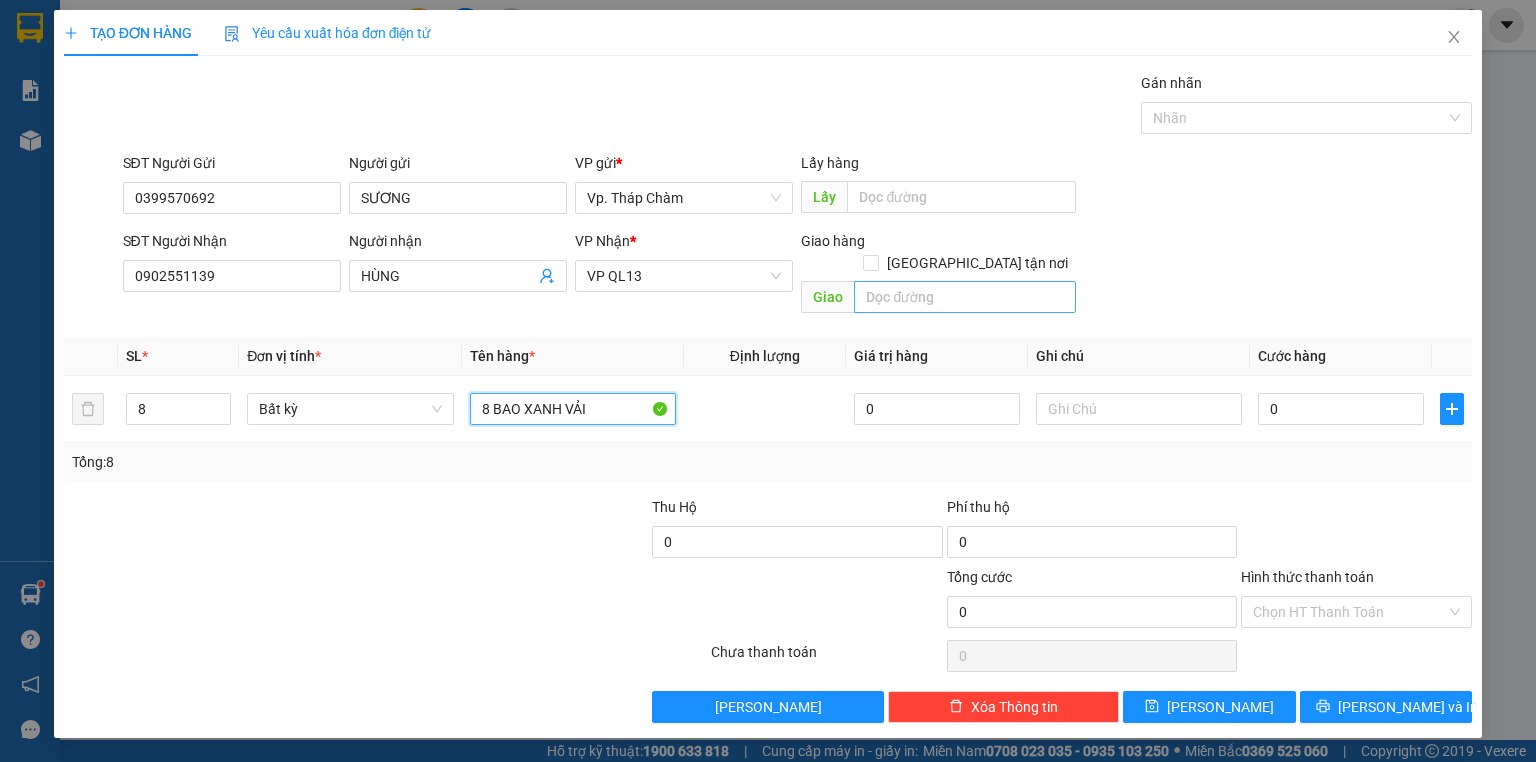 type on "8 BAO XANH VẢI" 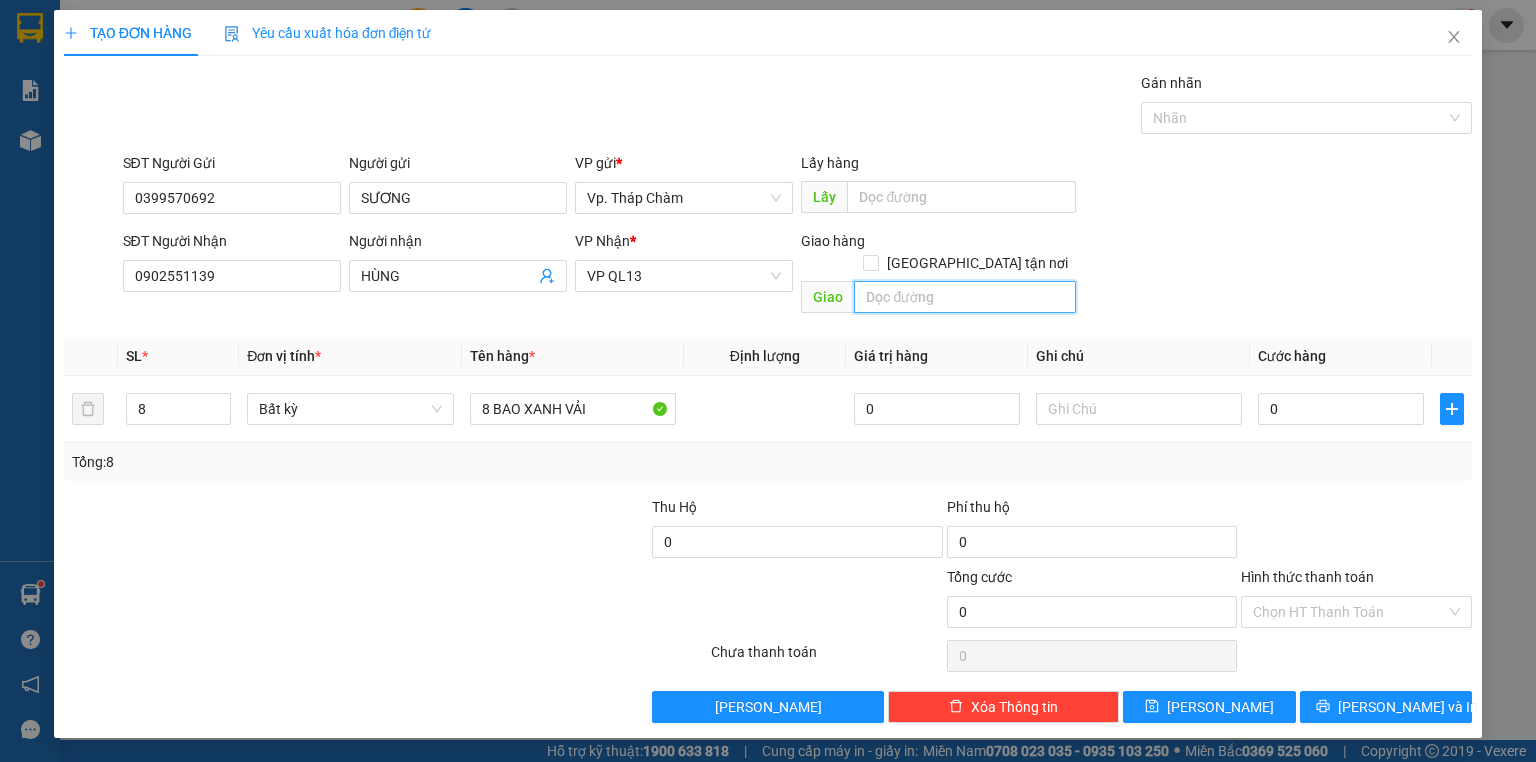 click at bounding box center (965, 297) 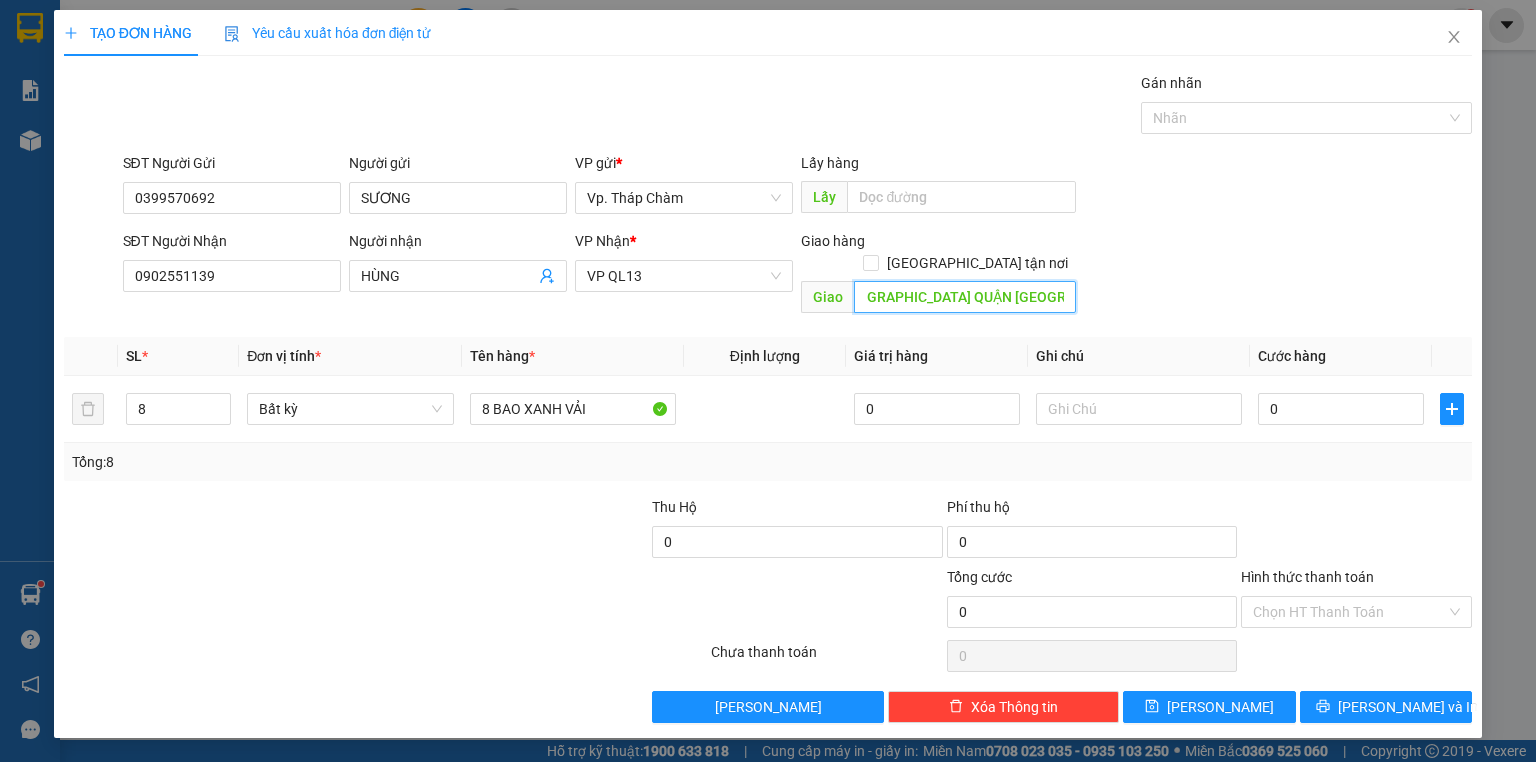 scroll, scrollTop: 0, scrollLeft: 144, axis: horizontal 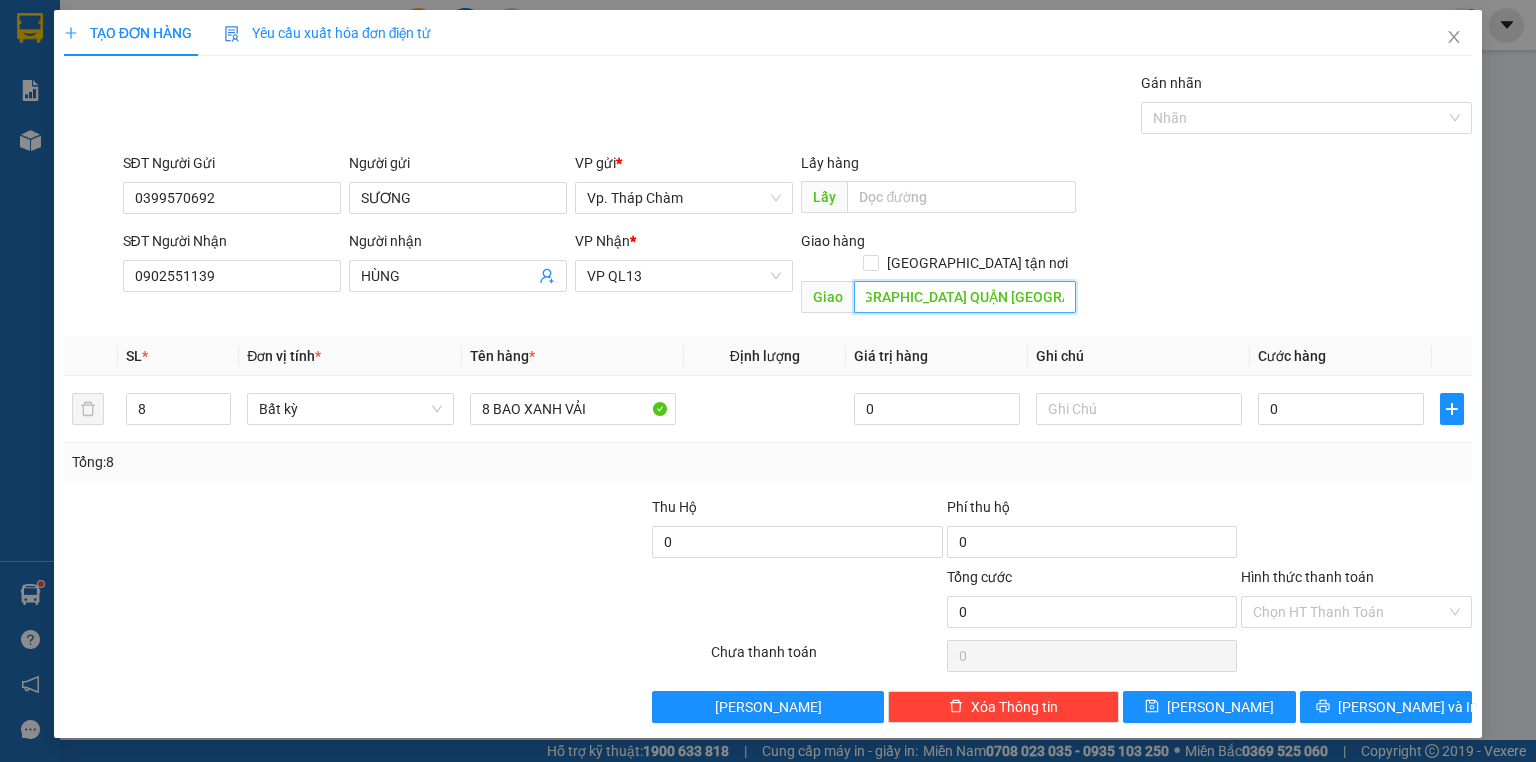 type on "502 QUỐC LỘ 13 HIỆP BÌNH THẠNH QUẬN THỦ ĐỨC" 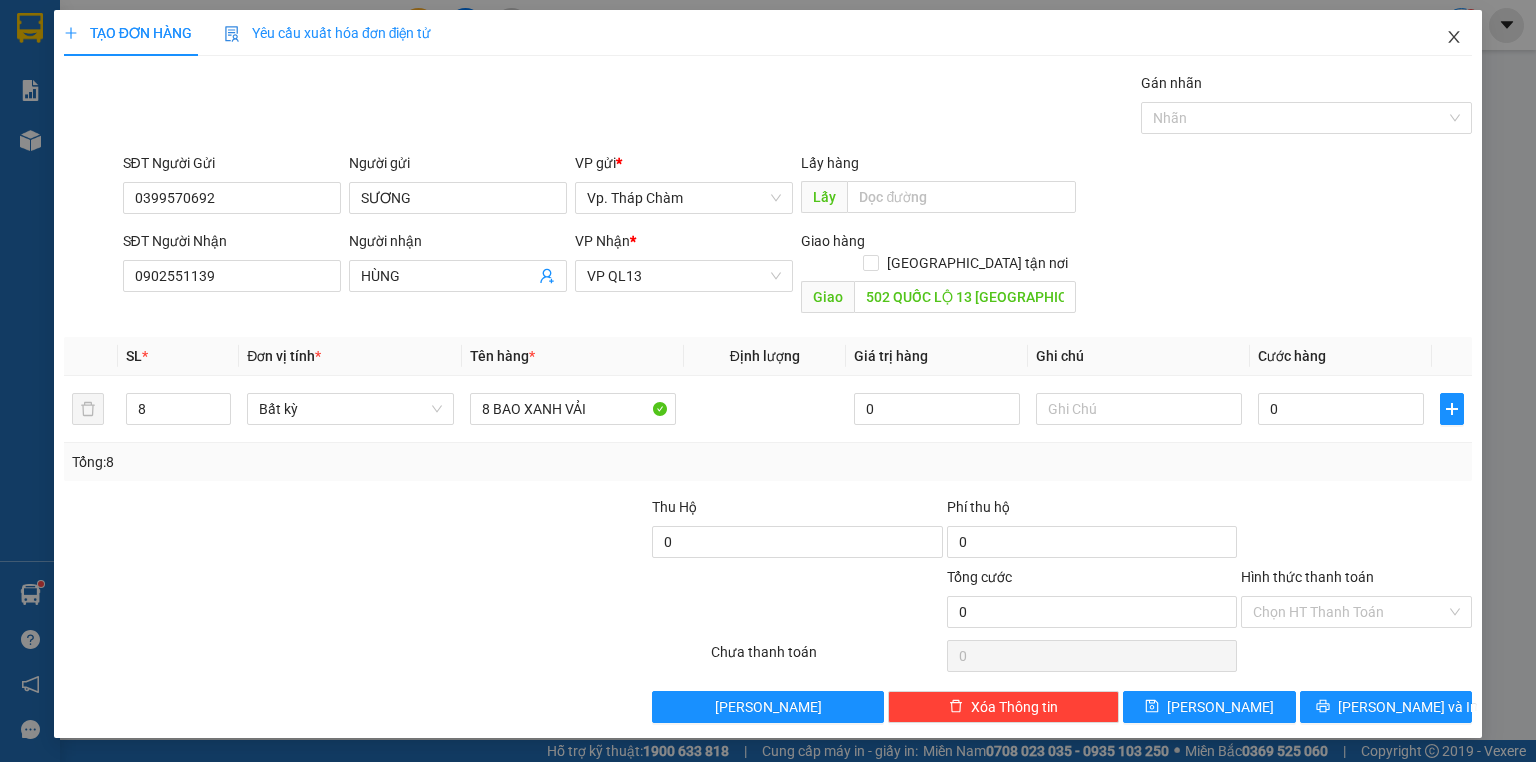 click 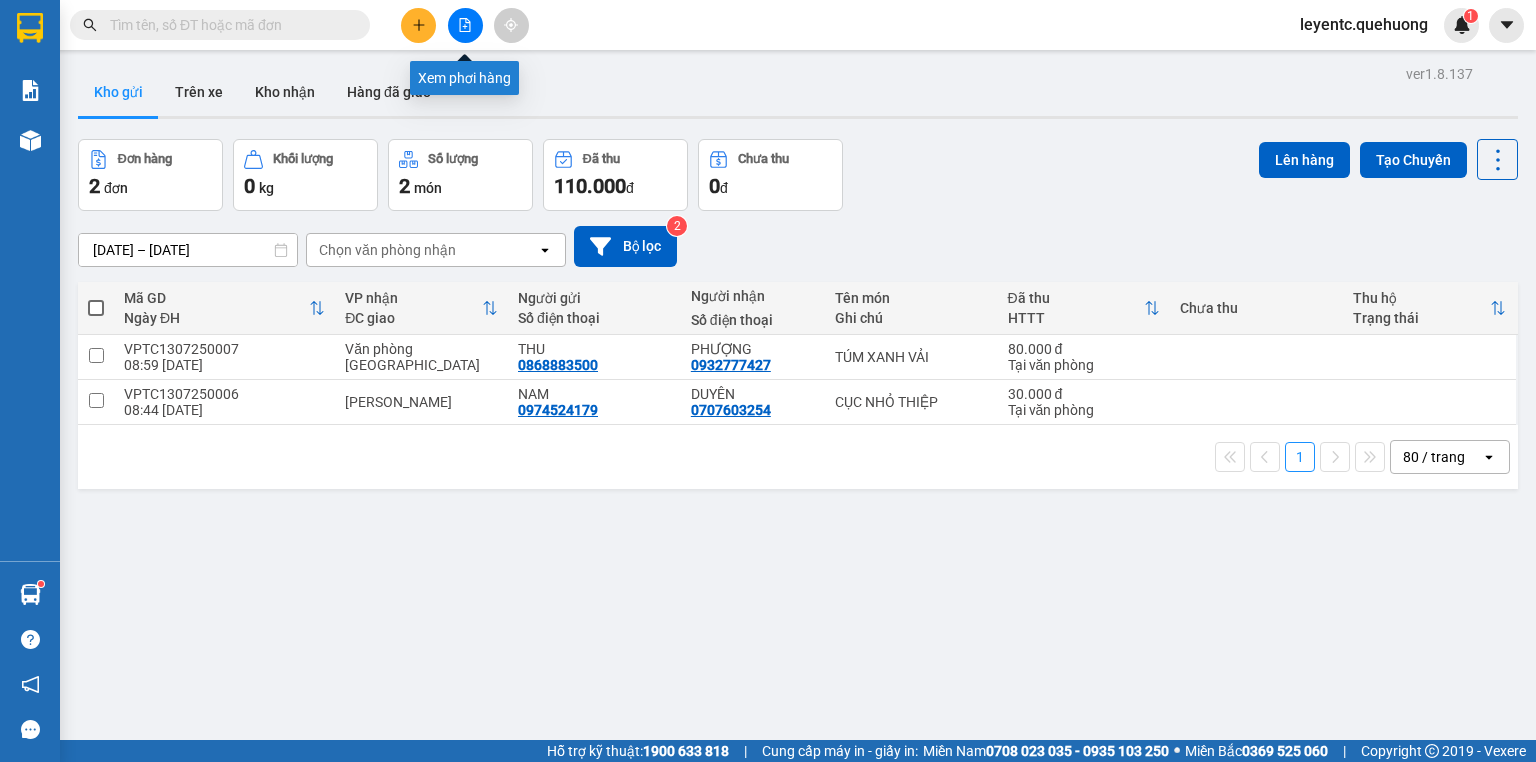 click 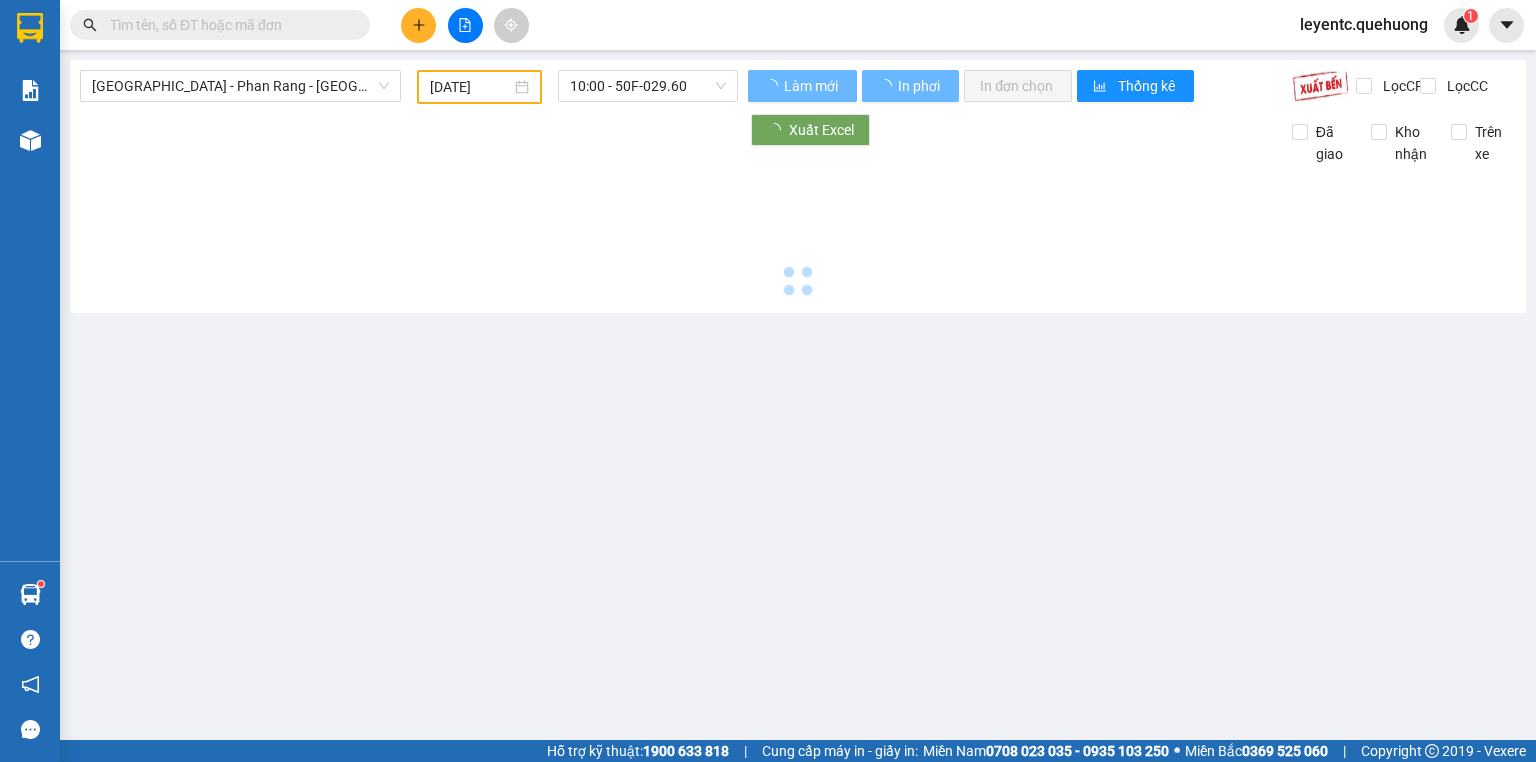 type on "[DATE]" 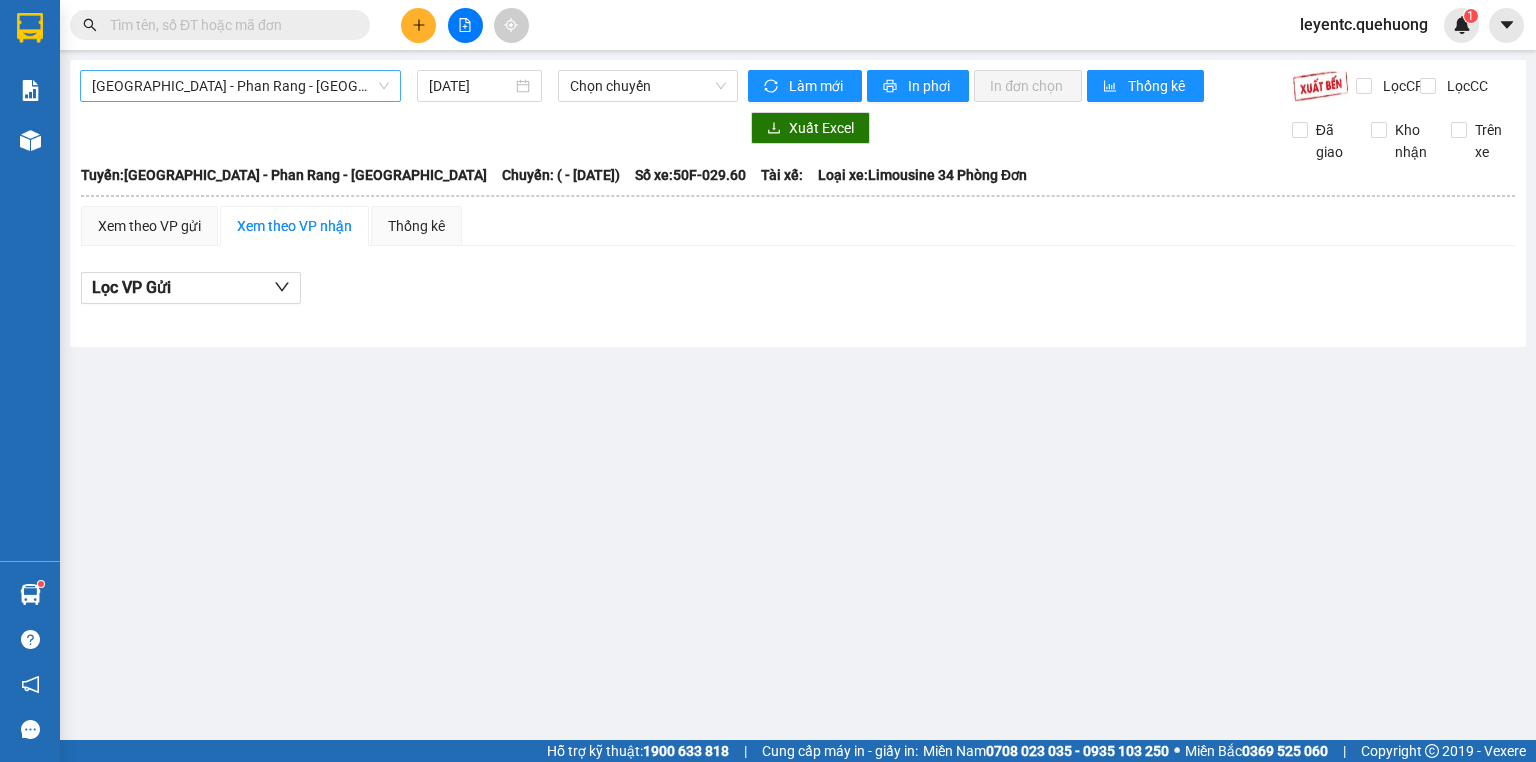 click on "[GEOGRAPHIC_DATA] - Phan Rang - [GEOGRAPHIC_DATA]" at bounding box center [240, 86] 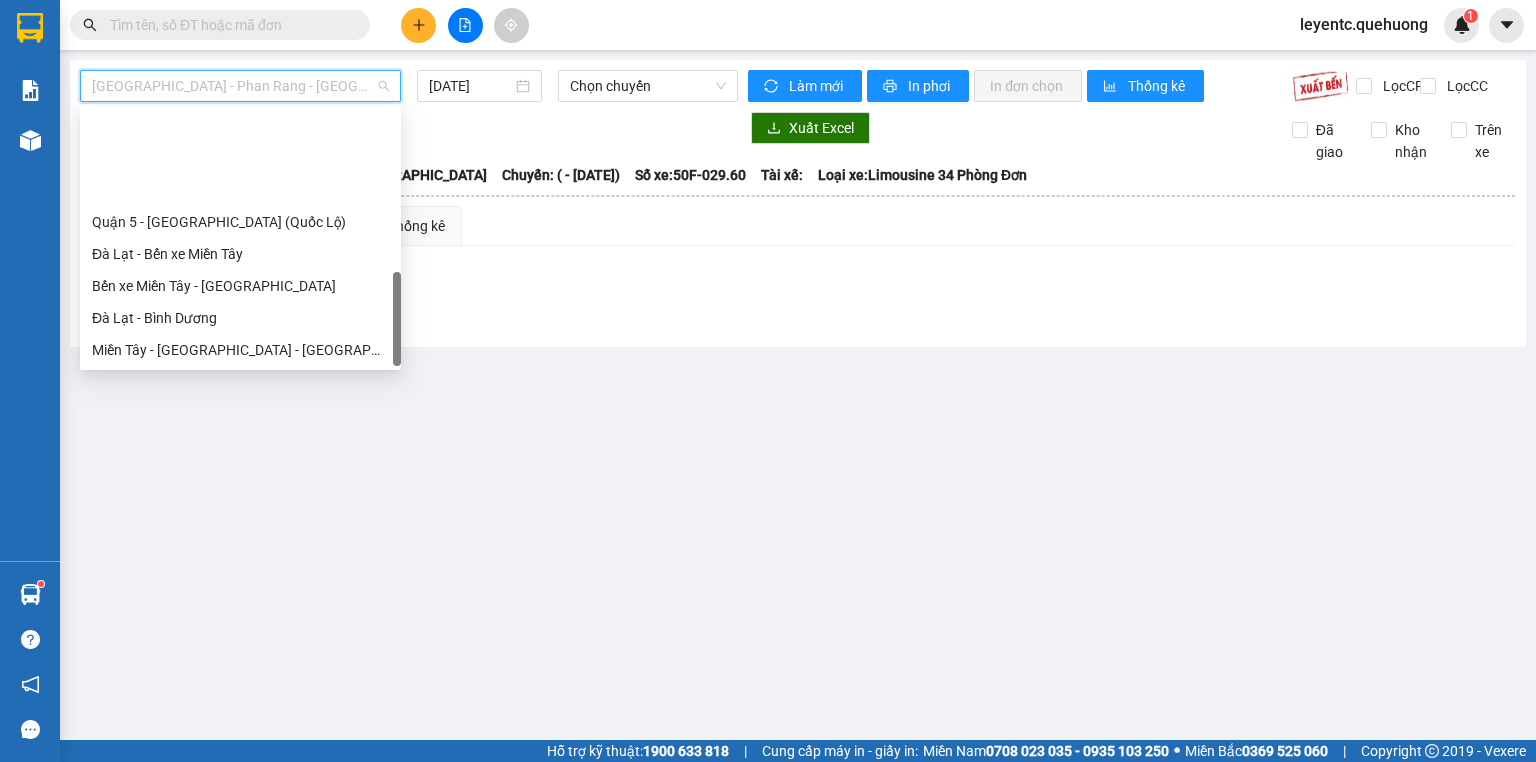 scroll, scrollTop: 608, scrollLeft: 0, axis: vertical 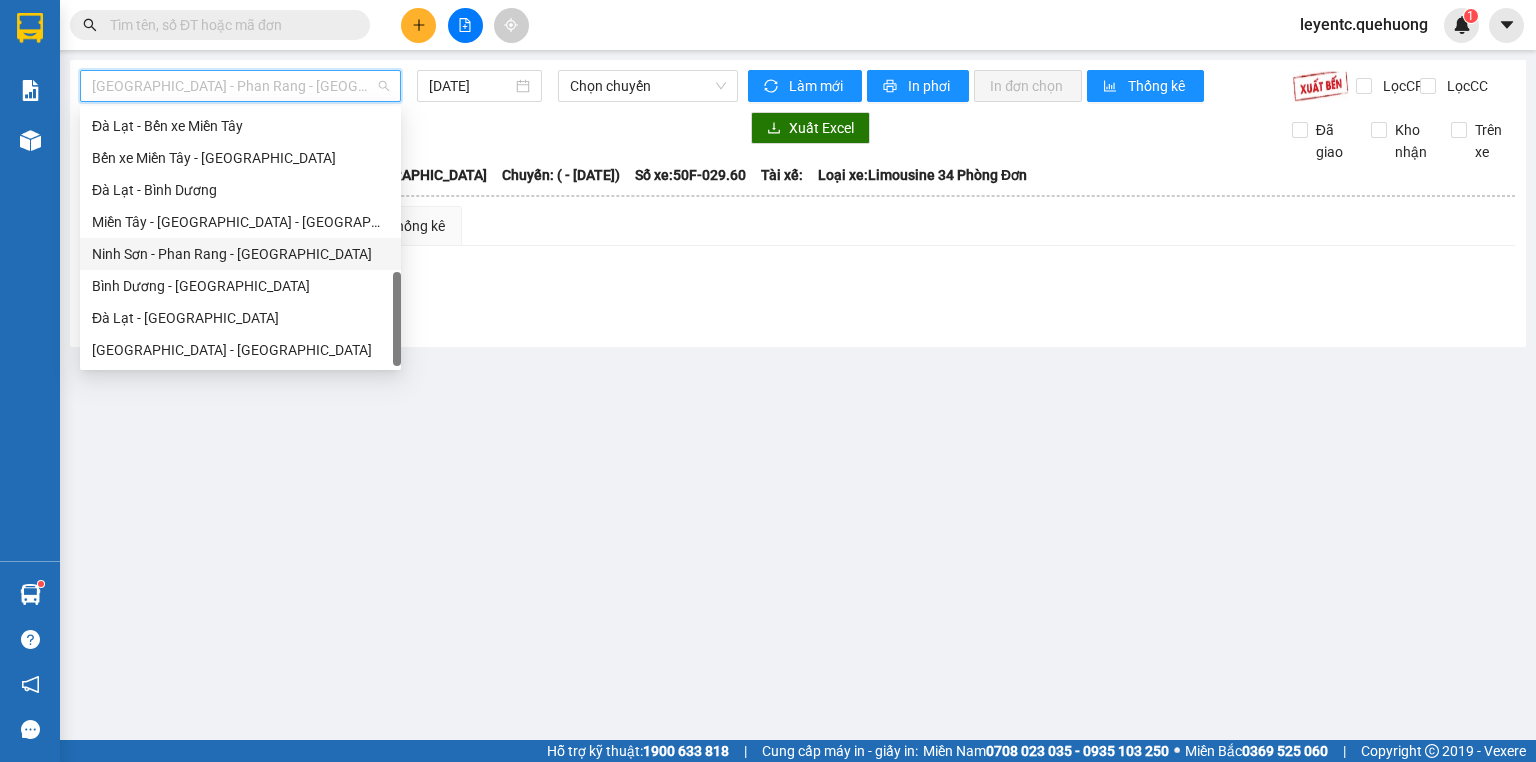 click on "Ninh Sơn - Phan Rang - [GEOGRAPHIC_DATA]" at bounding box center (240, 254) 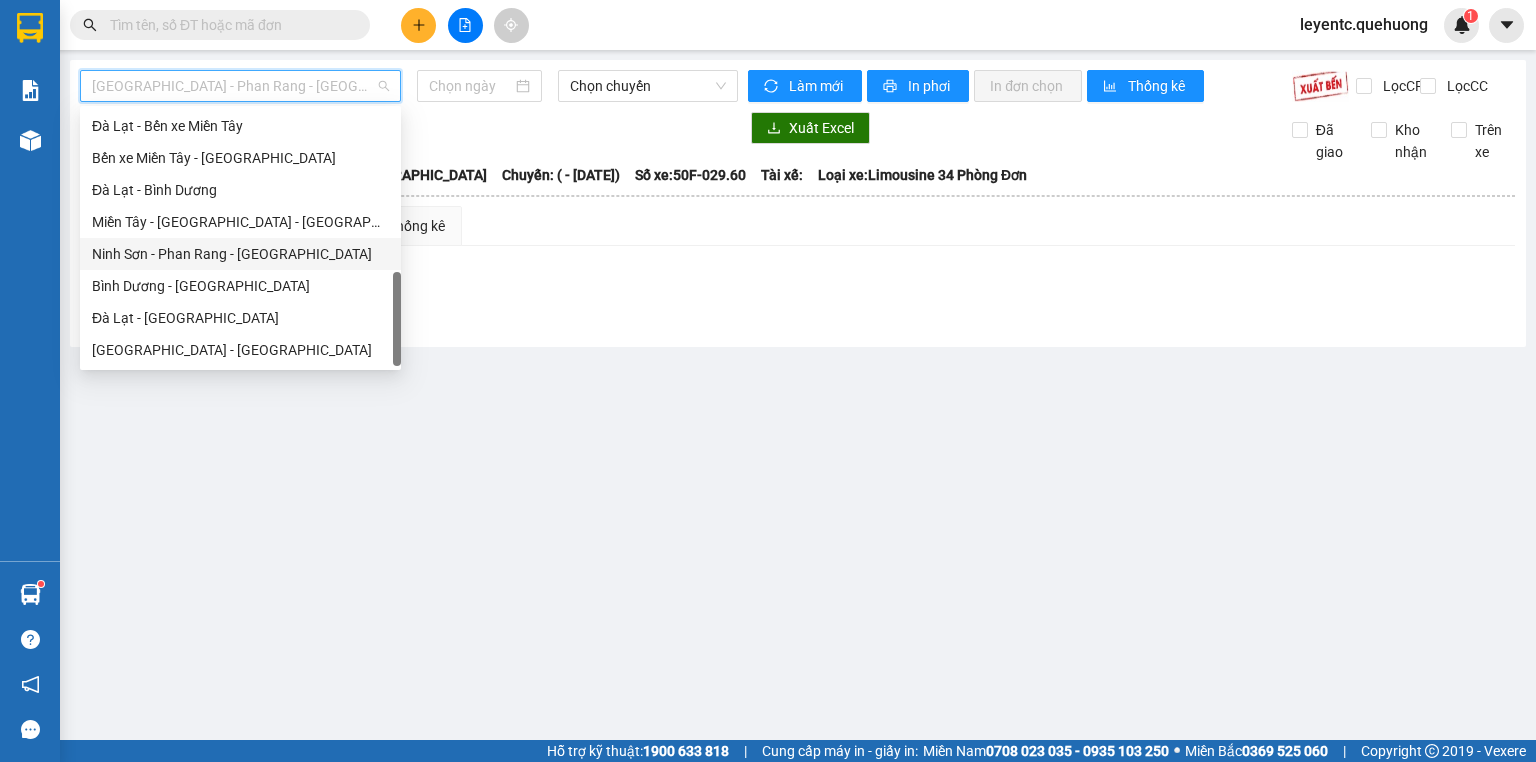 type on "[DATE]" 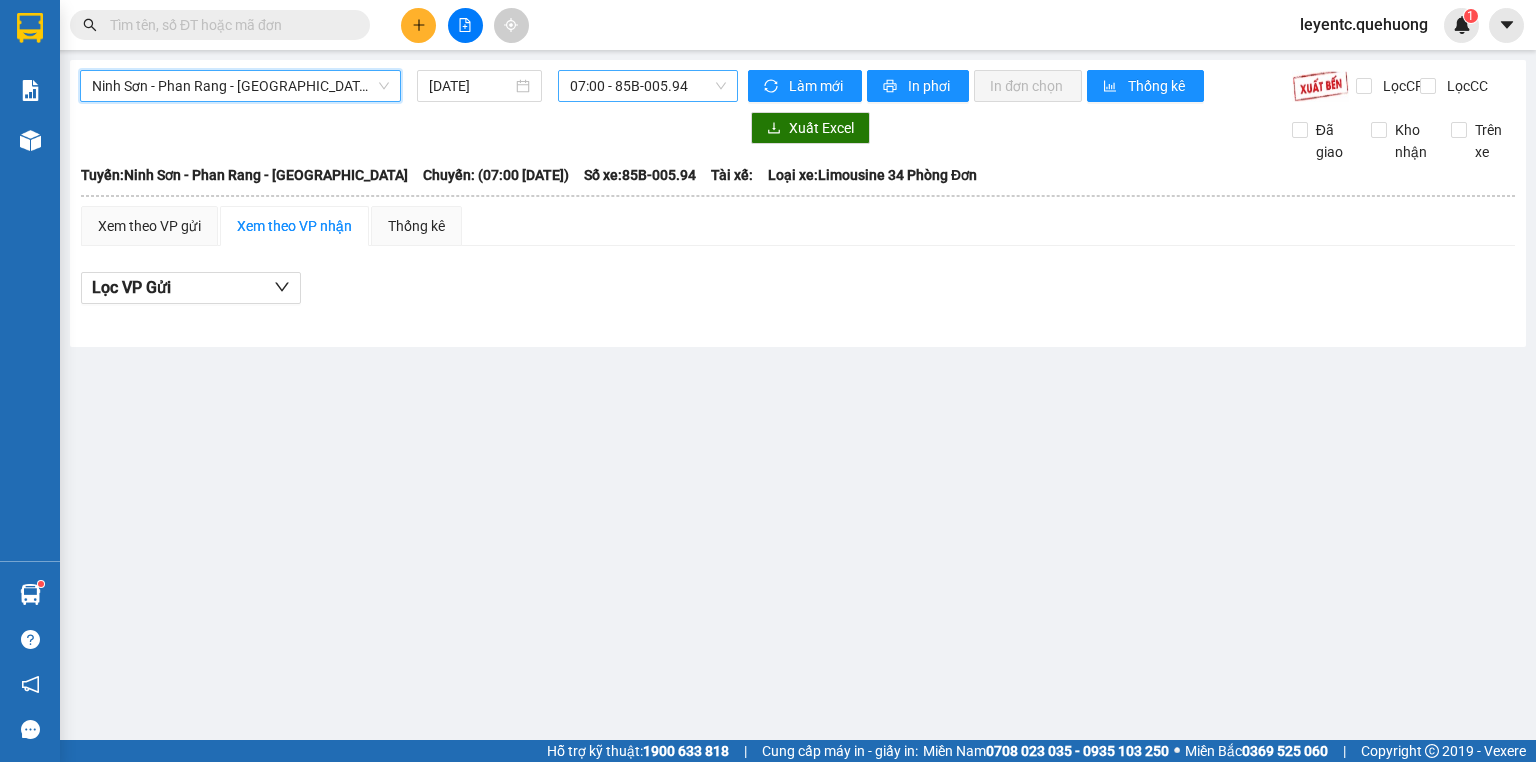 click on "07:00     - 85B-005.94" at bounding box center (648, 86) 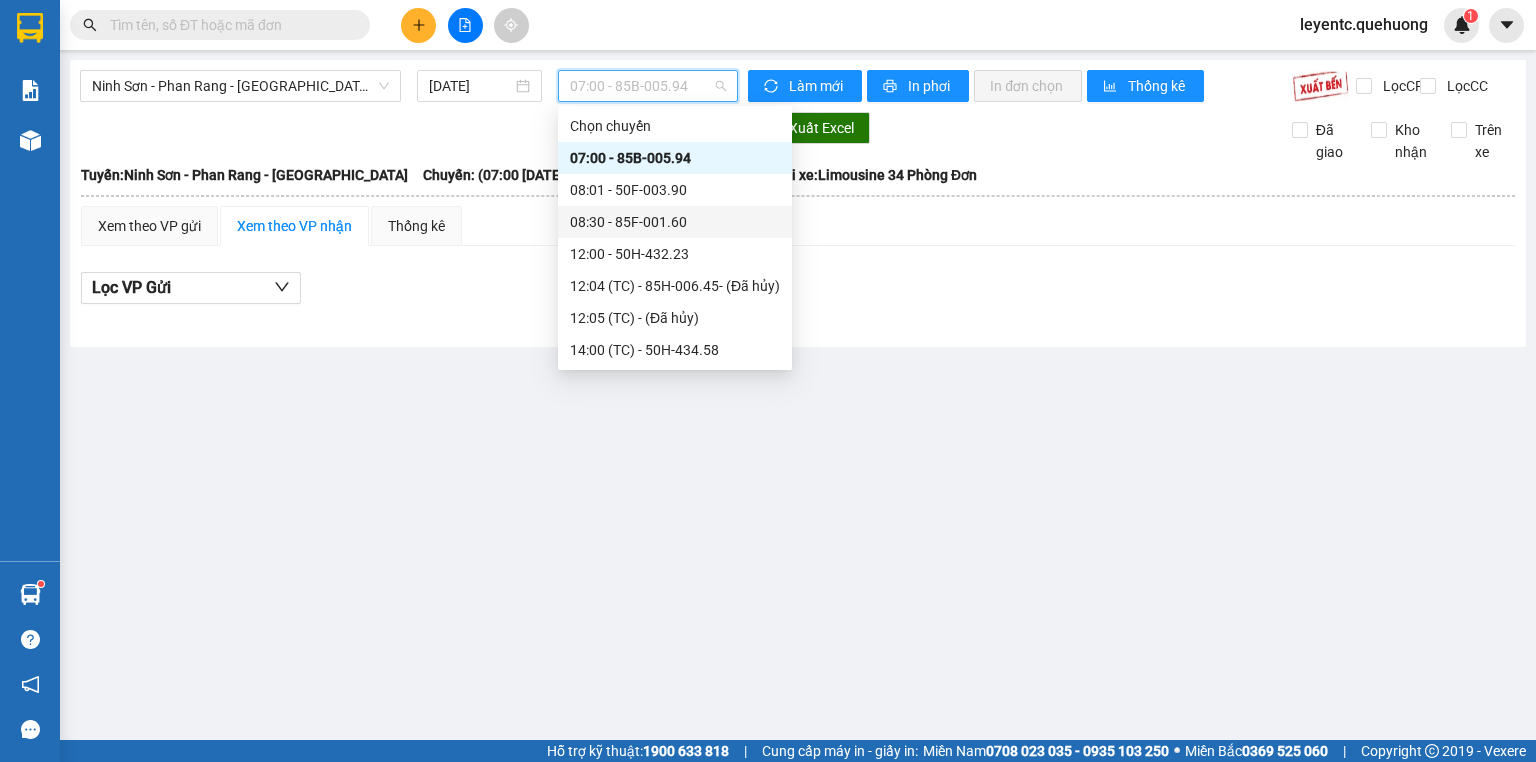 click on "08:30     - 85F-001.60" at bounding box center [675, 222] 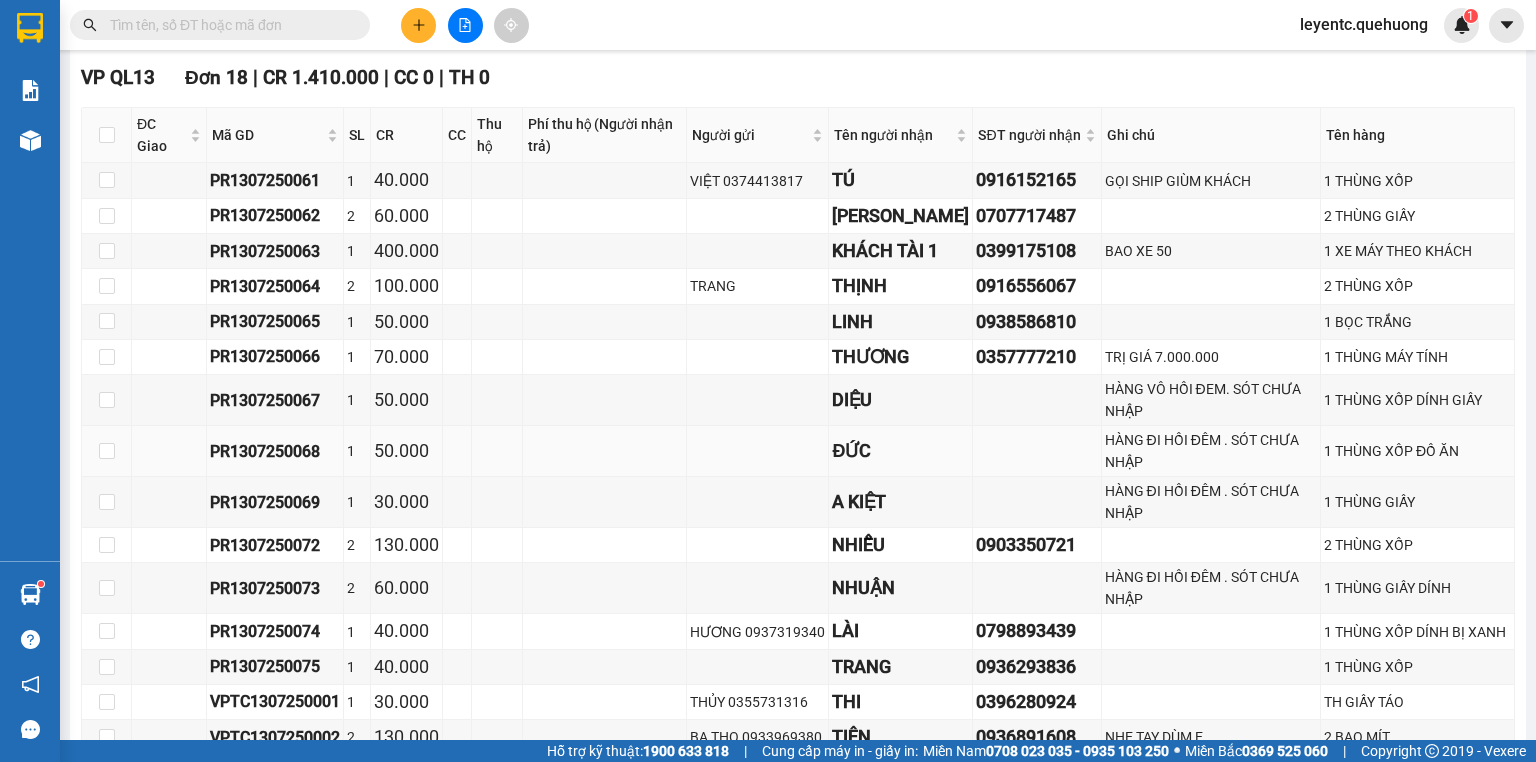 scroll, scrollTop: 730, scrollLeft: 0, axis: vertical 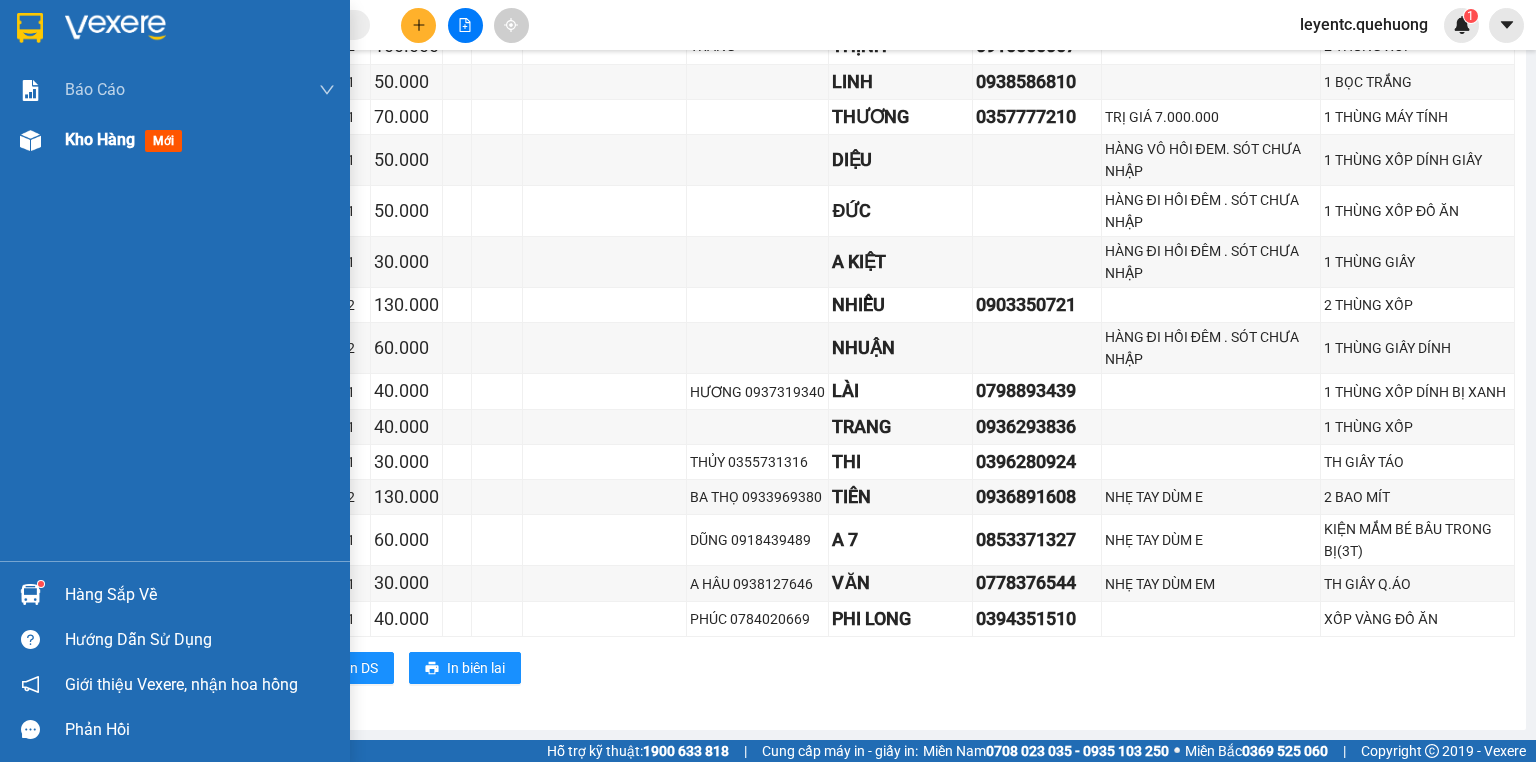 click on "Kho hàng" at bounding box center (100, 139) 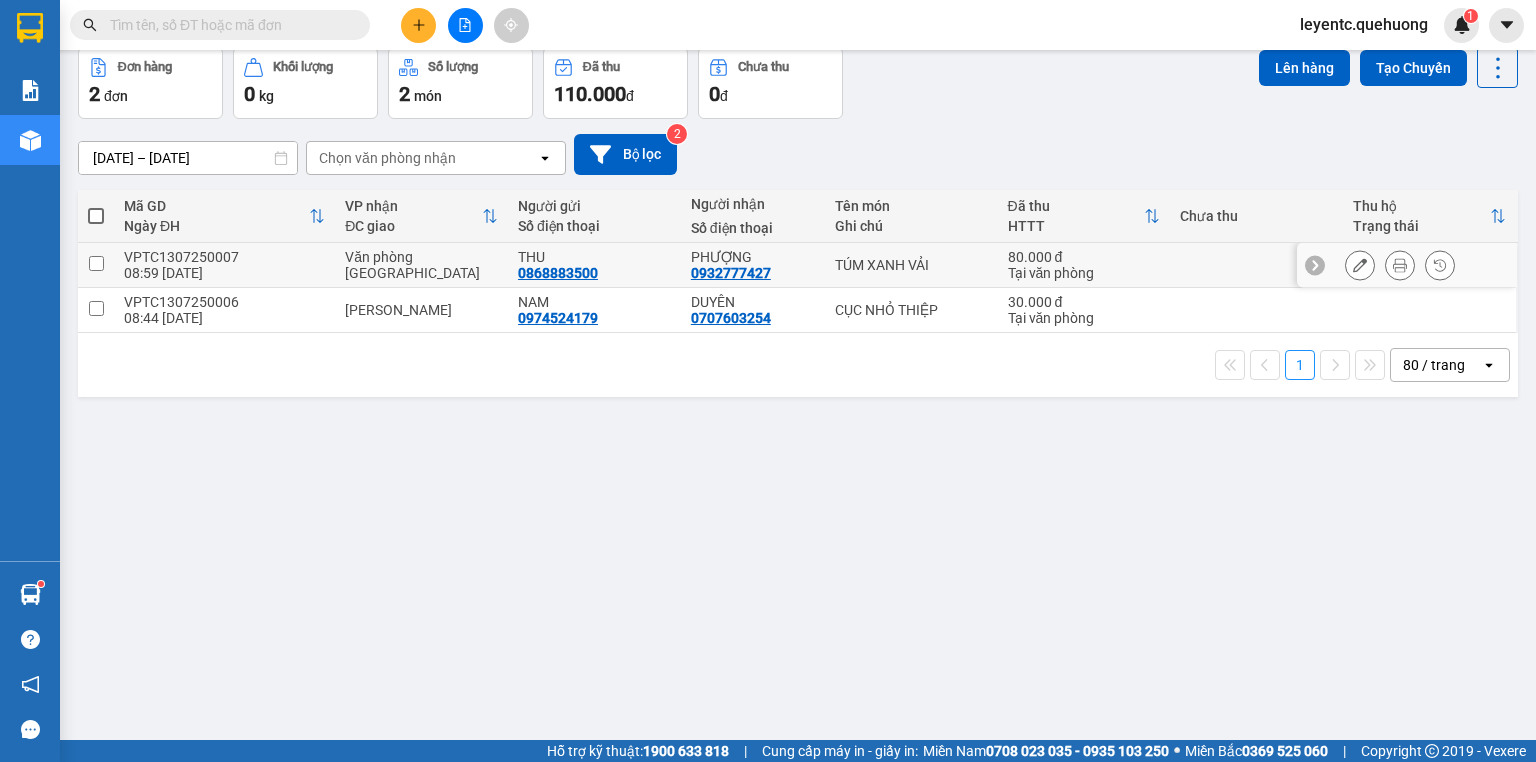 scroll, scrollTop: 0, scrollLeft: 0, axis: both 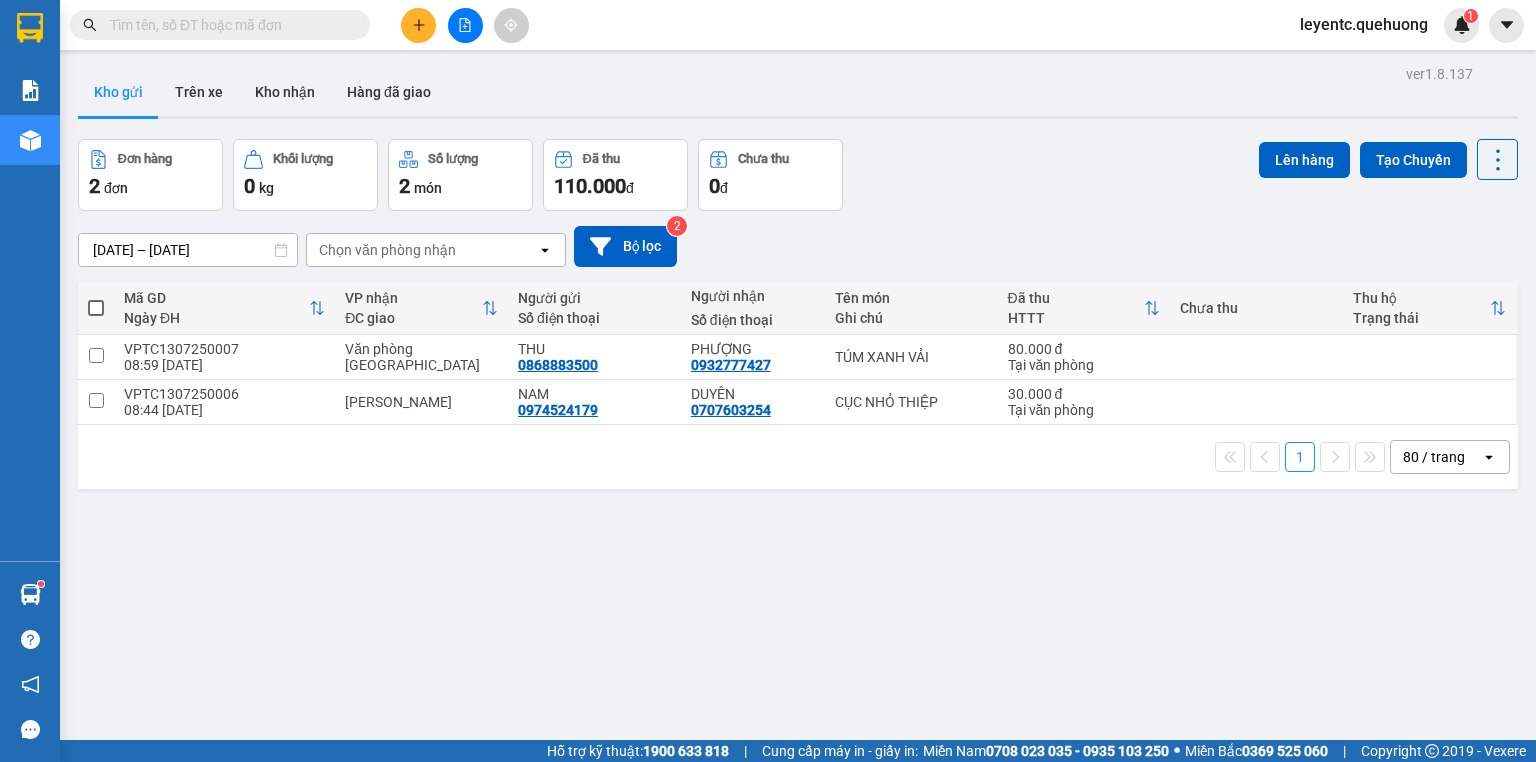 click at bounding box center [228, 25] 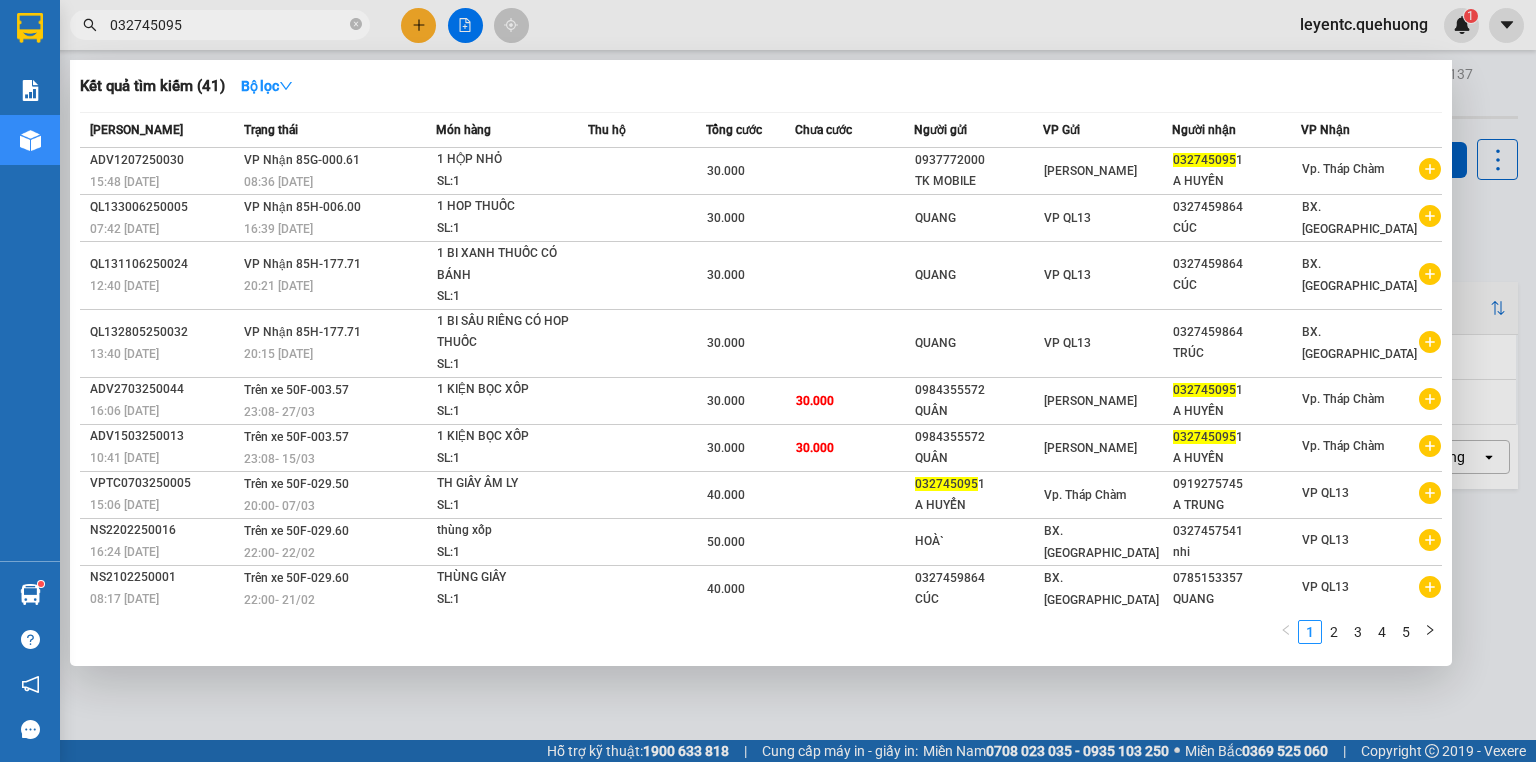 type on "0327450951" 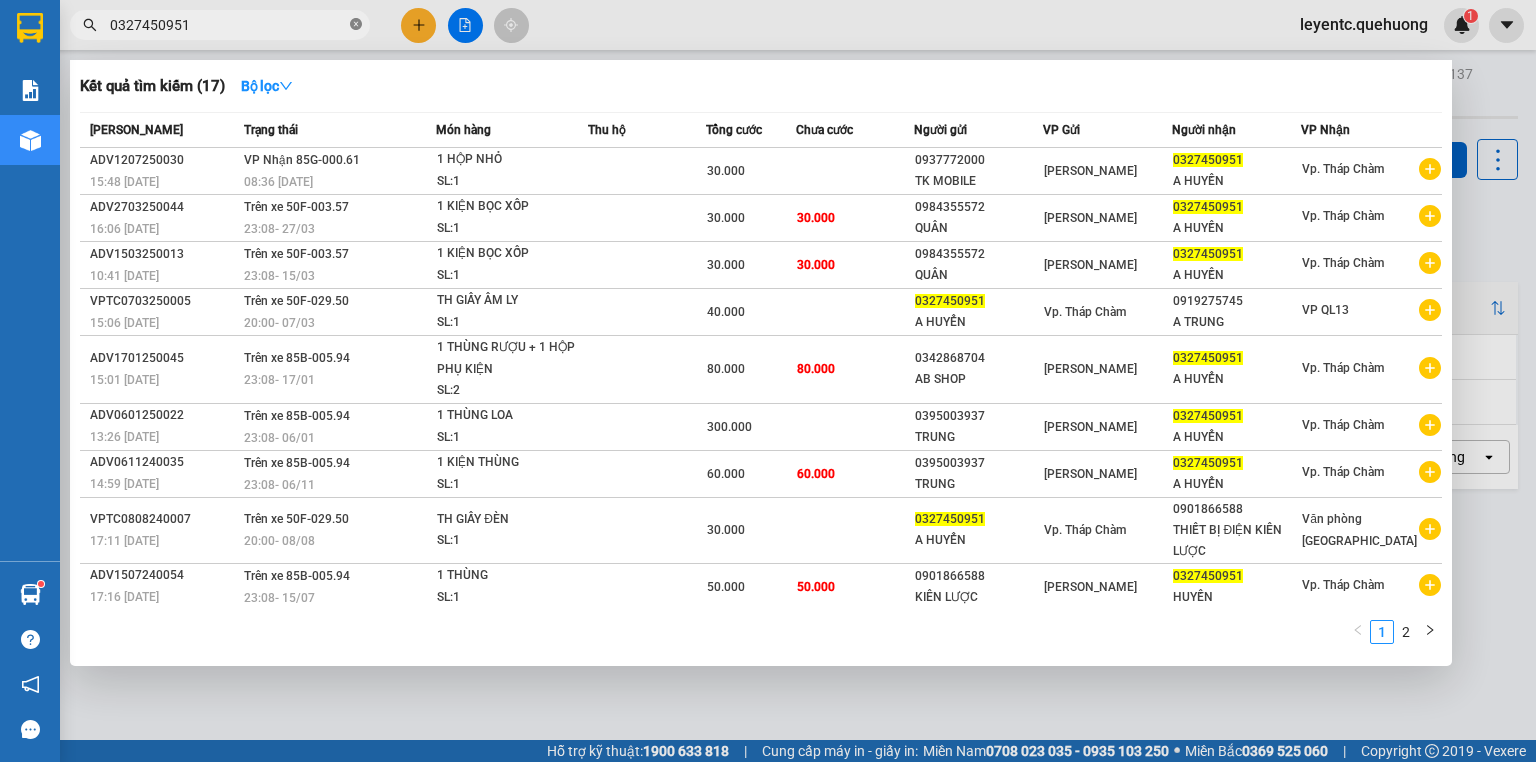 click 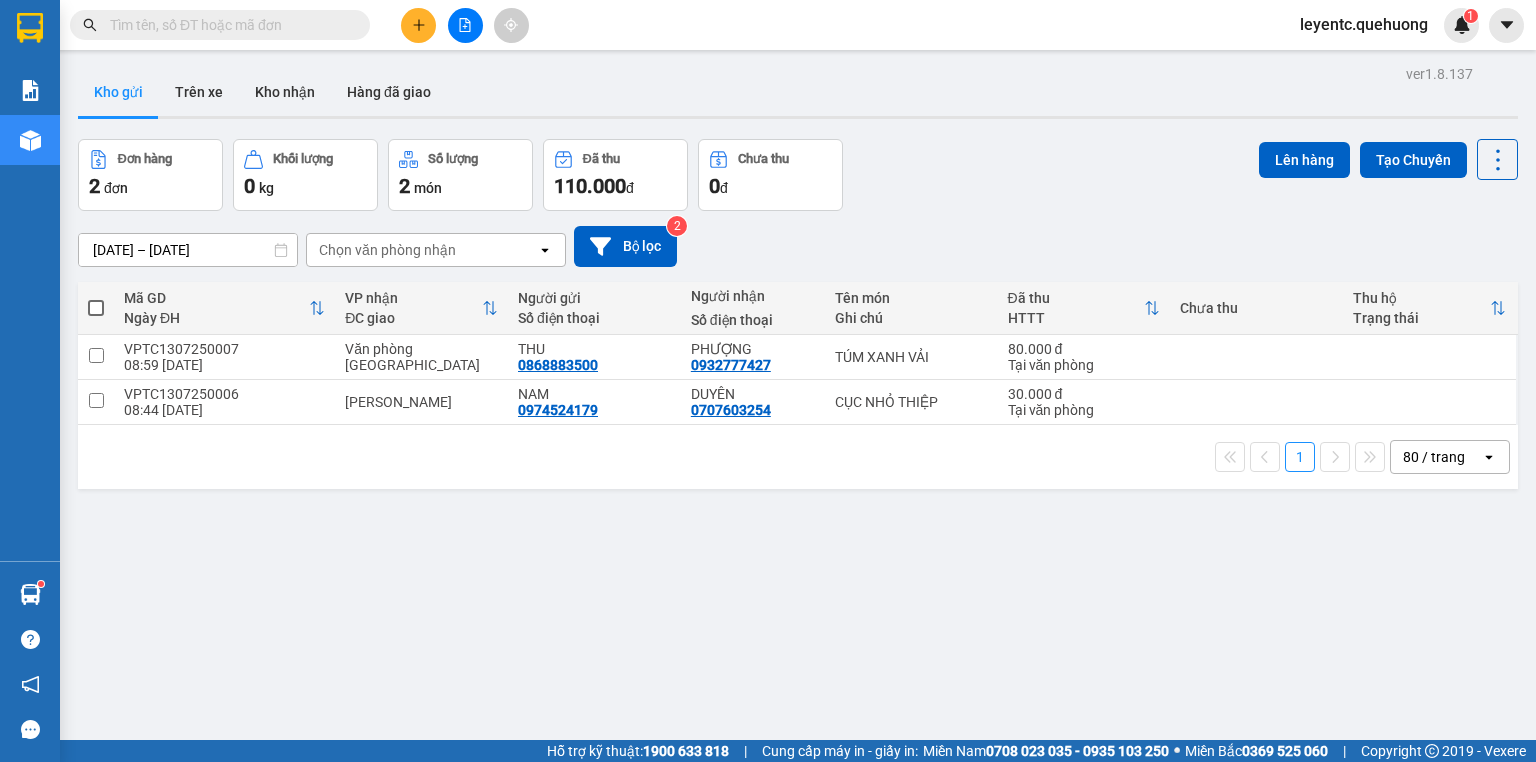 click at bounding box center [228, 25] 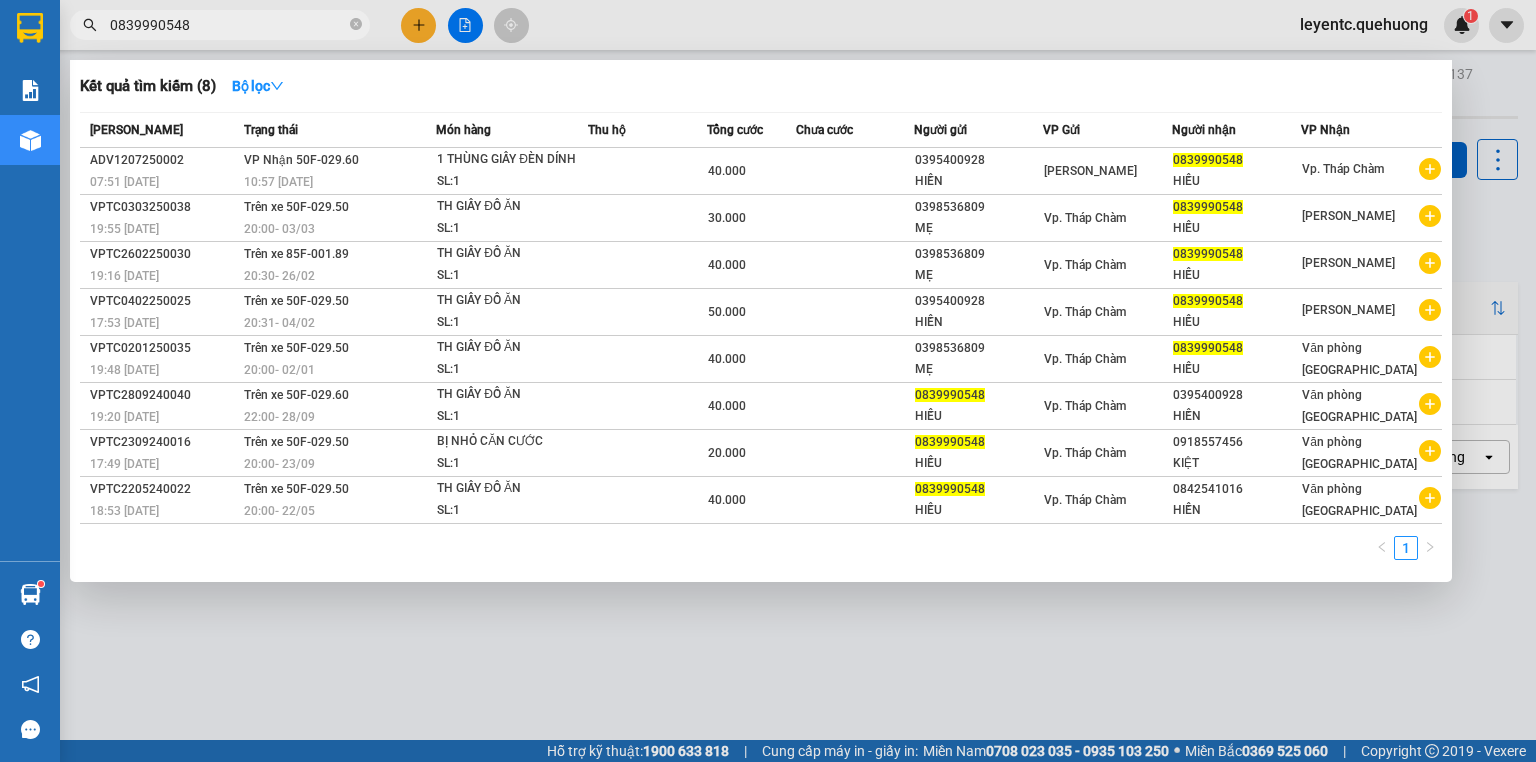 type on "0839990548" 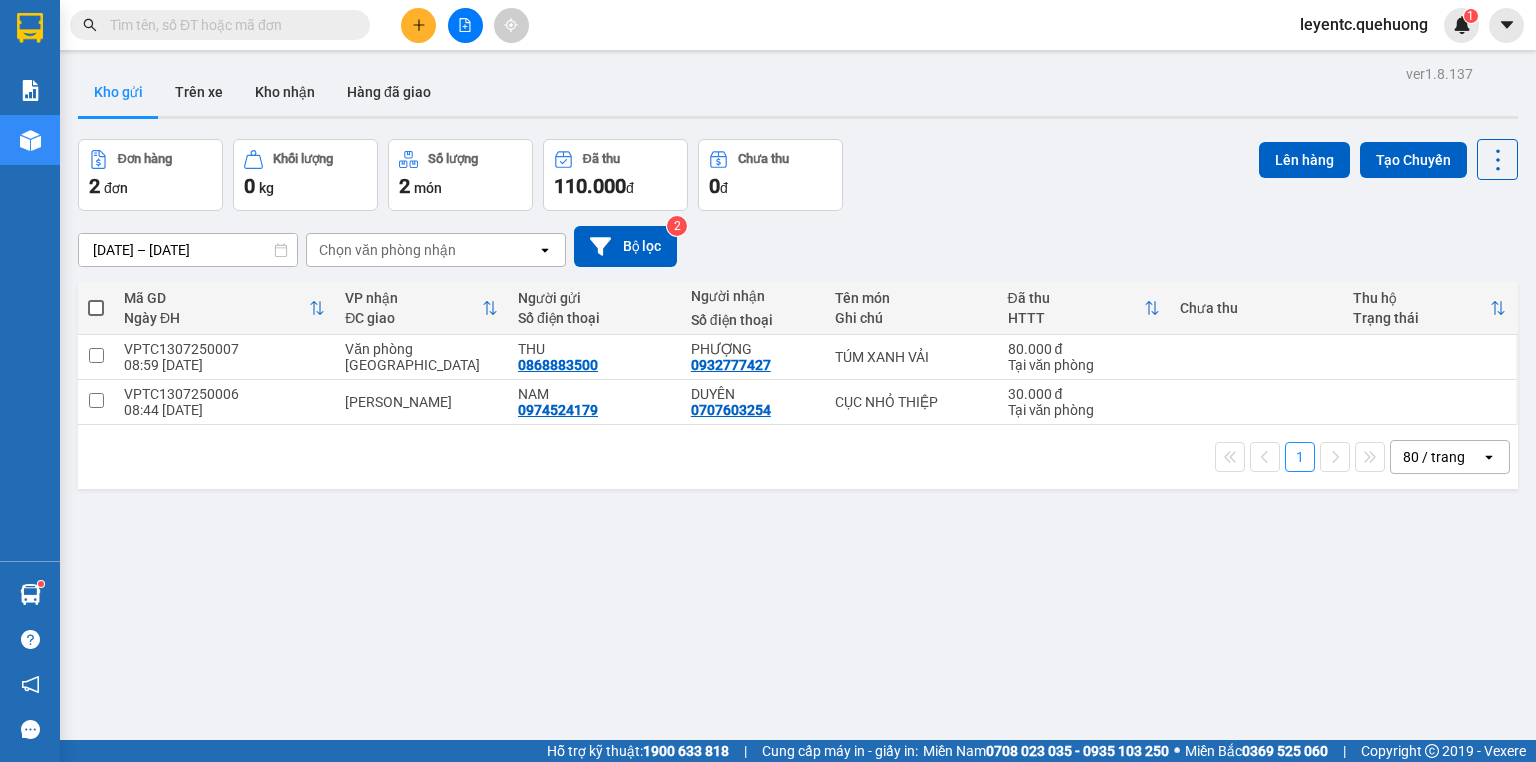 click at bounding box center (228, 25) 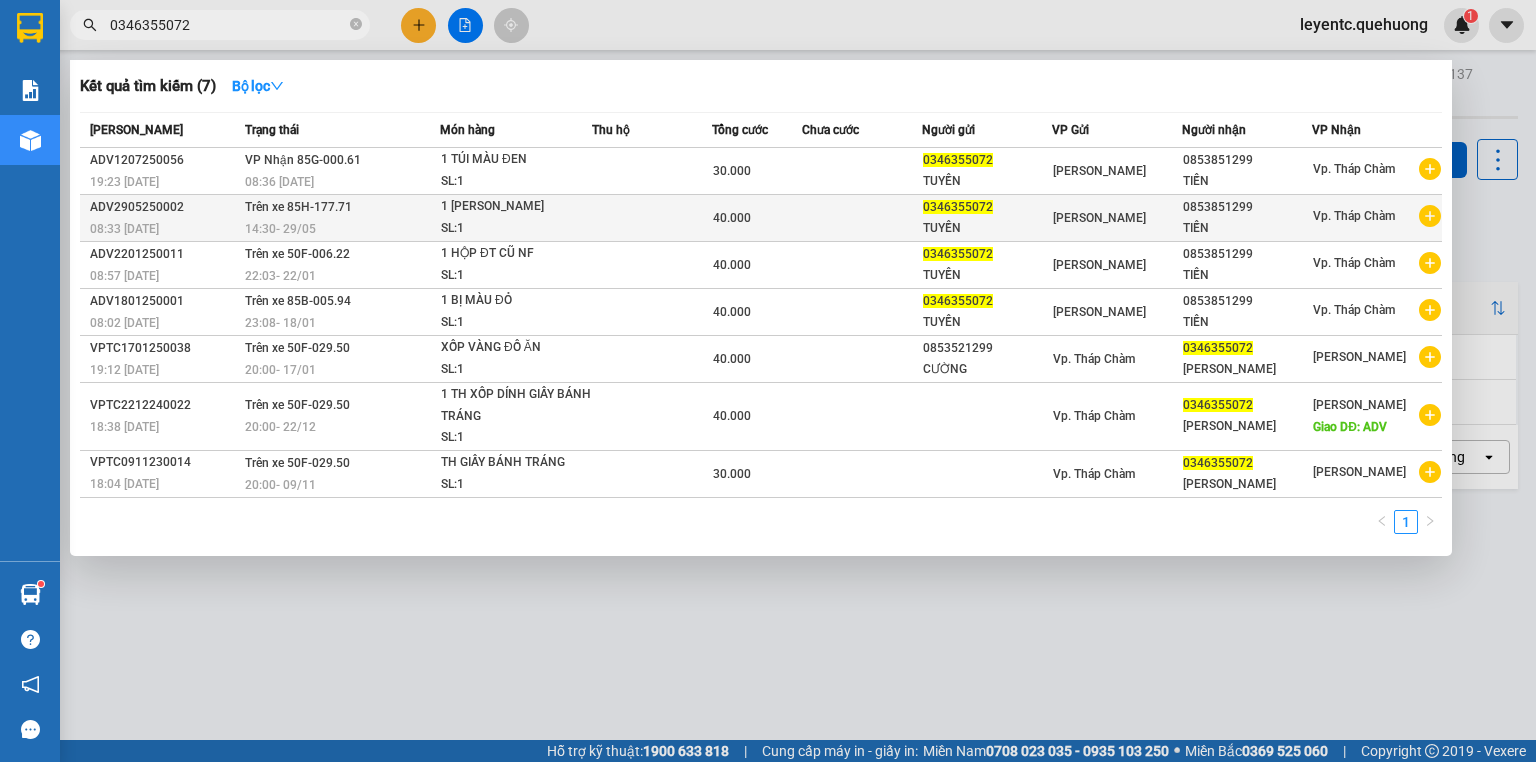 type on "0346355072" 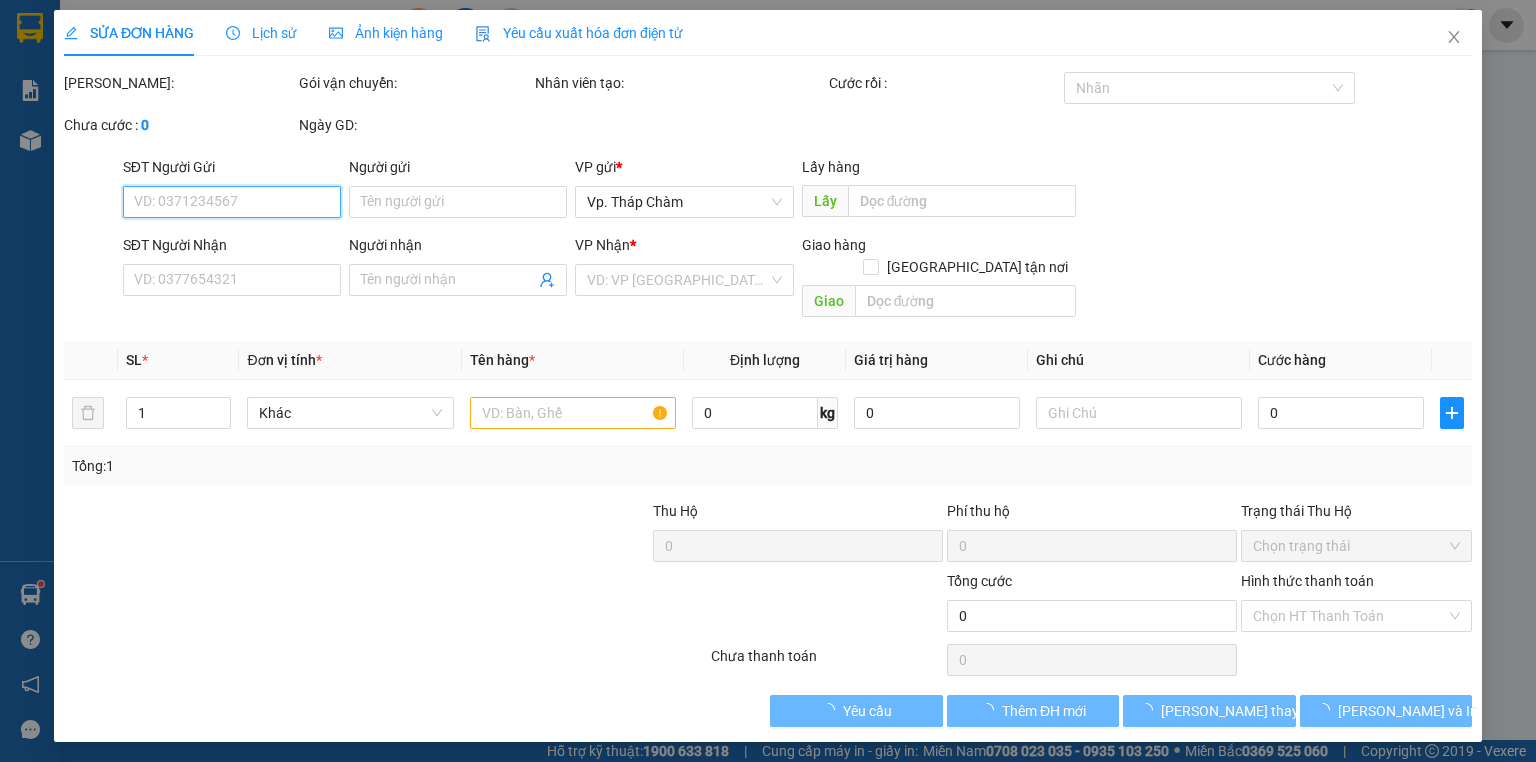 type on "0346355072" 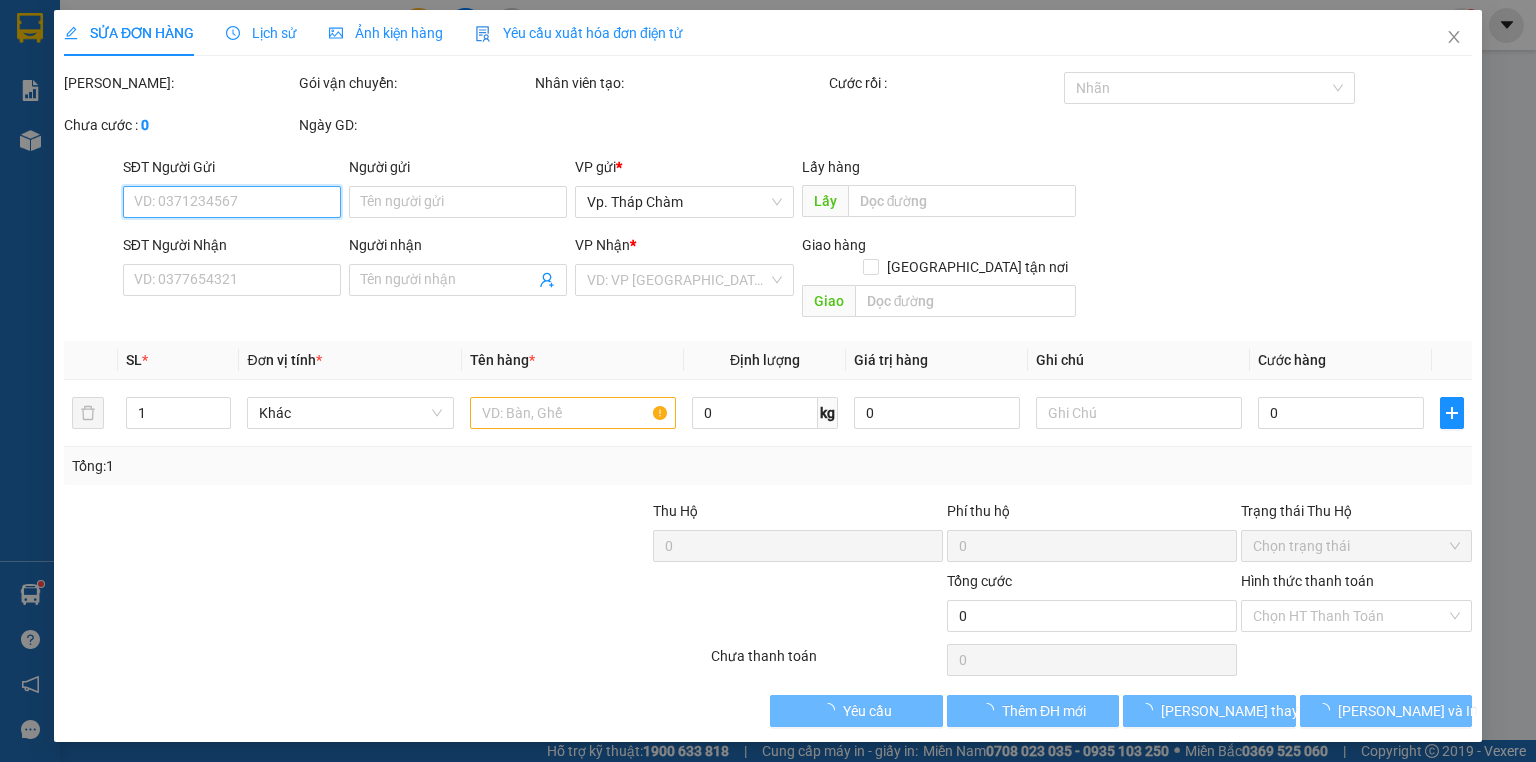 type on "TUYỀN" 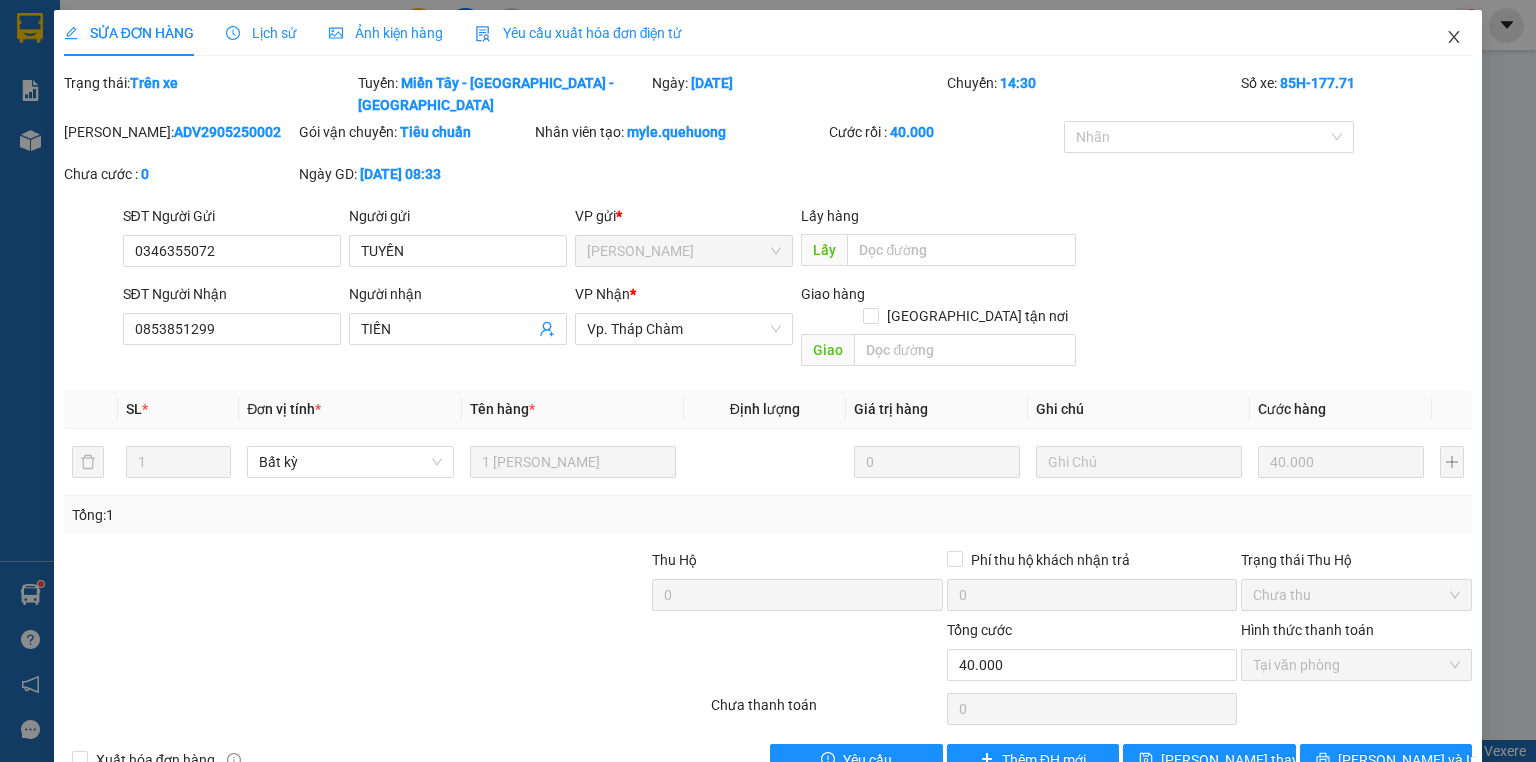 click 